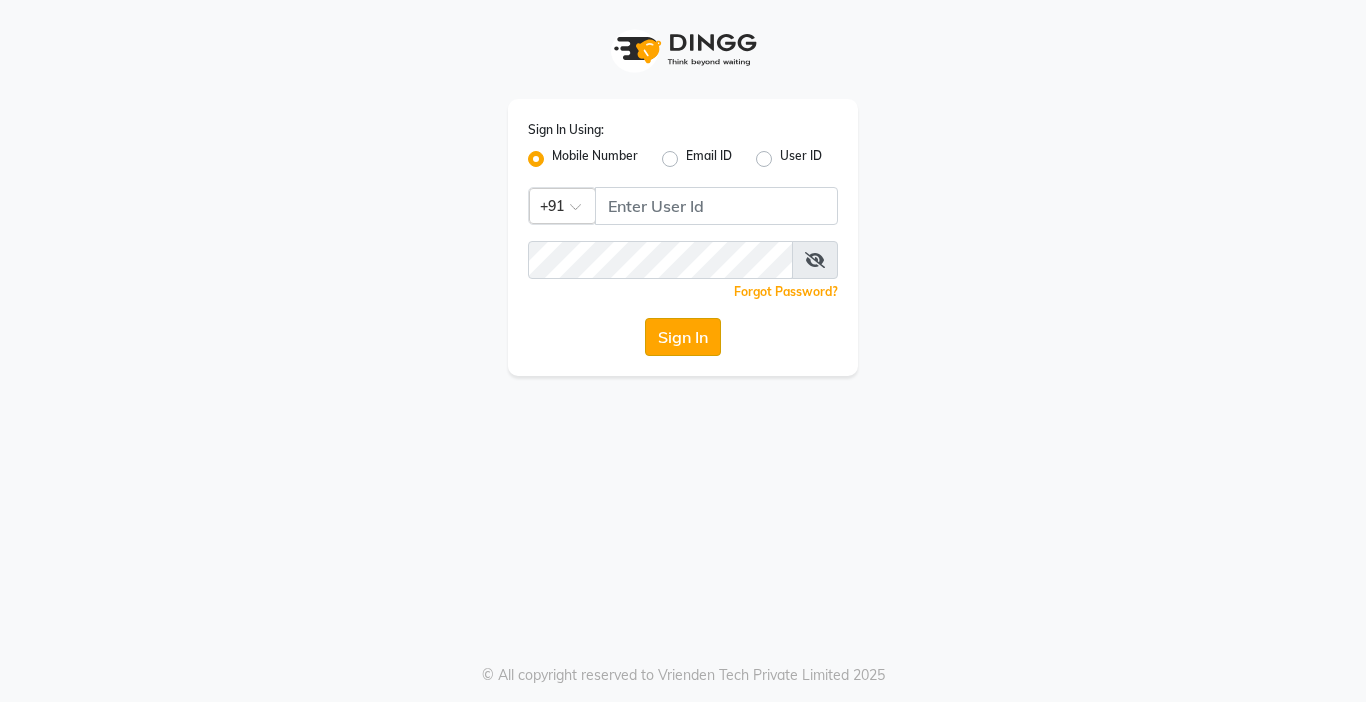 scroll, scrollTop: 0, scrollLeft: 0, axis: both 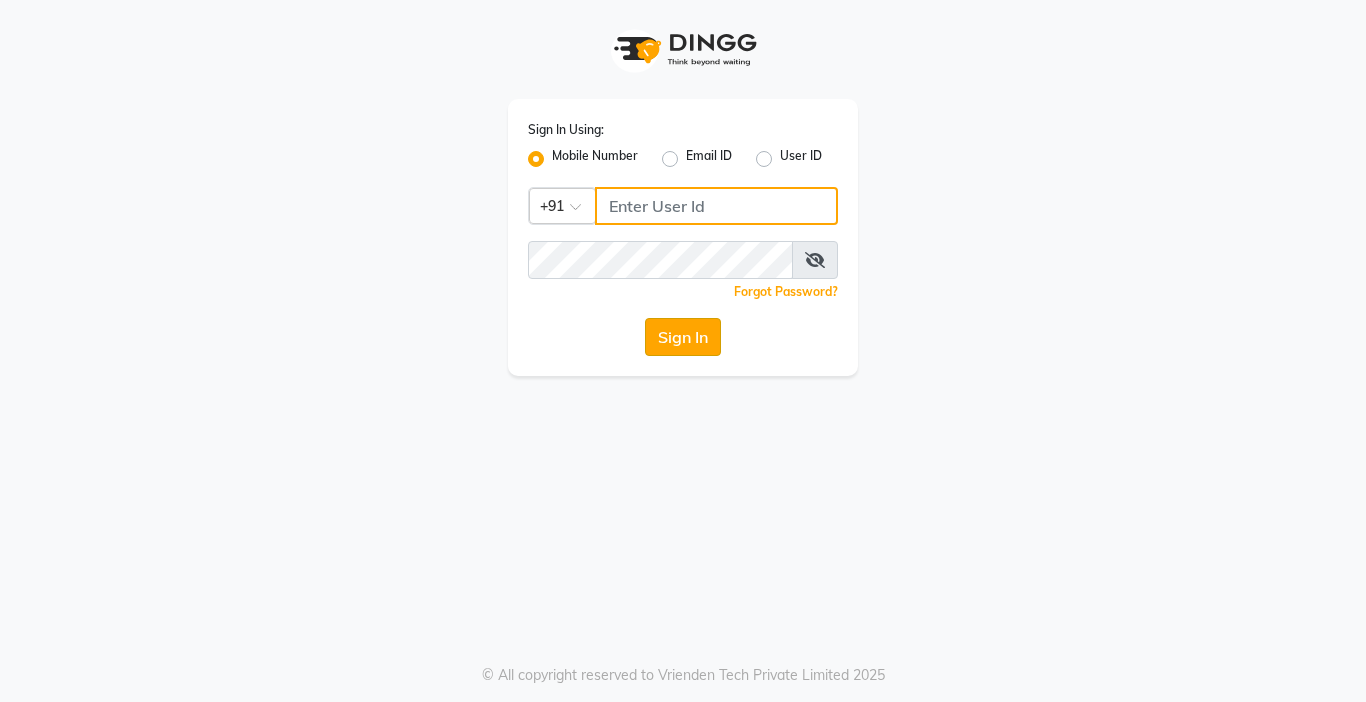 type on "9876376060" 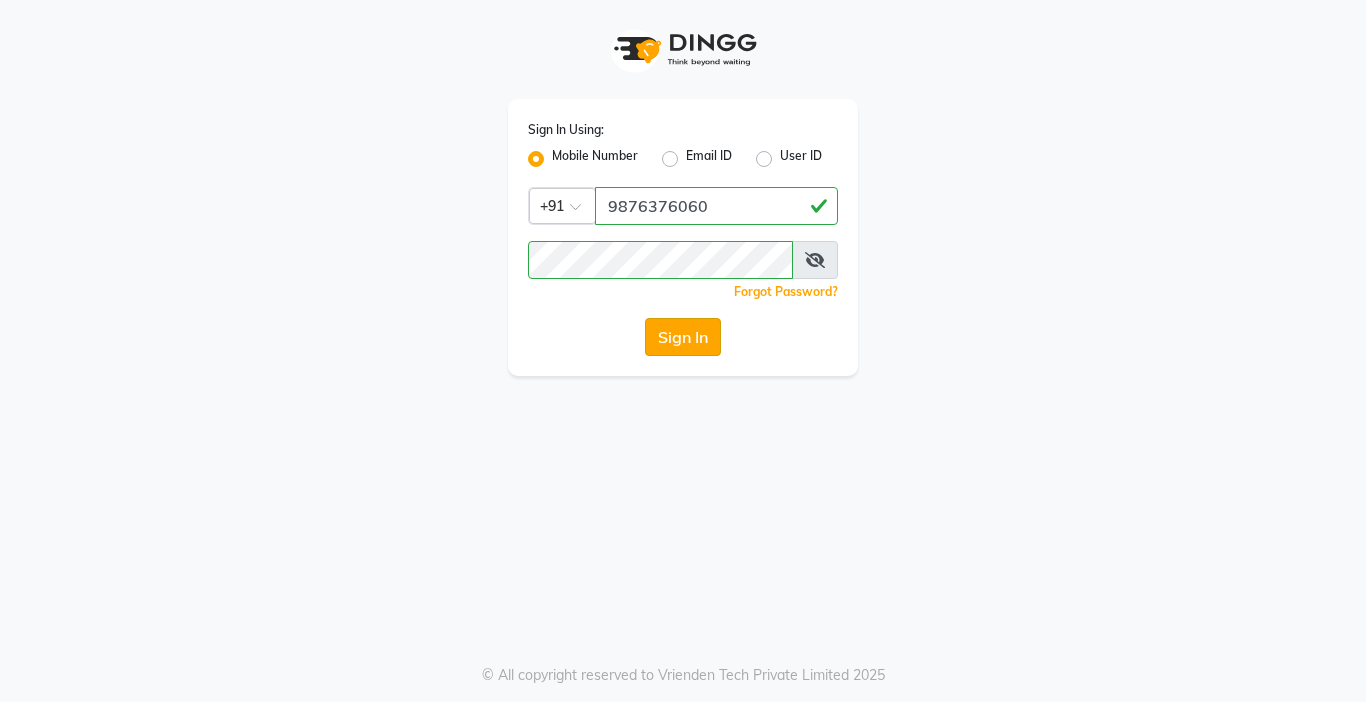 click on "Sign In" 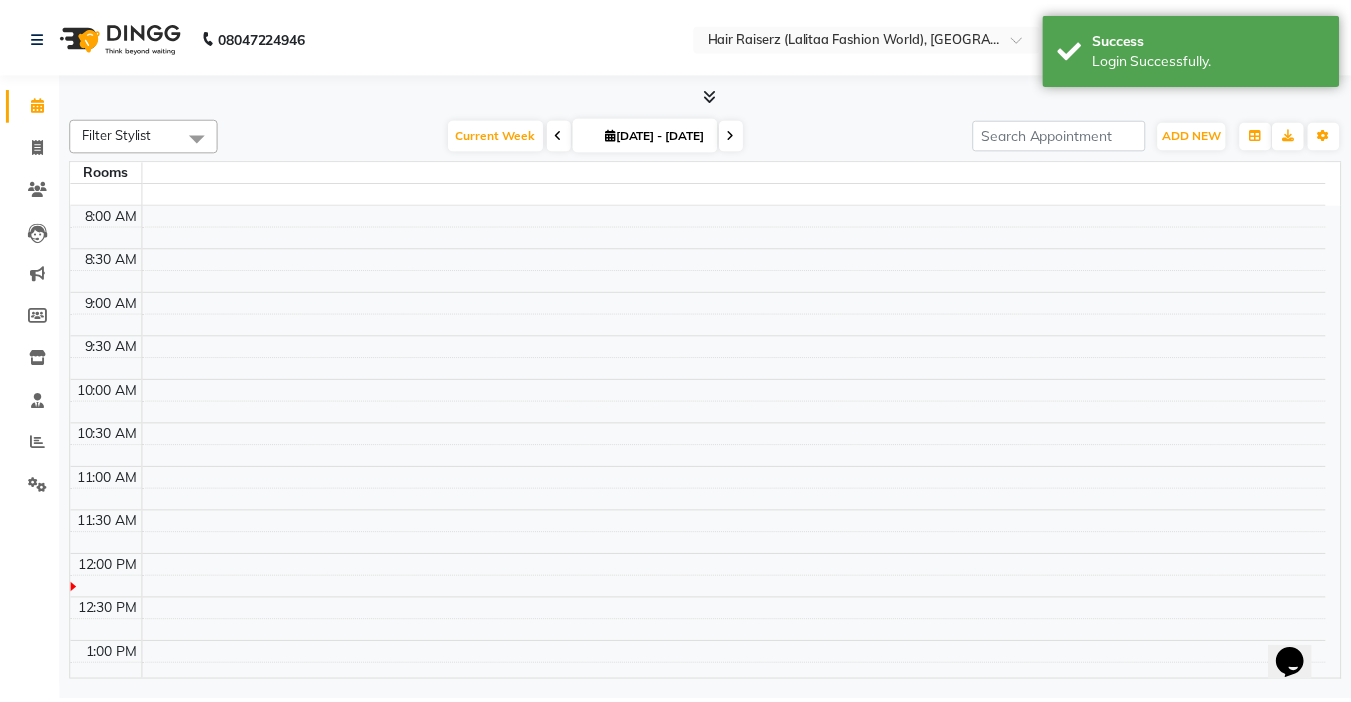 scroll, scrollTop: 0, scrollLeft: 0, axis: both 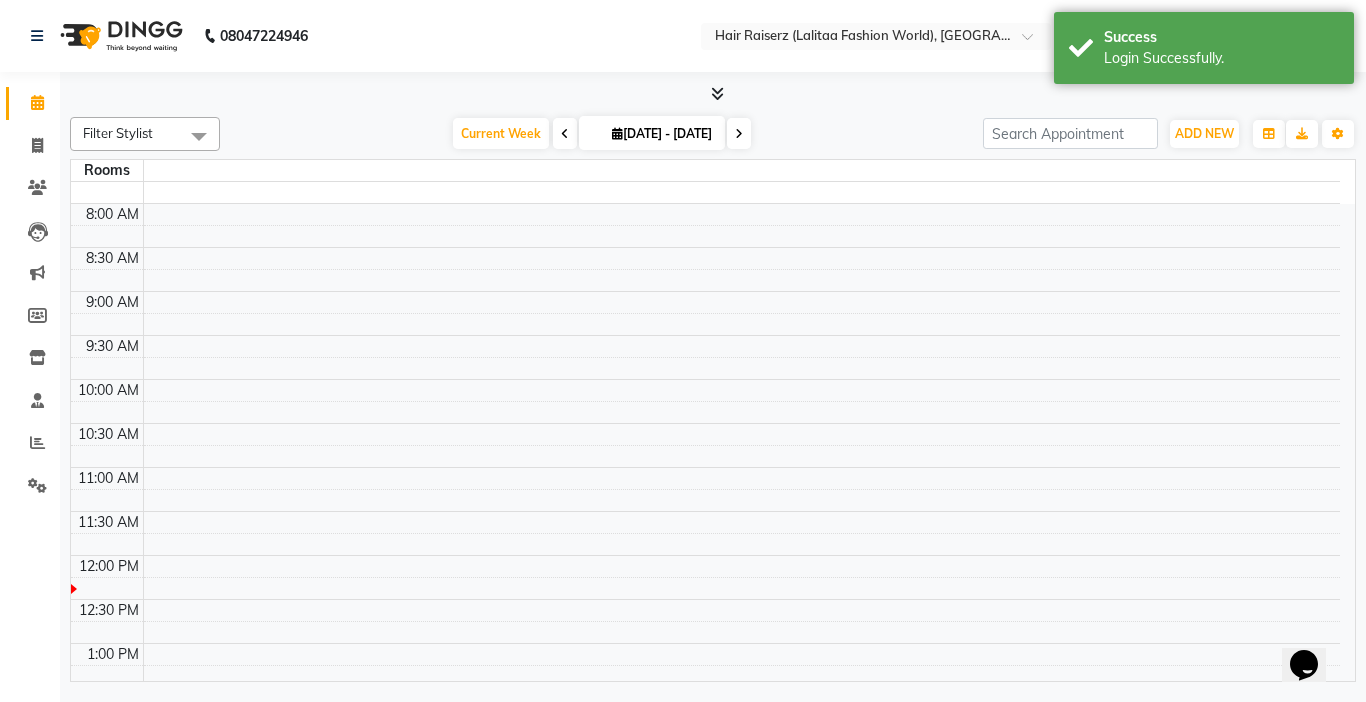 select on "en" 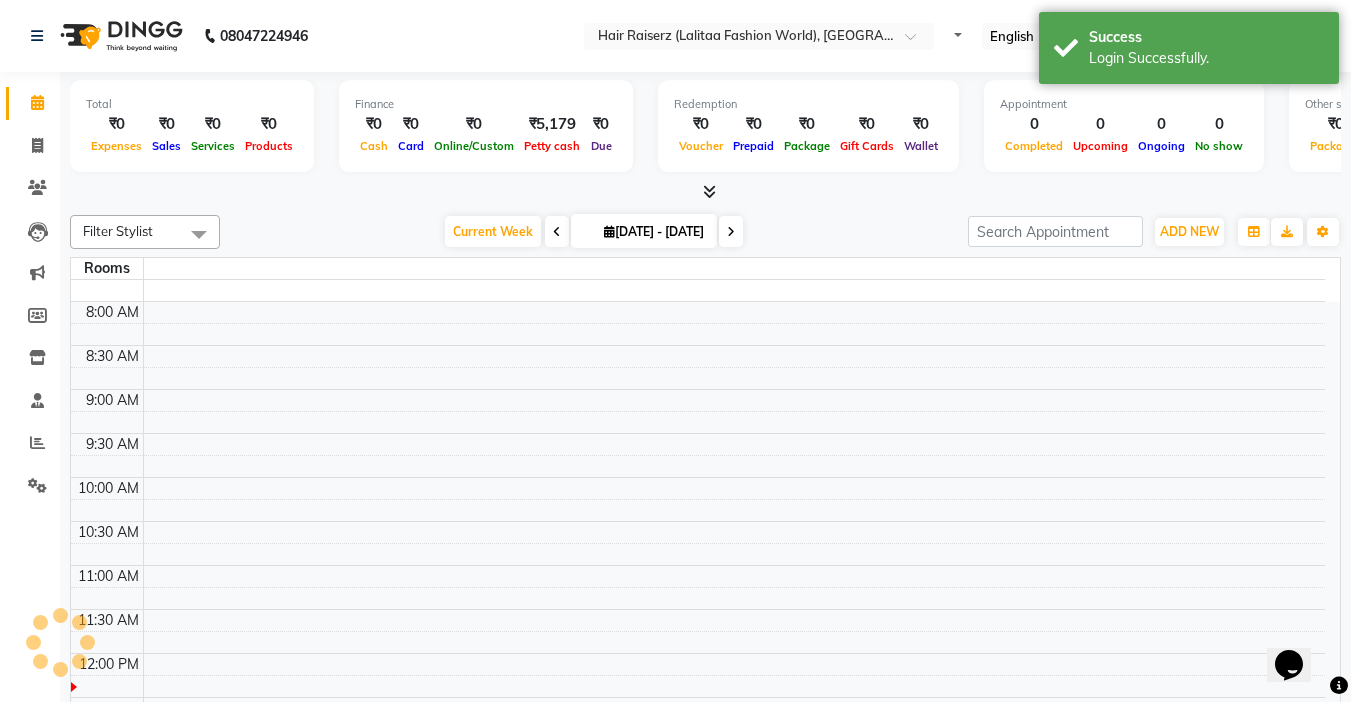 scroll, scrollTop: 0, scrollLeft: 0, axis: both 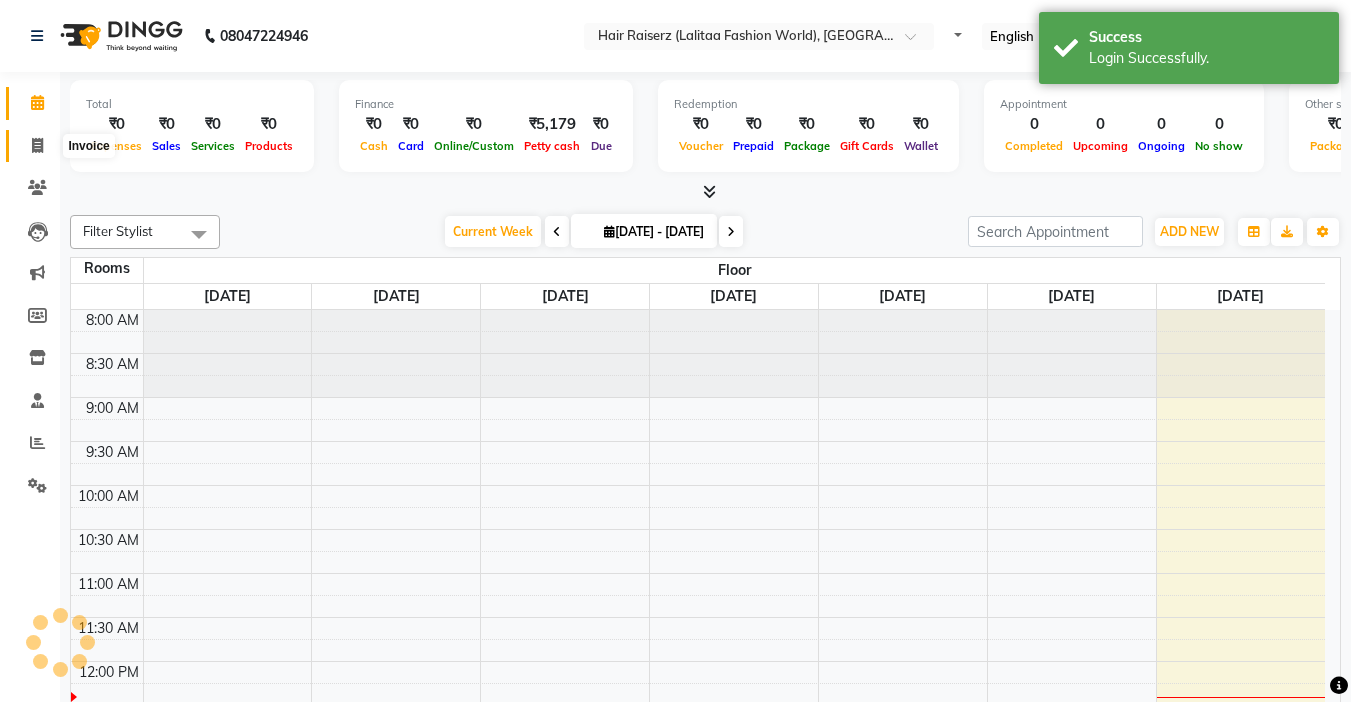 click 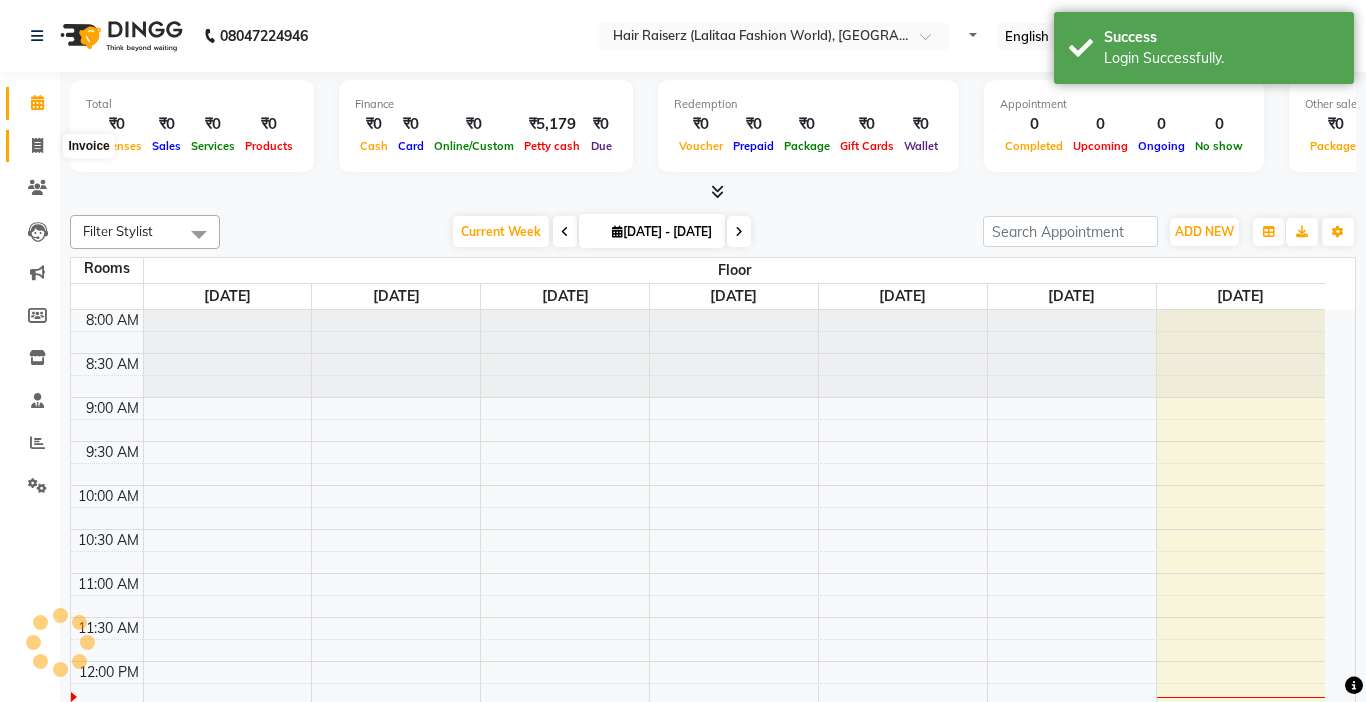 select on "service" 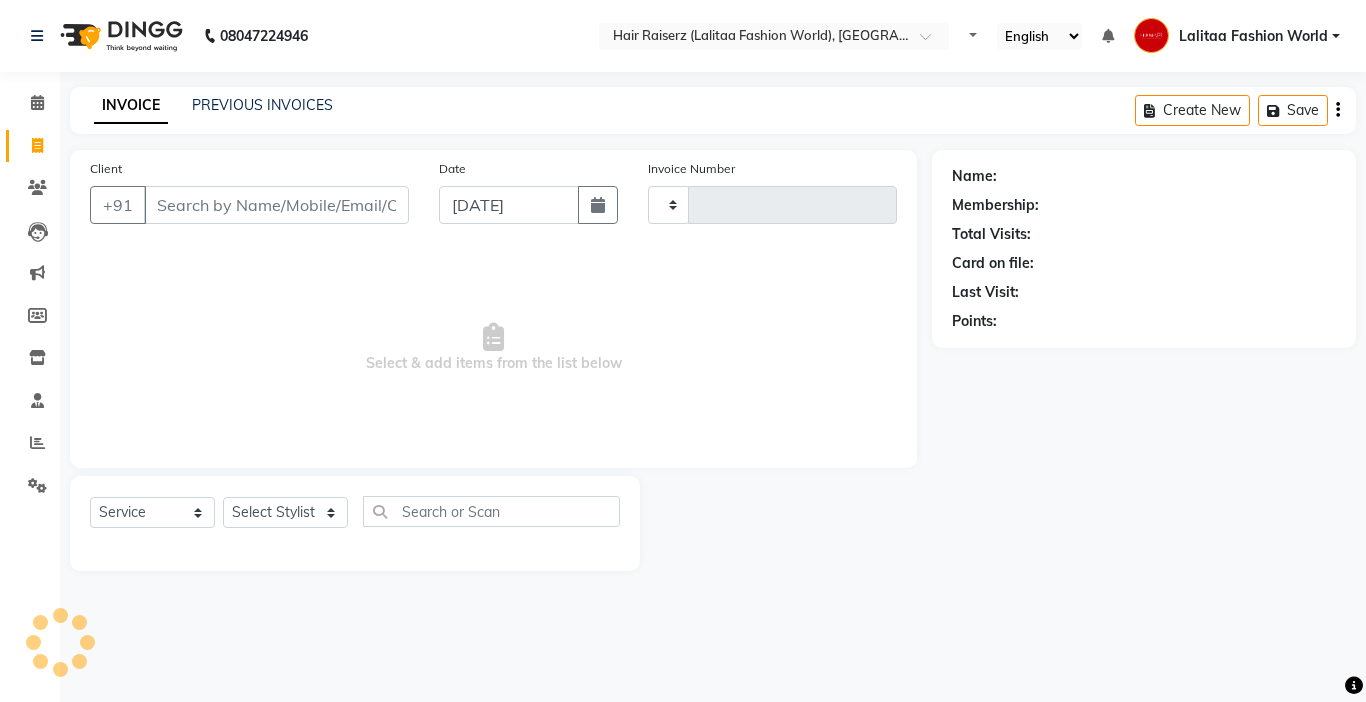 click on "Client" at bounding box center [276, 205] 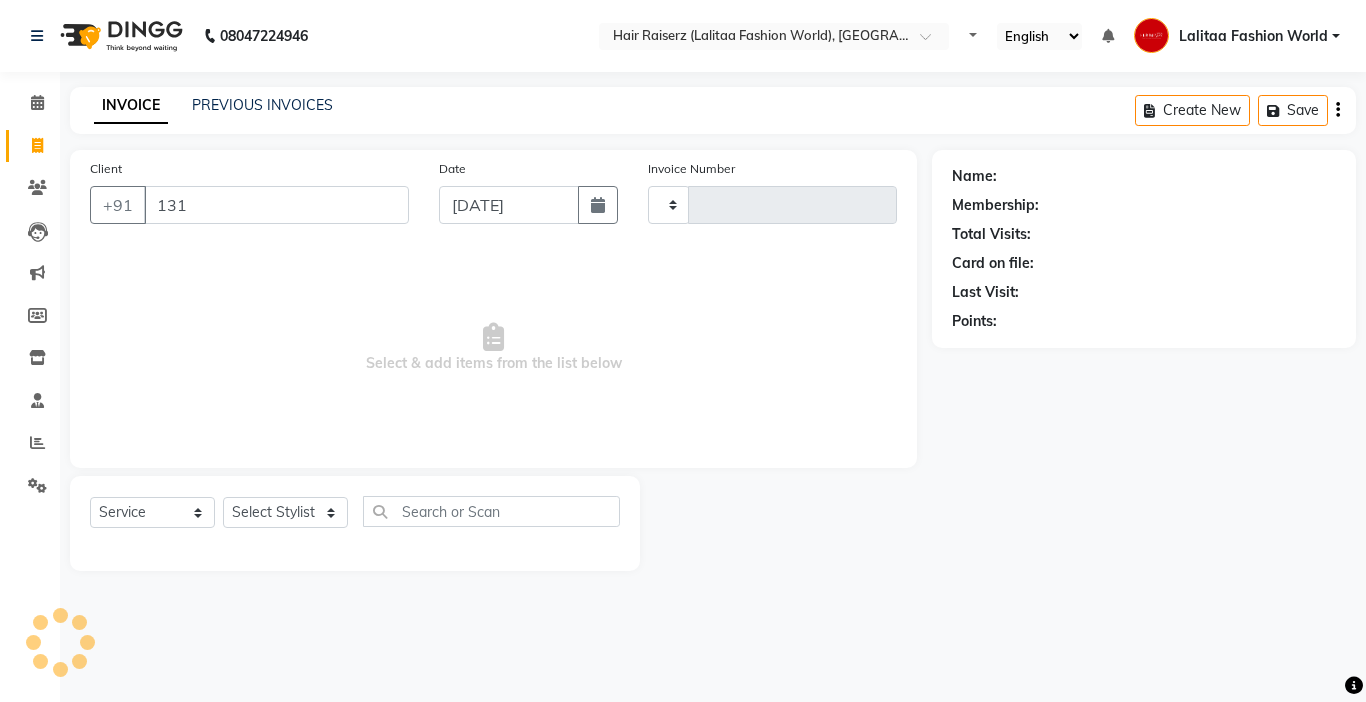 type on "1313" 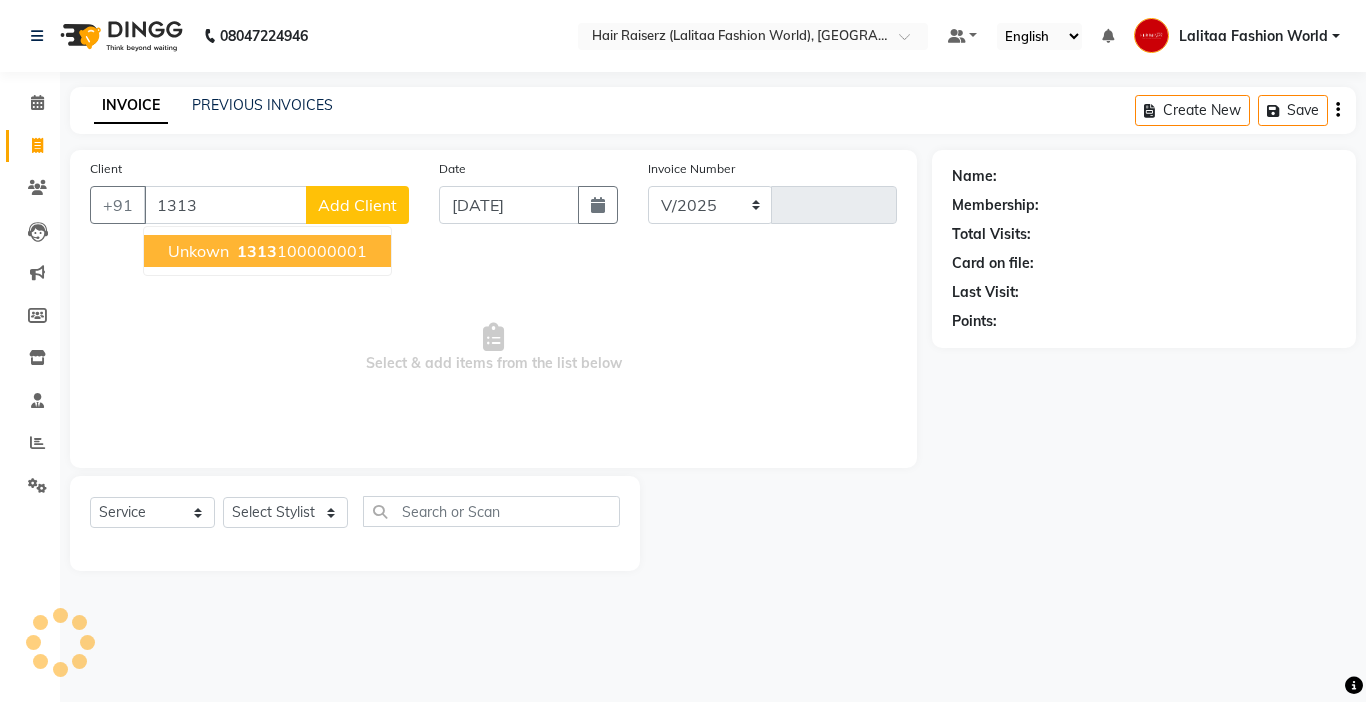 select on "7098" 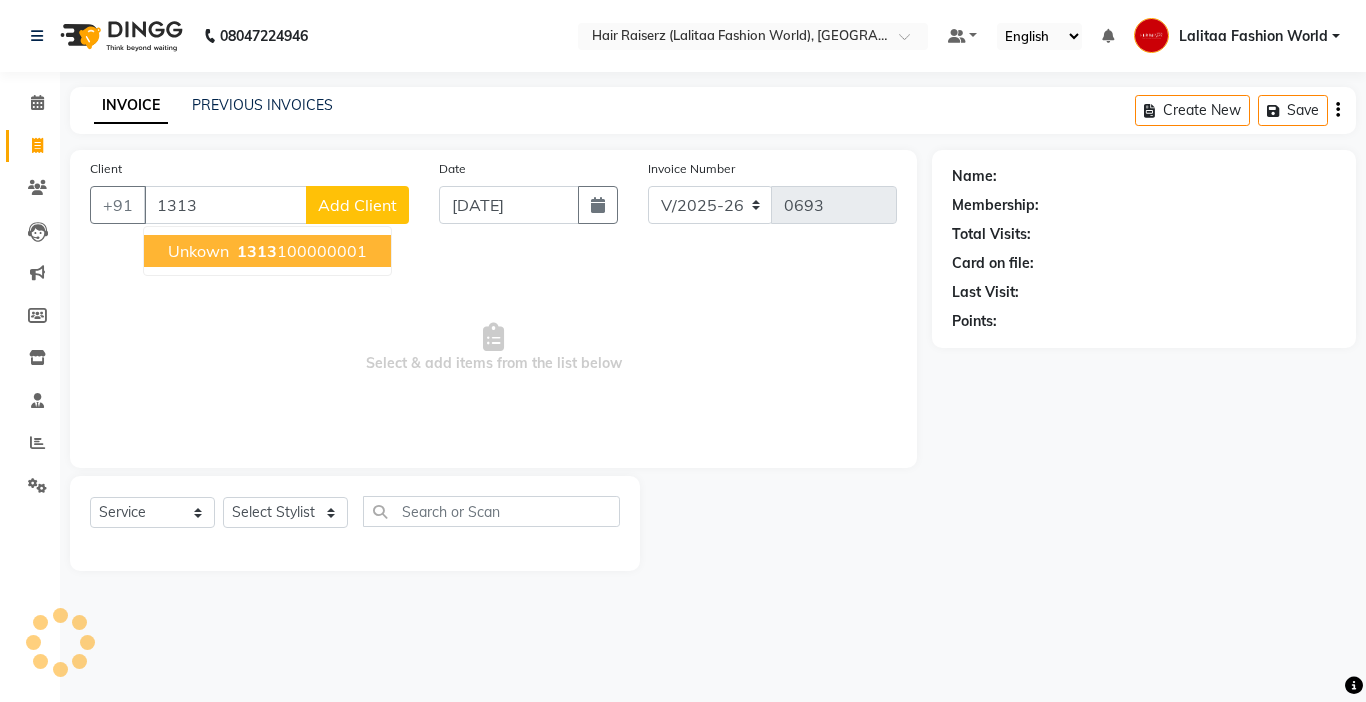 click on "1313 100000001" at bounding box center (300, 251) 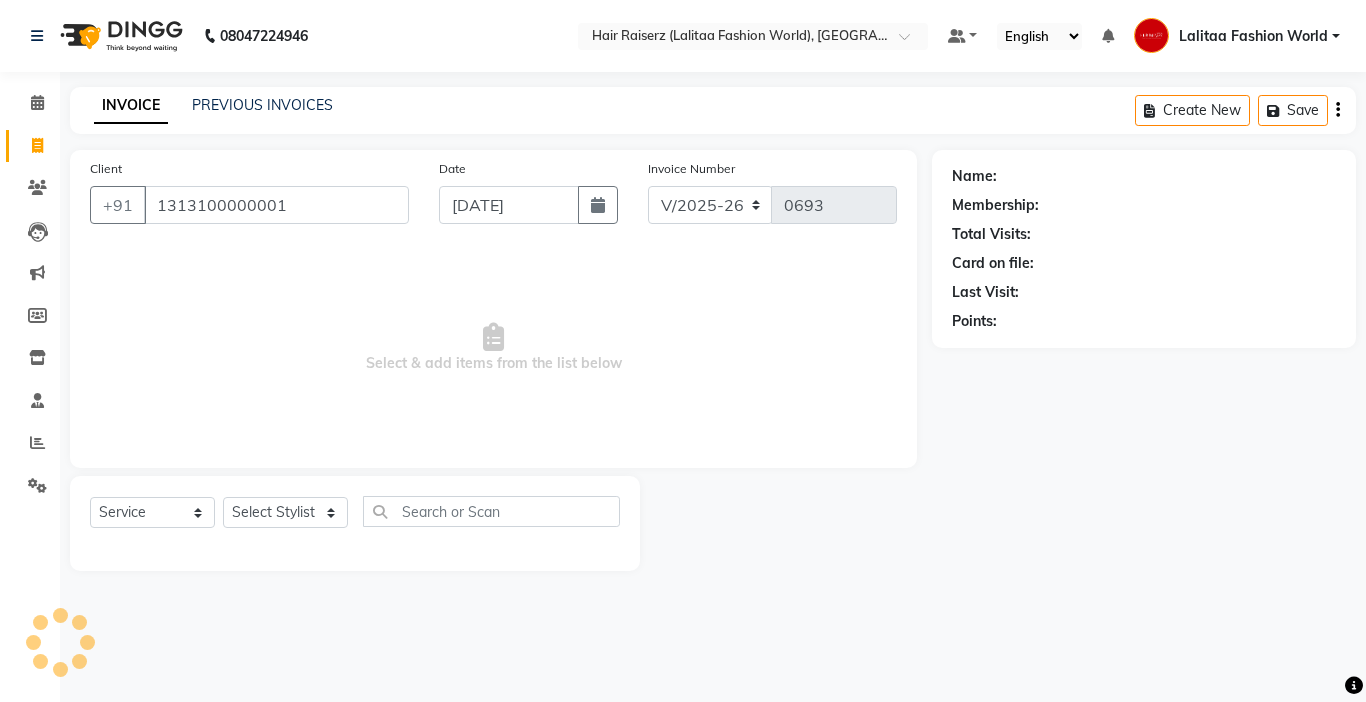 type on "1313100000001" 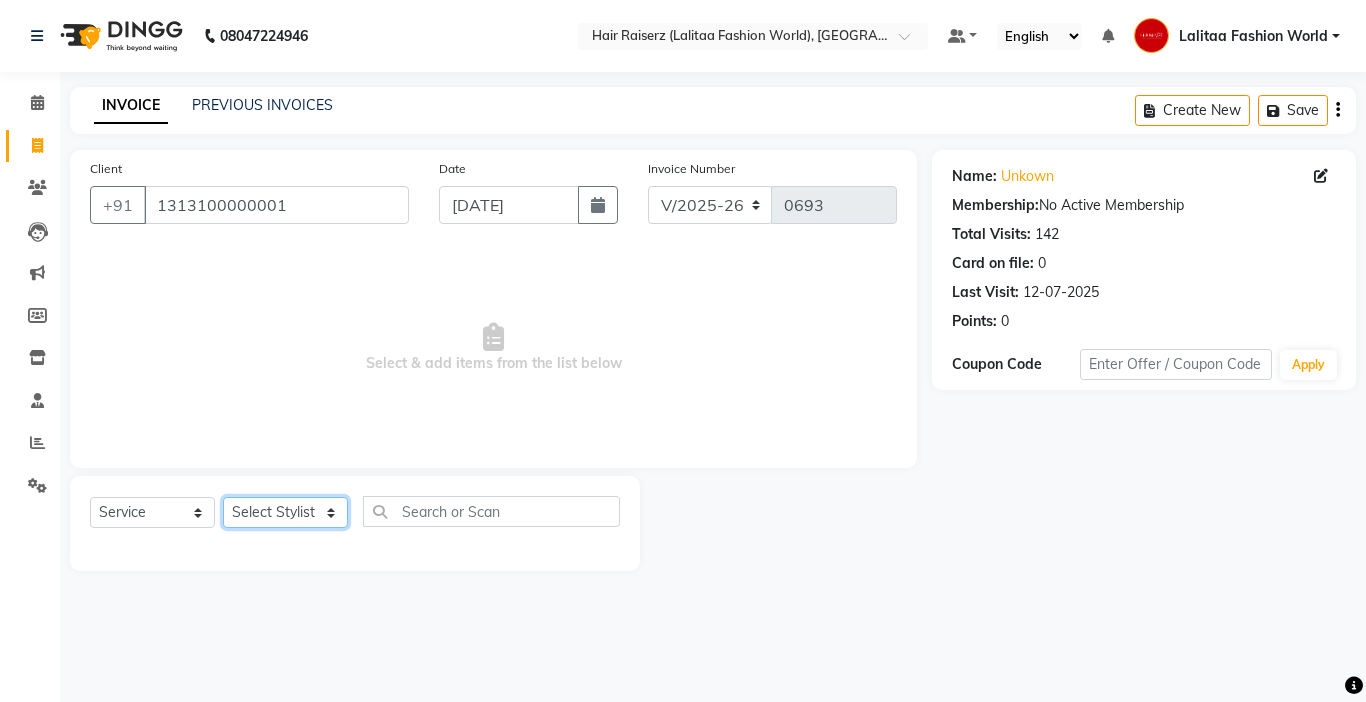 click on "Select Stylist [PERSON_NAME] counter sales [PERSON_NAME] [PERSON_NAME] Fashion World Meenakshi [PERSON_NAME] Pooja Prince  Sagar [PERSON_NAME]" 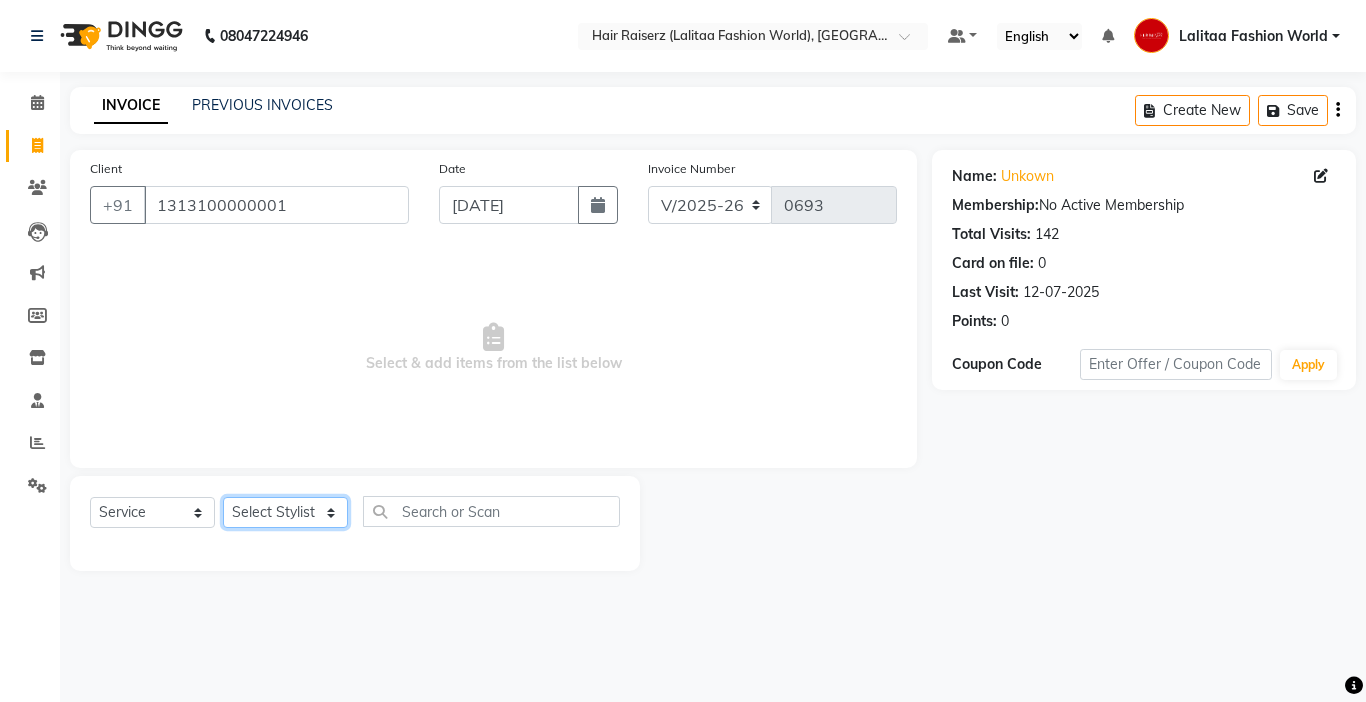 click on "Select Stylist [PERSON_NAME] counter sales [PERSON_NAME] [PERSON_NAME] Fashion World Meenakshi [PERSON_NAME] Pooja Prince  Sagar [PERSON_NAME]" 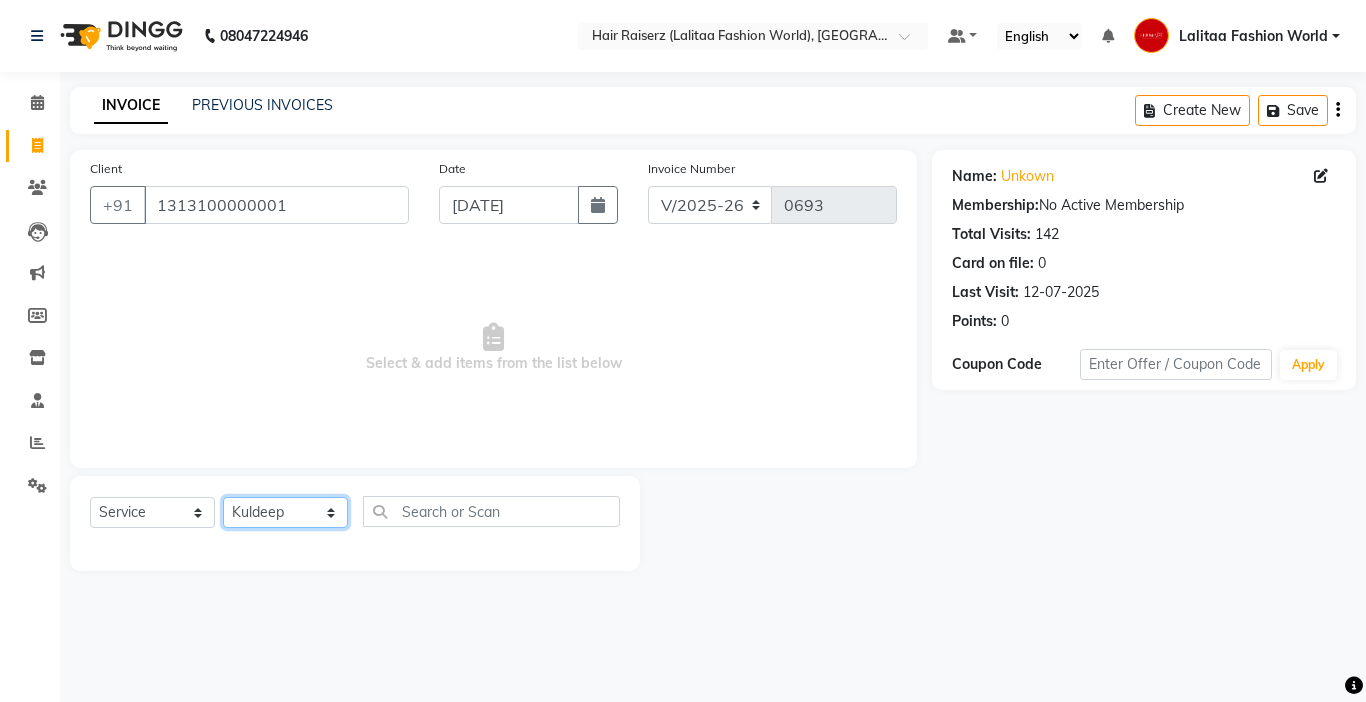 click on "Select Stylist [PERSON_NAME] counter sales [PERSON_NAME] [PERSON_NAME] Fashion World Meenakshi [PERSON_NAME] Pooja Prince  Sagar [PERSON_NAME]" 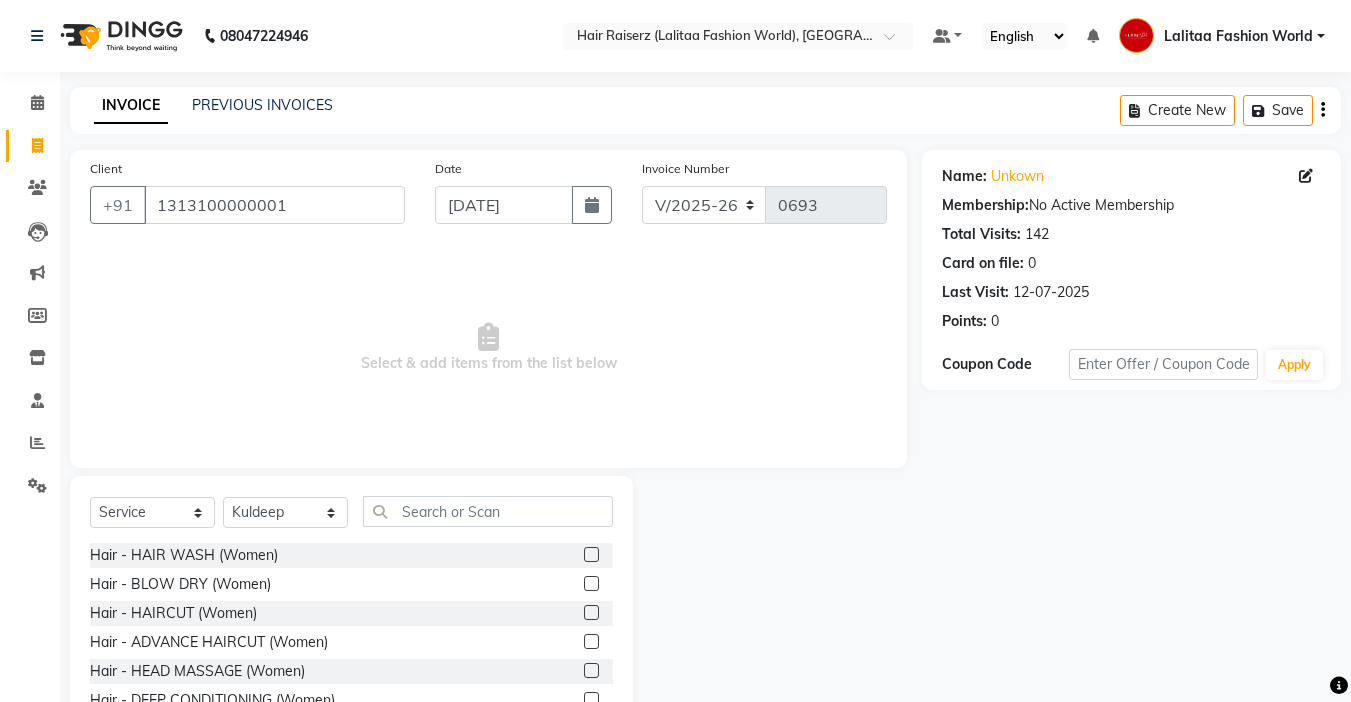 click 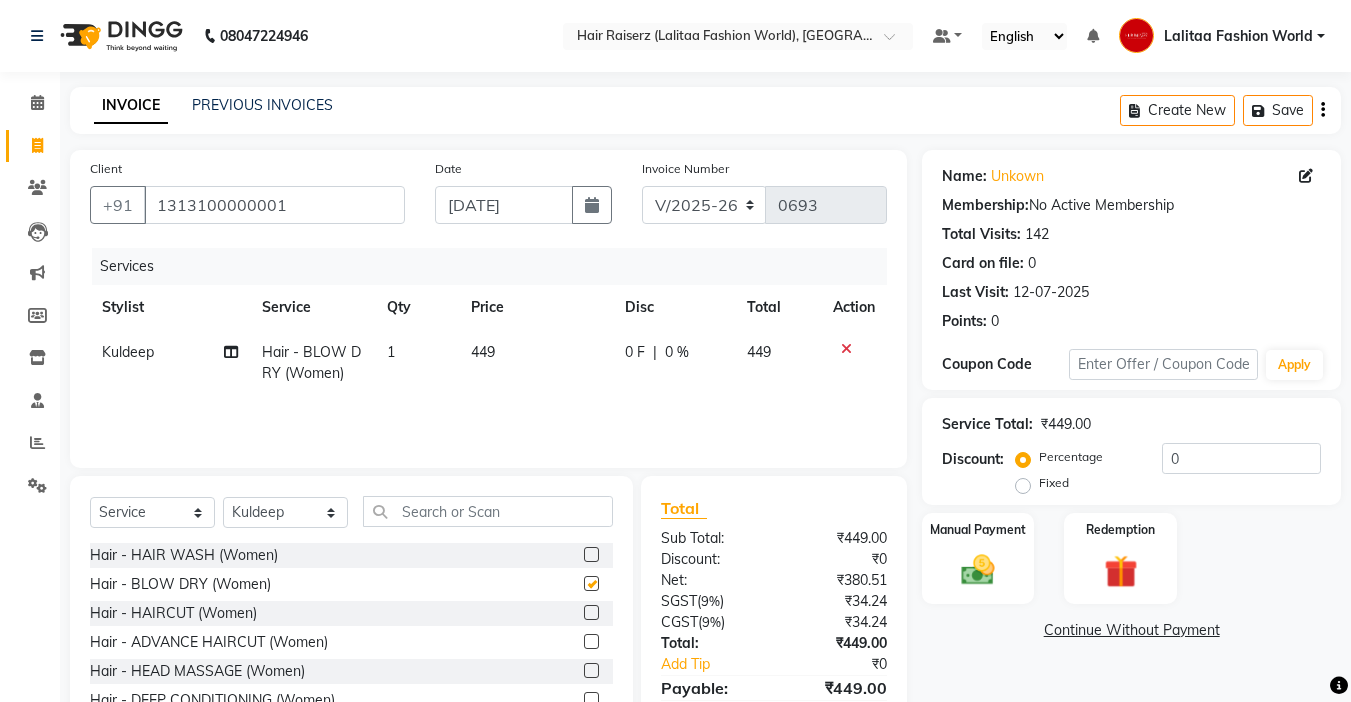 checkbox on "false" 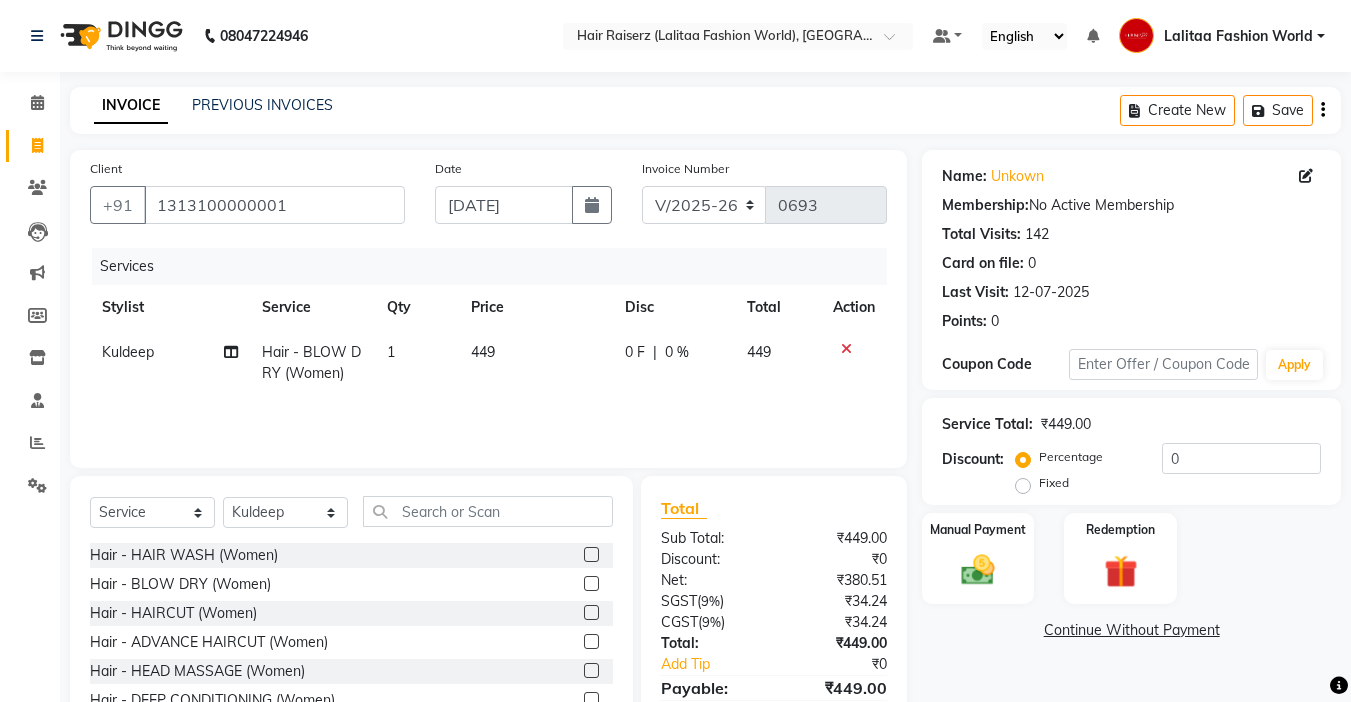click on "449" 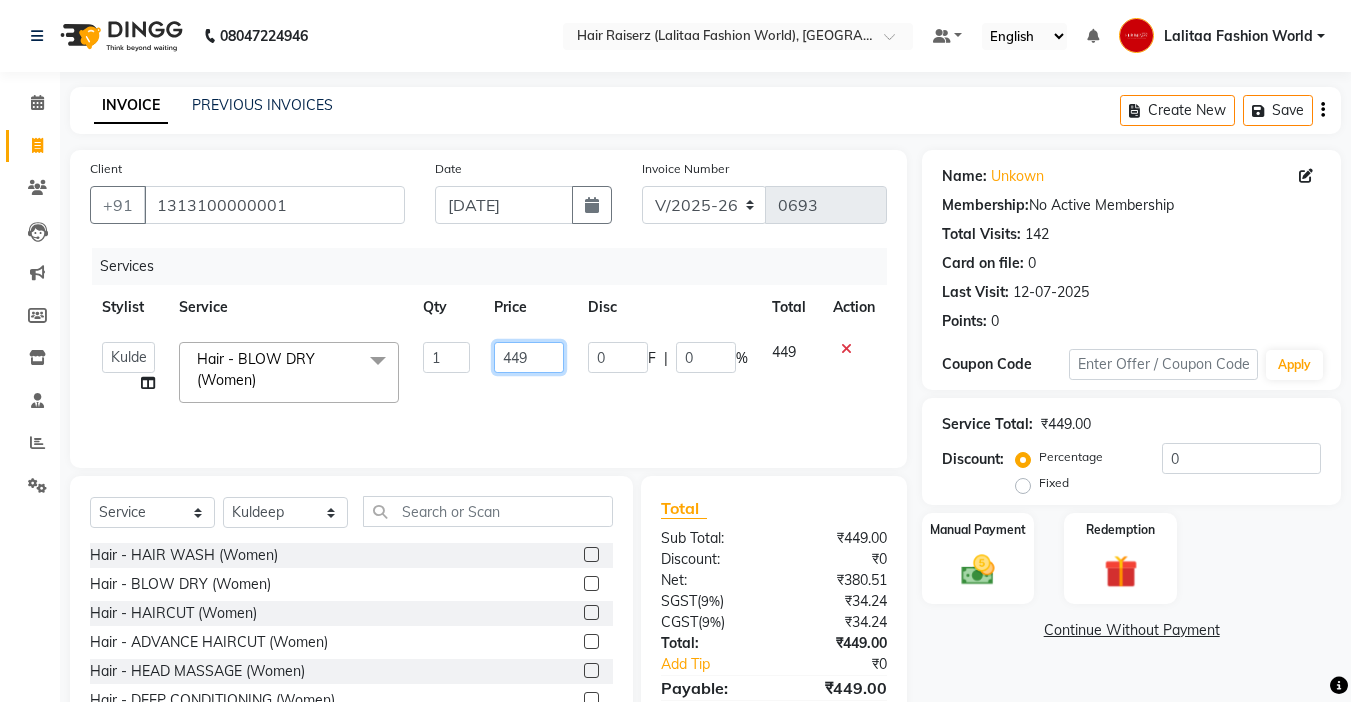 click on "449" 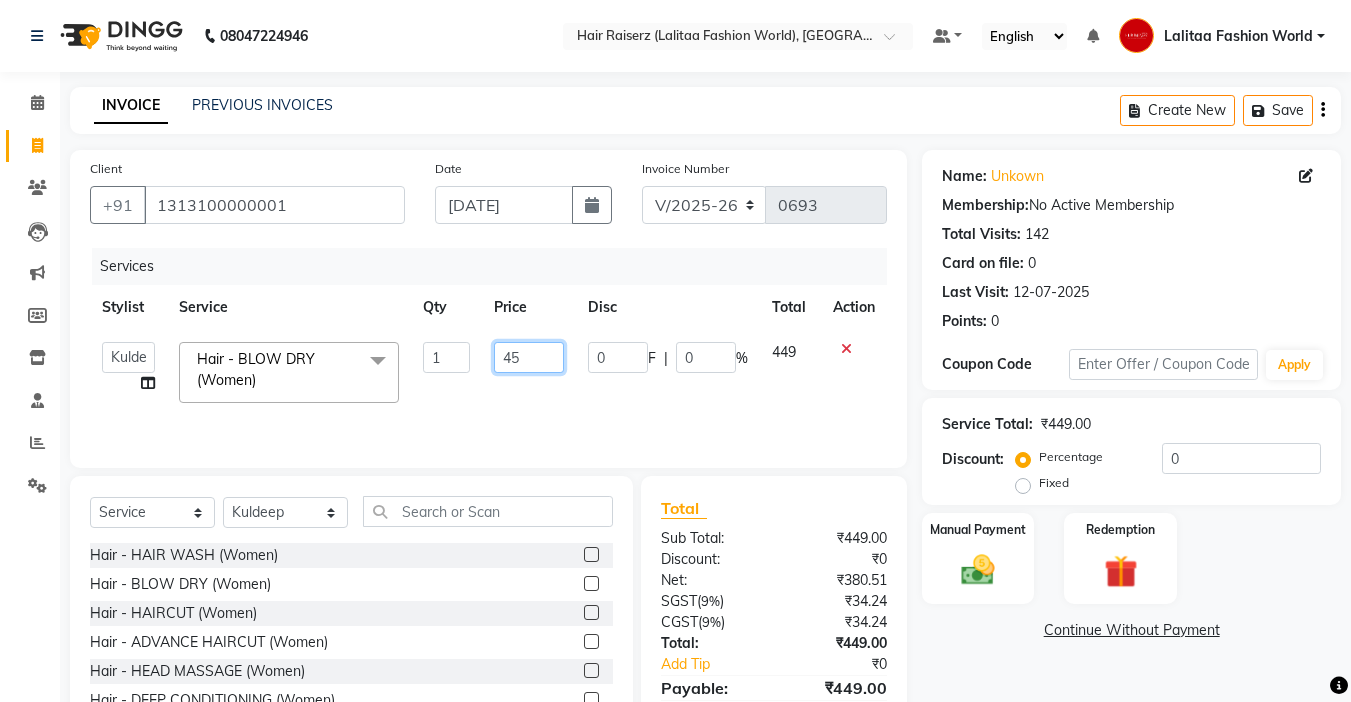type on "450" 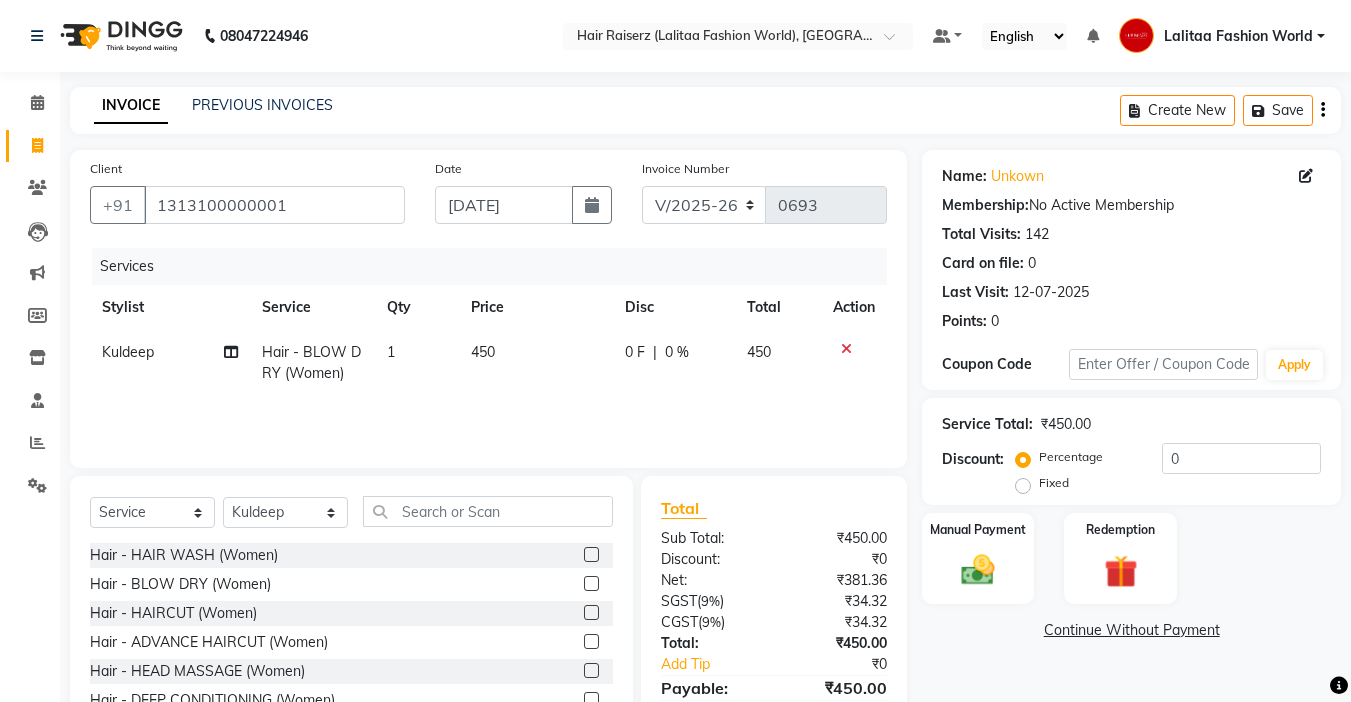 click on "Services Stylist Service Qty Price Disc Total Action Kuldeep  Hair - BLOW DRY (Women) 1 450 0 F | 0 % 450" 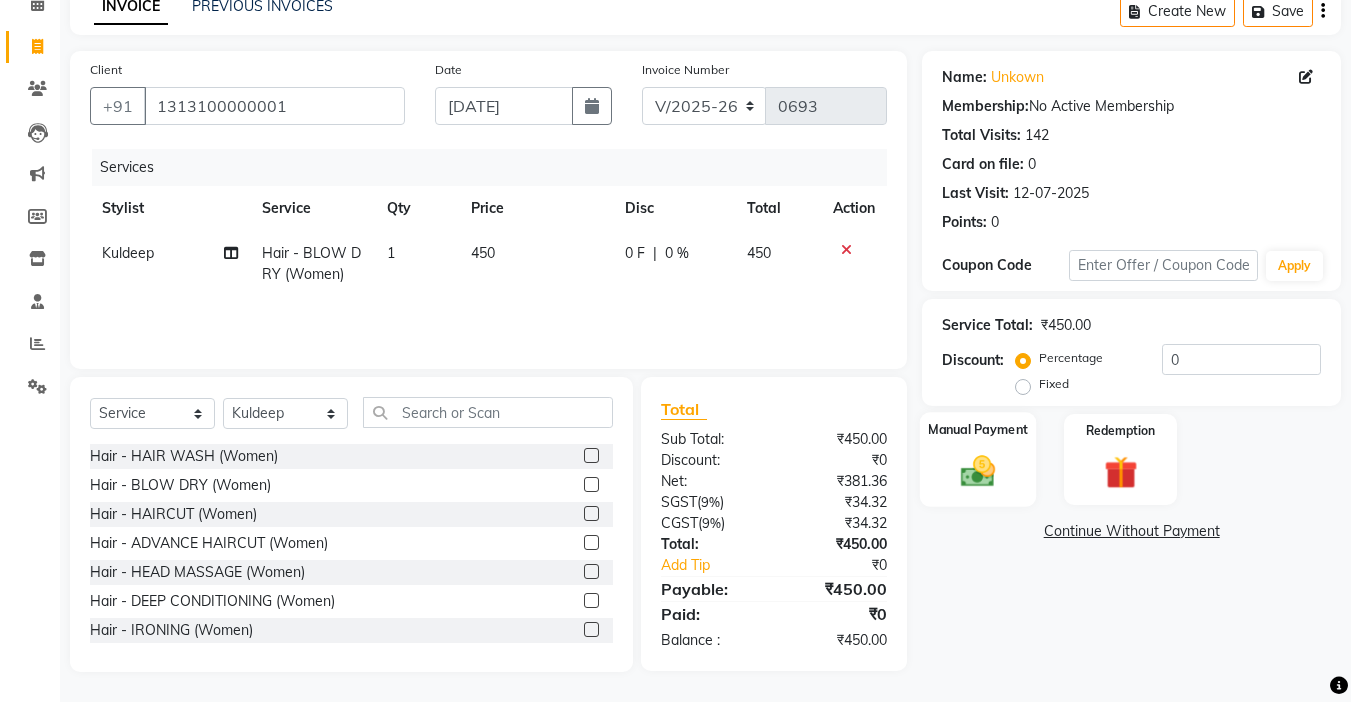 click on "Manual Payment" 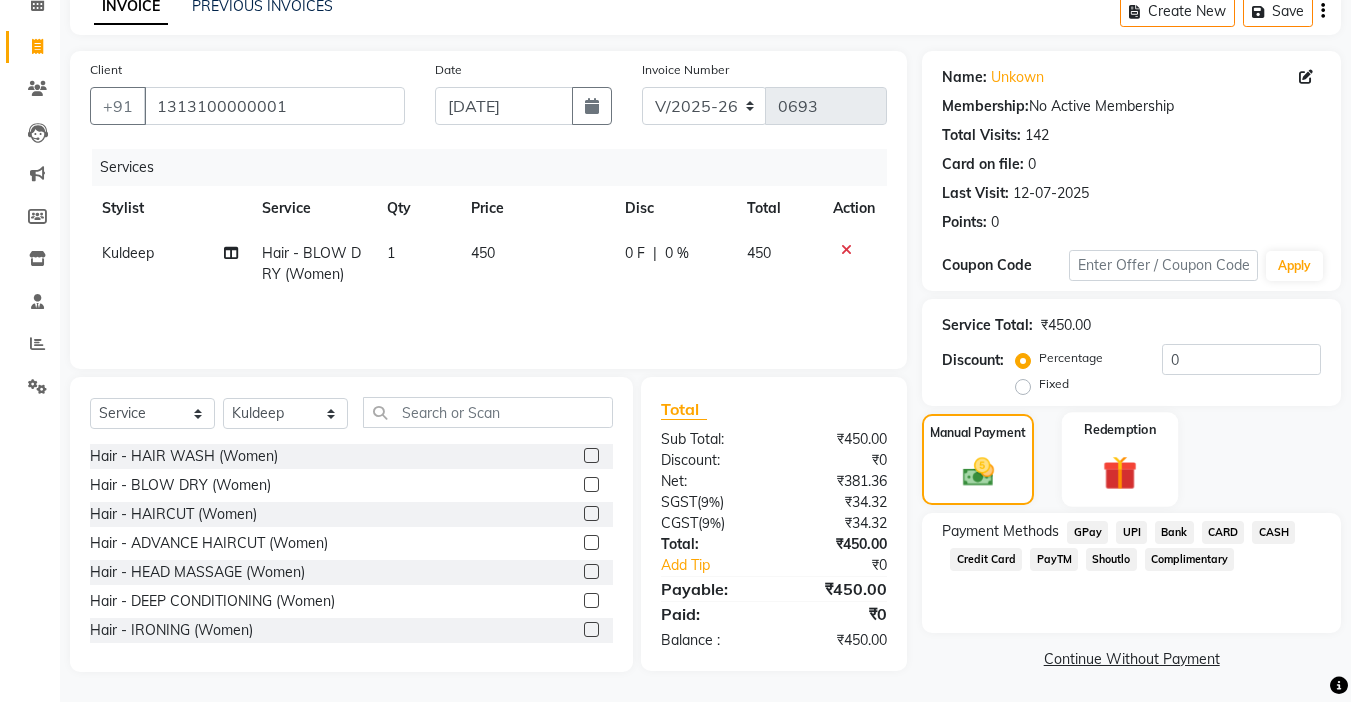scroll, scrollTop: 101, scrollLeft: 0, axis: vertical 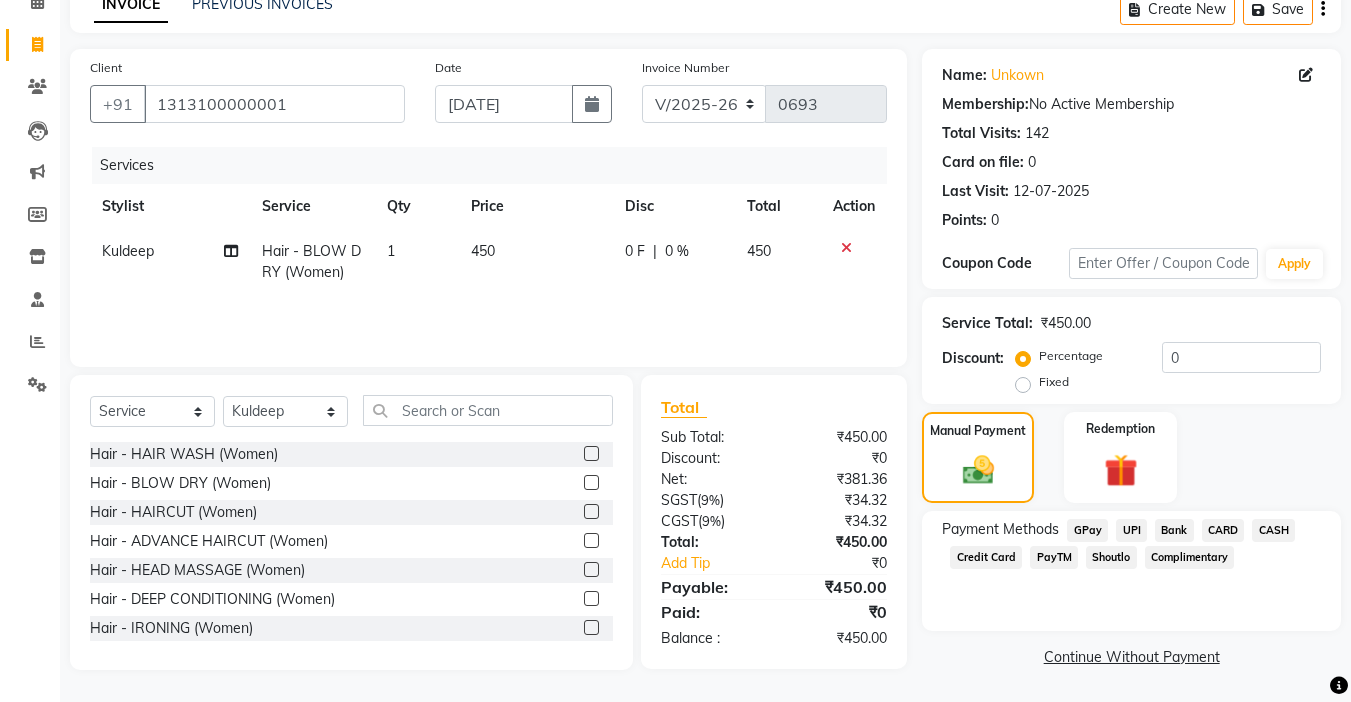 click on "CASH" 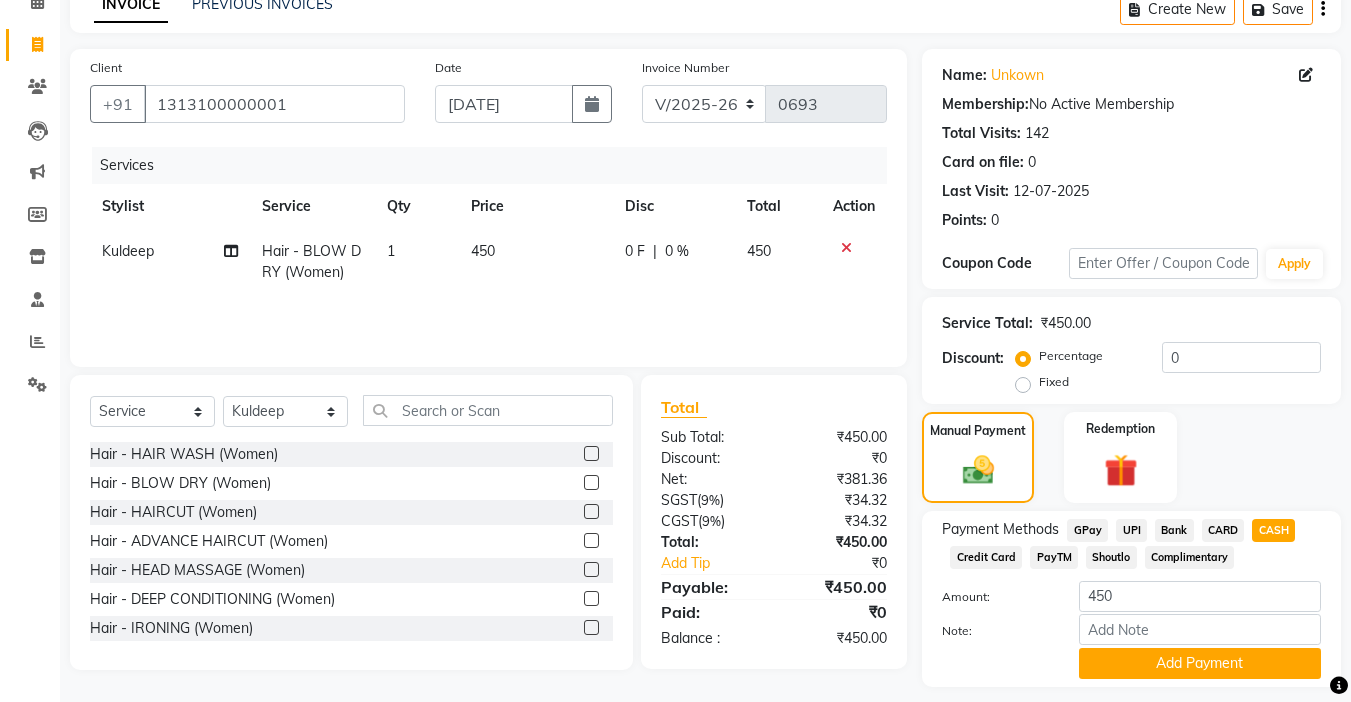scroll, scrollTop: 157, scrollLeft: 0, axis: vertical 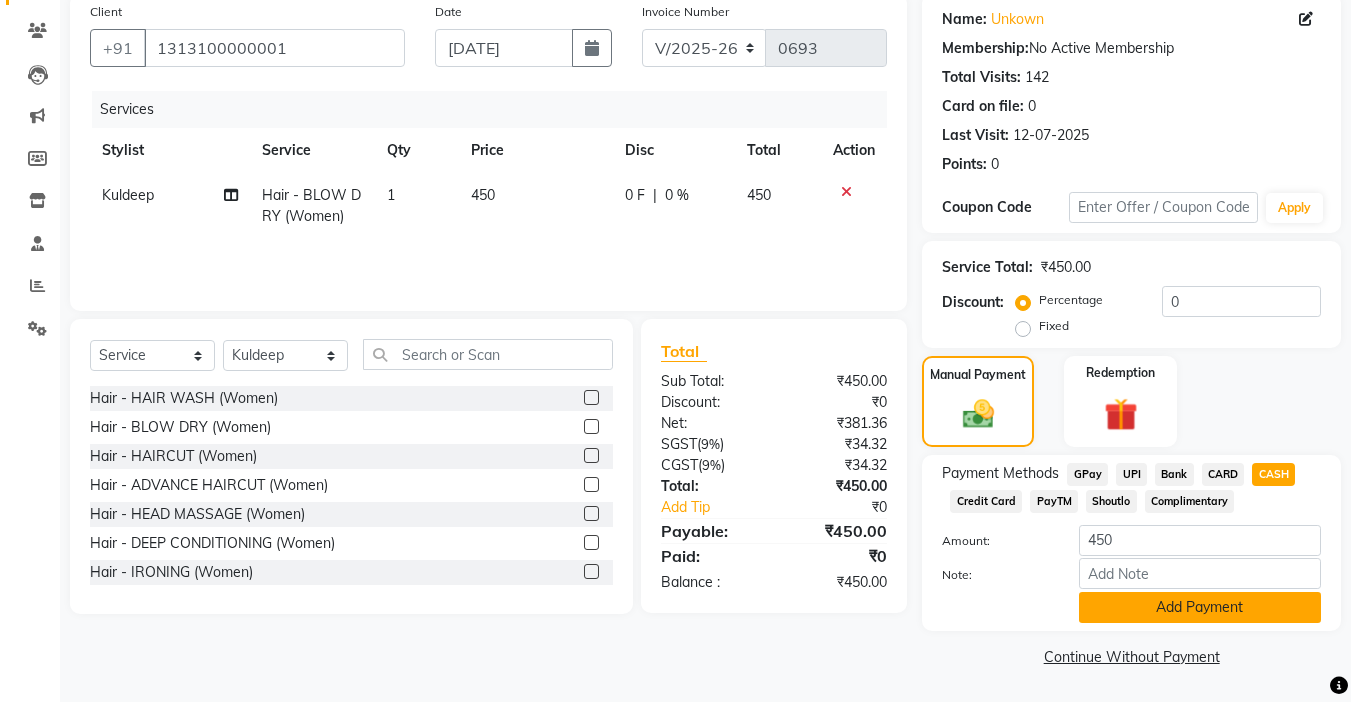 click on "Add Payment" 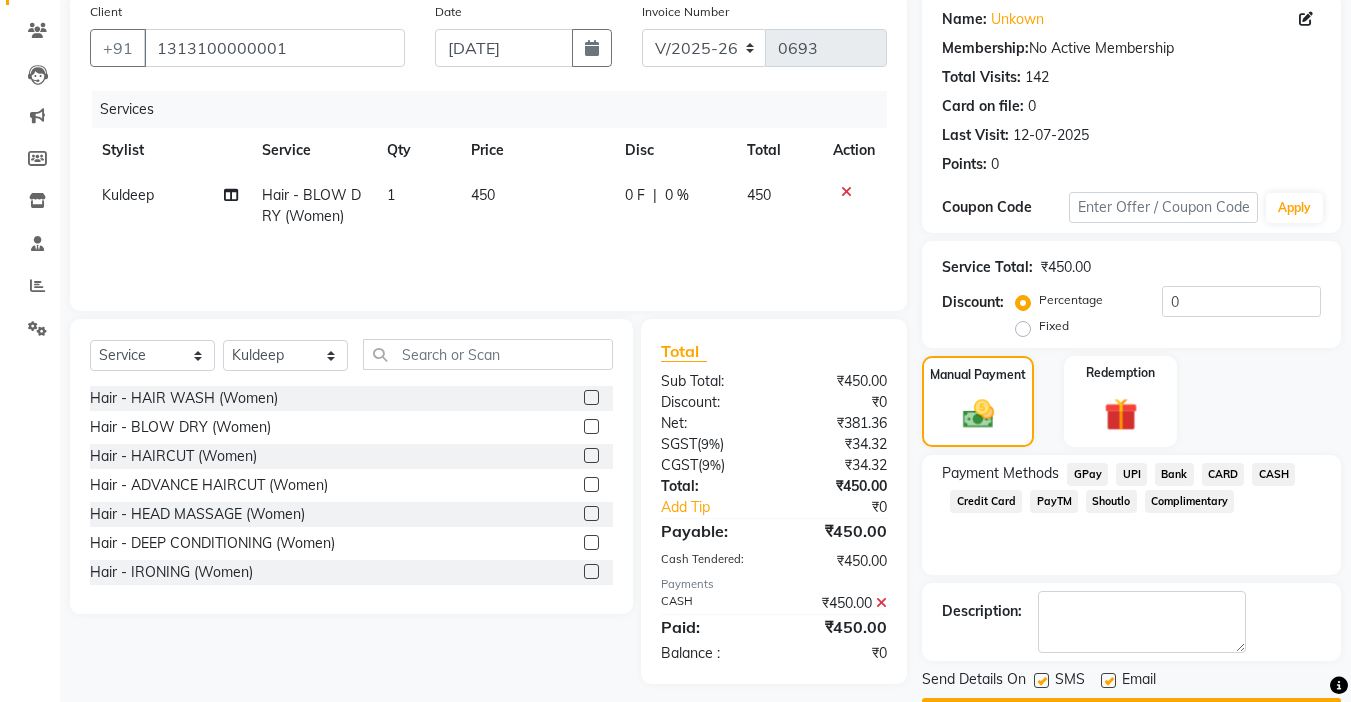 scroll, scrollTop: 214, scrollLeft: 0, axis: vertical 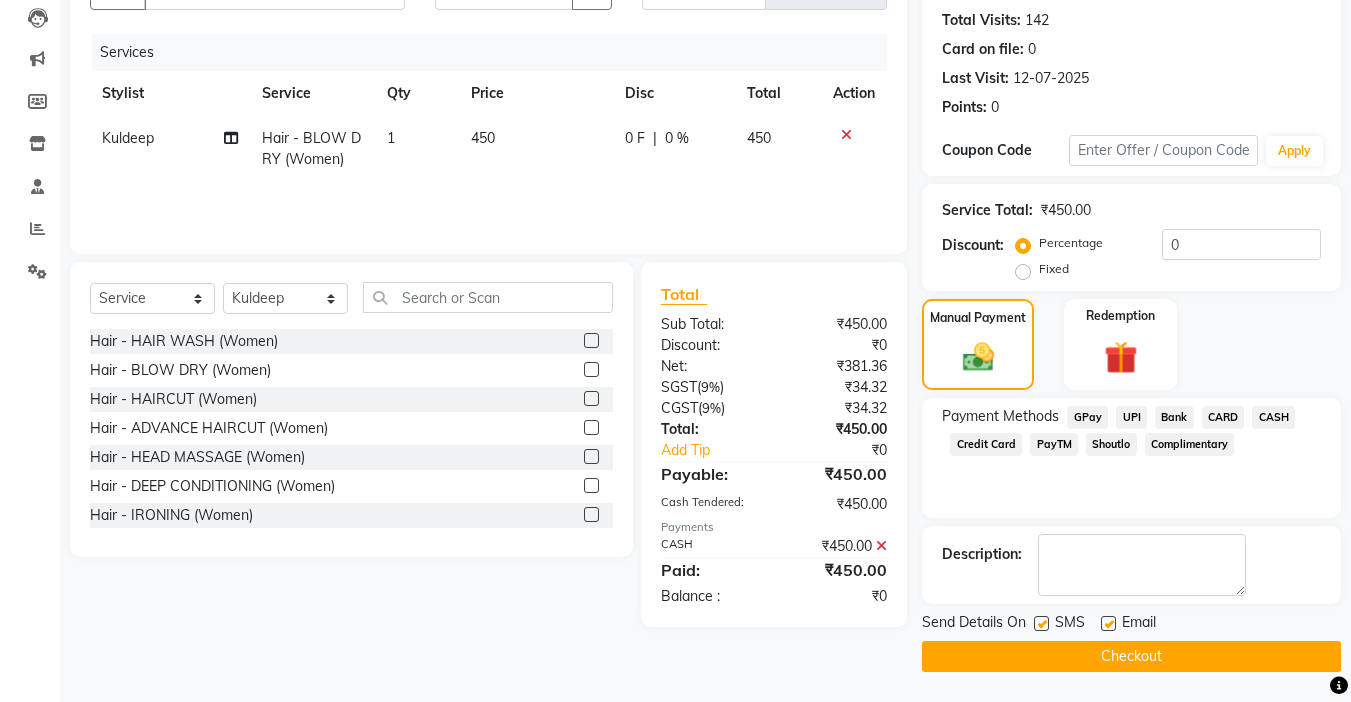 click 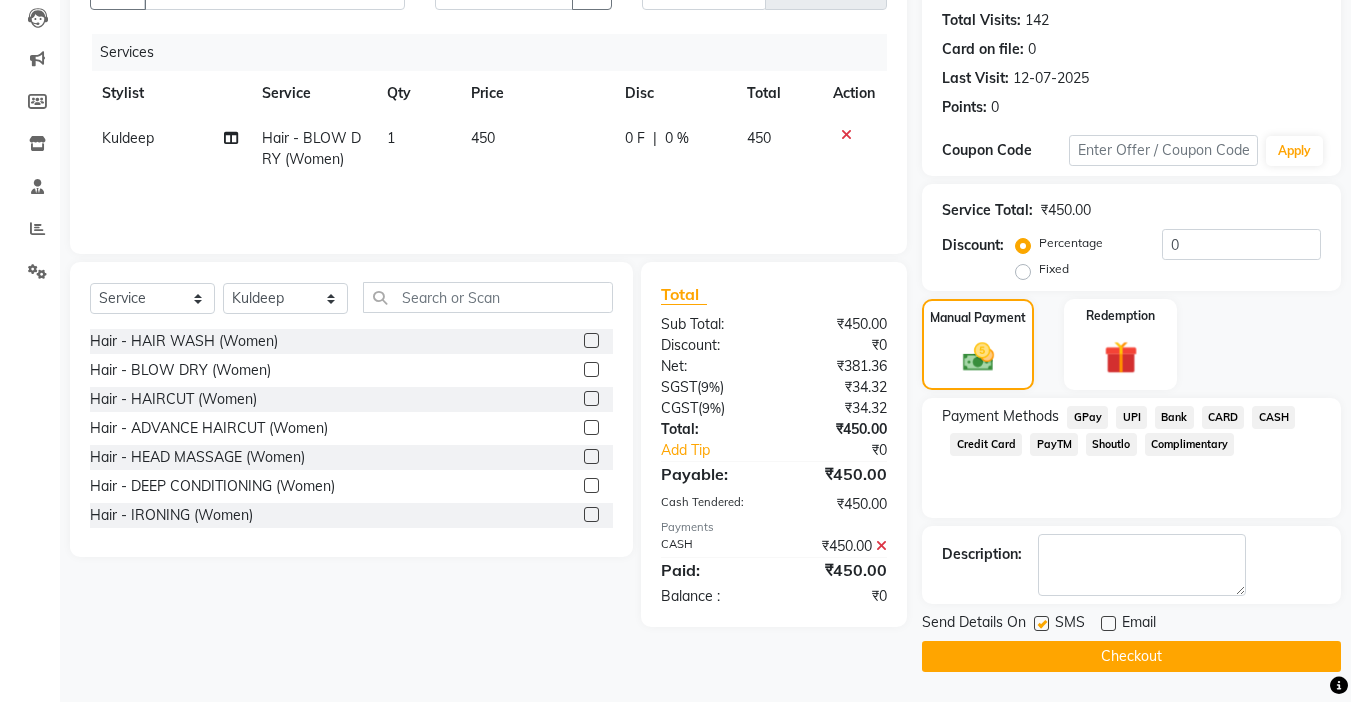 click on "Checkout" 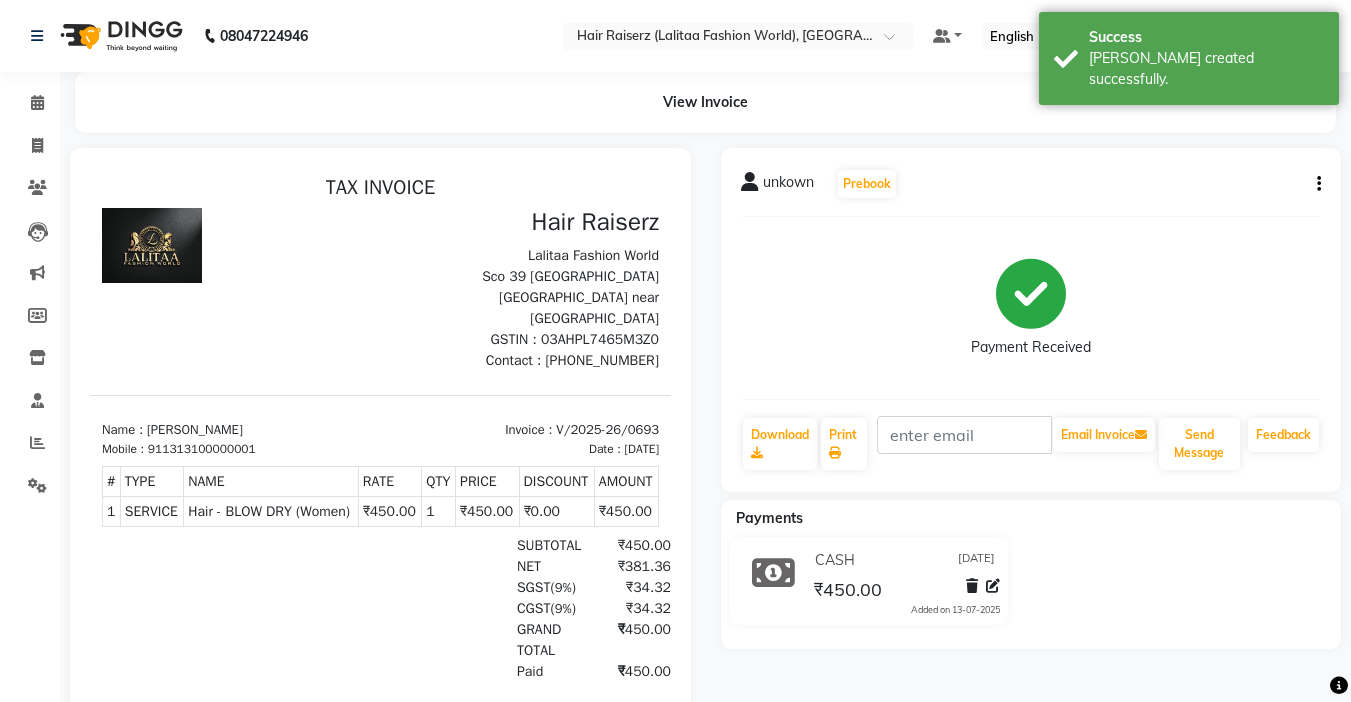scroll, scrollTop: 0, scrollLeft: 0, axis: both 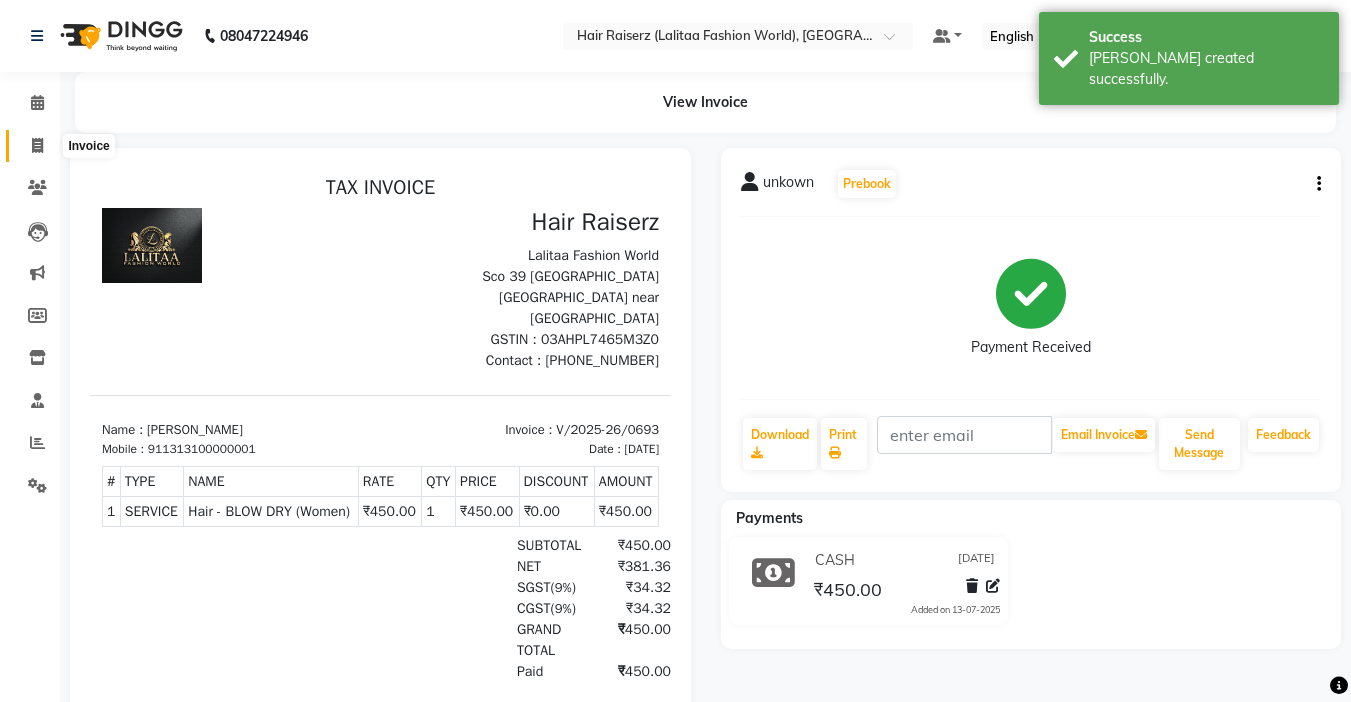 click 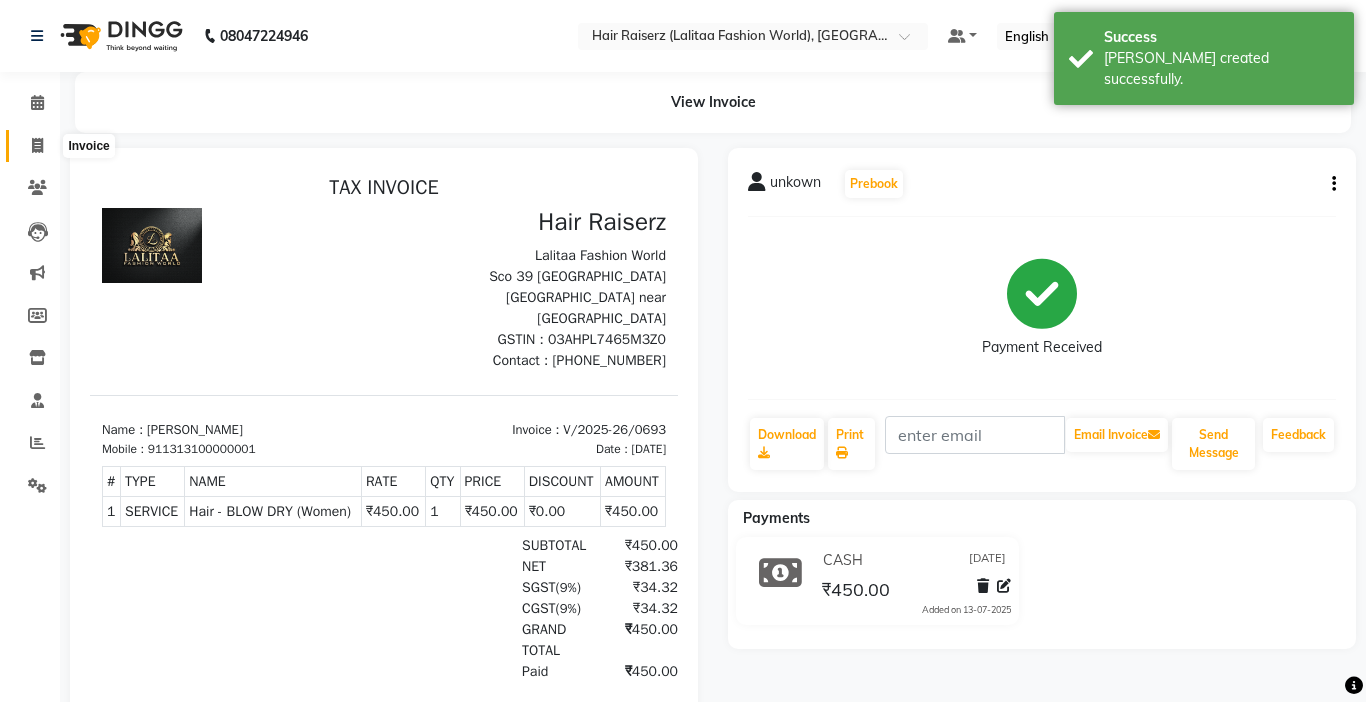 select on "service" 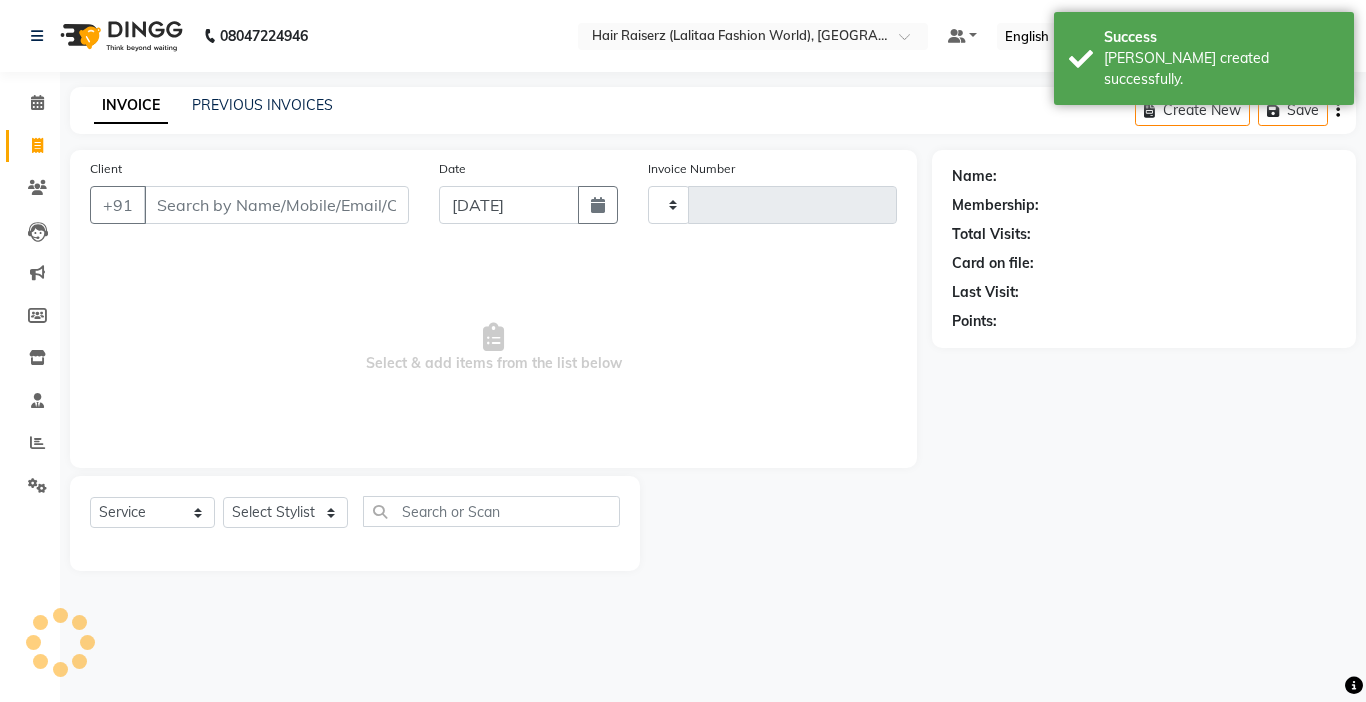 type on "0694" 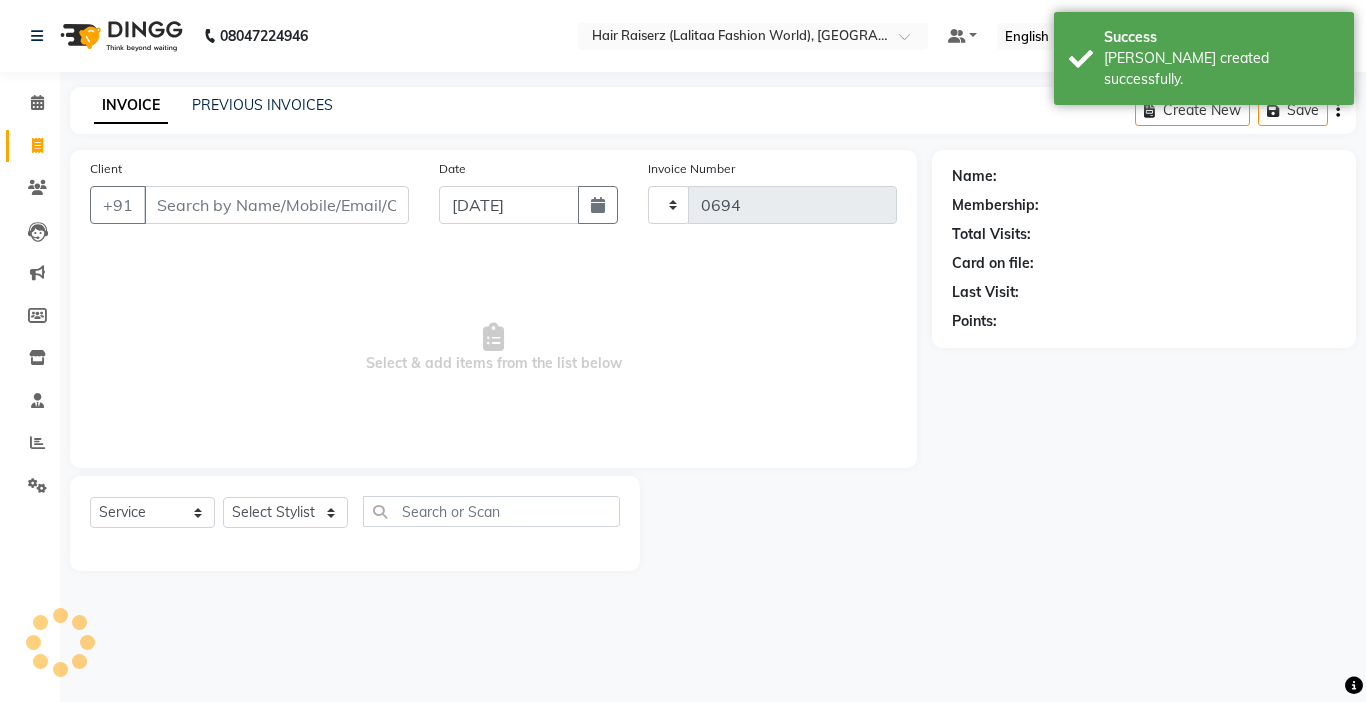 select on "7098" 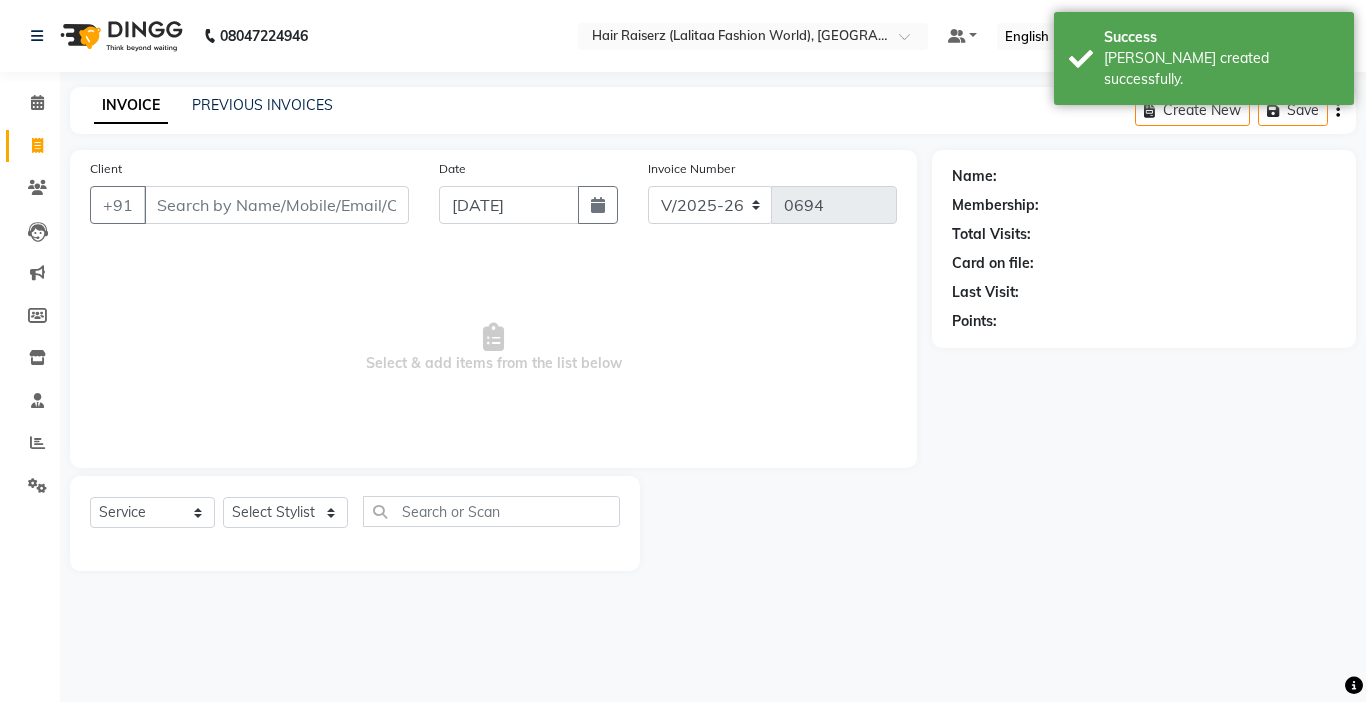 click on "Client" at bounding box center [276, 205] 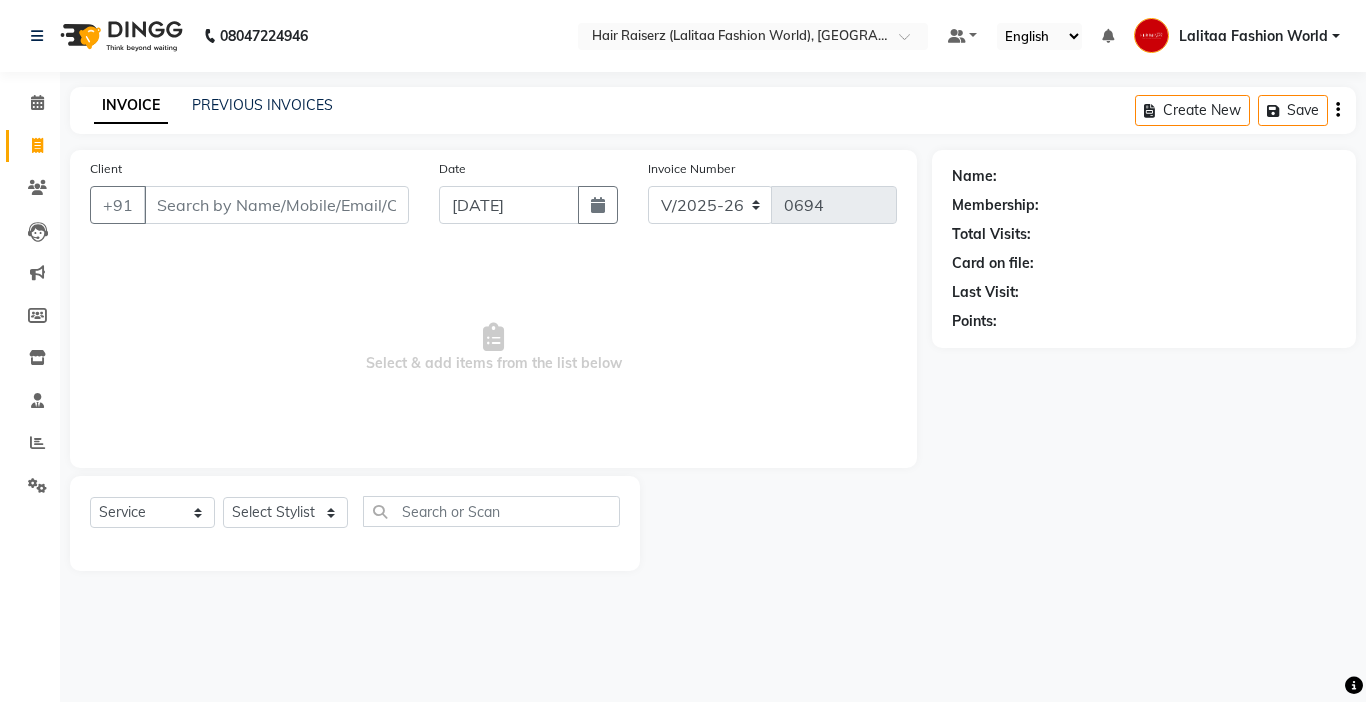 click on "Client" at bounding box center (276, 205) 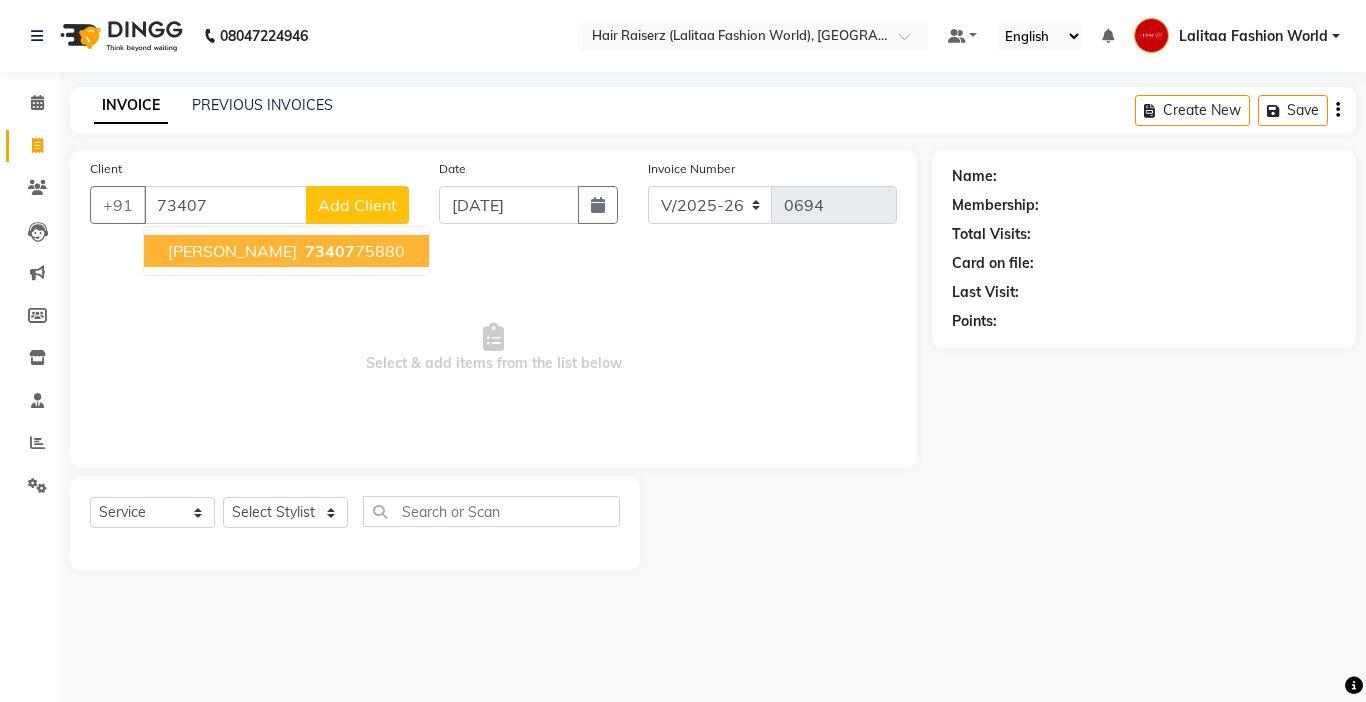 click on "73407 75880" at bounding box center [353, 251] 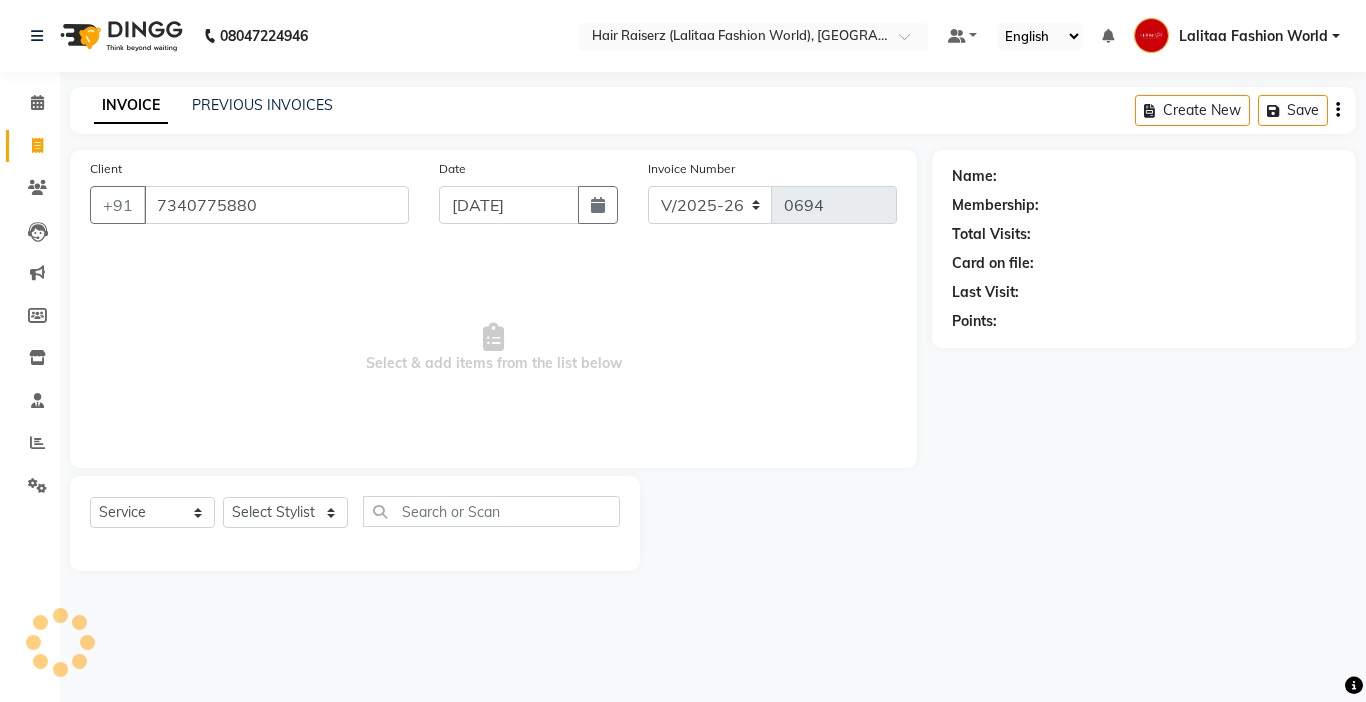type on "7340775880" 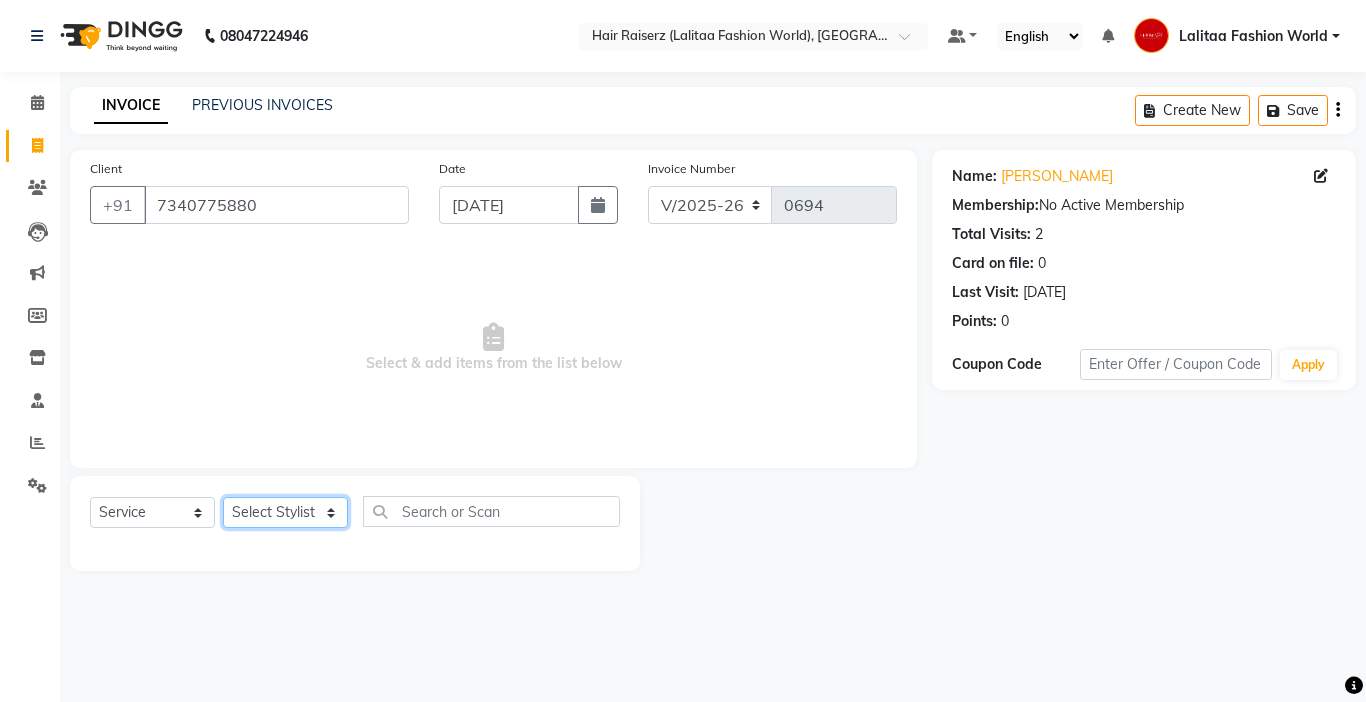 click on "Select Stylist [PERSON_NAME] counter sales [PERSON_NAME] [PERSON_NAME] Fashion World Meenakshi [PERSON_NAME] Pooja Prince  Sagar [PERSON_NAME]" 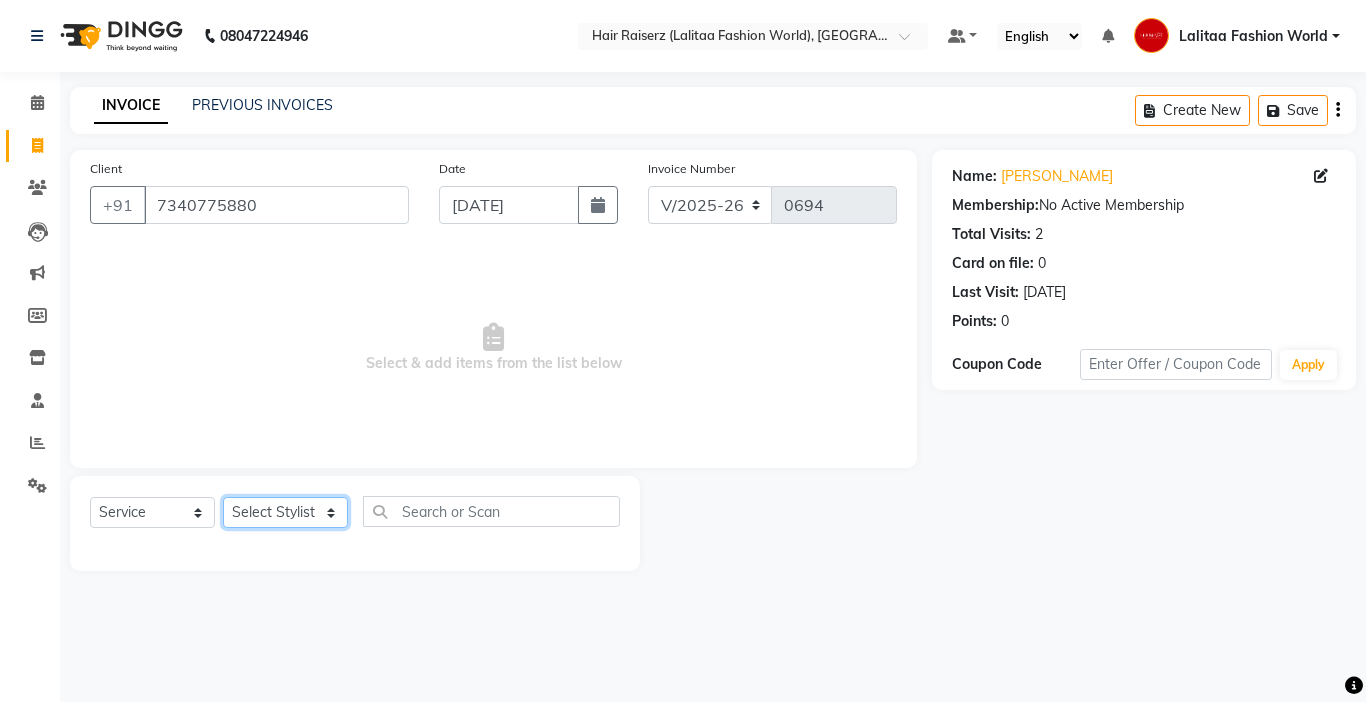 select on "67730" 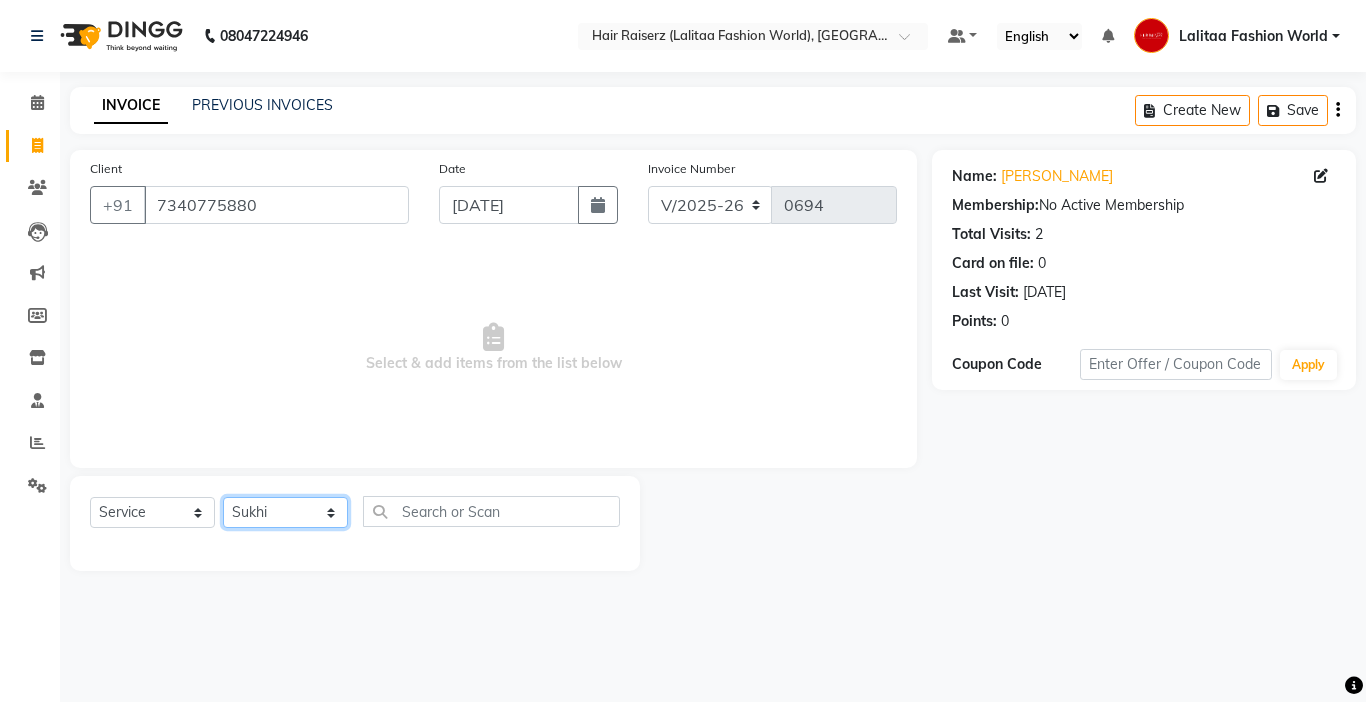 click on "Select Stylist [PERSON_NAME] counter sales [PERSON_NAME] [PERSON_NAME] Fashion World Meenakshi [PERSON_NAME] Pooja Prince  Sagar [PERSON_NAME]" 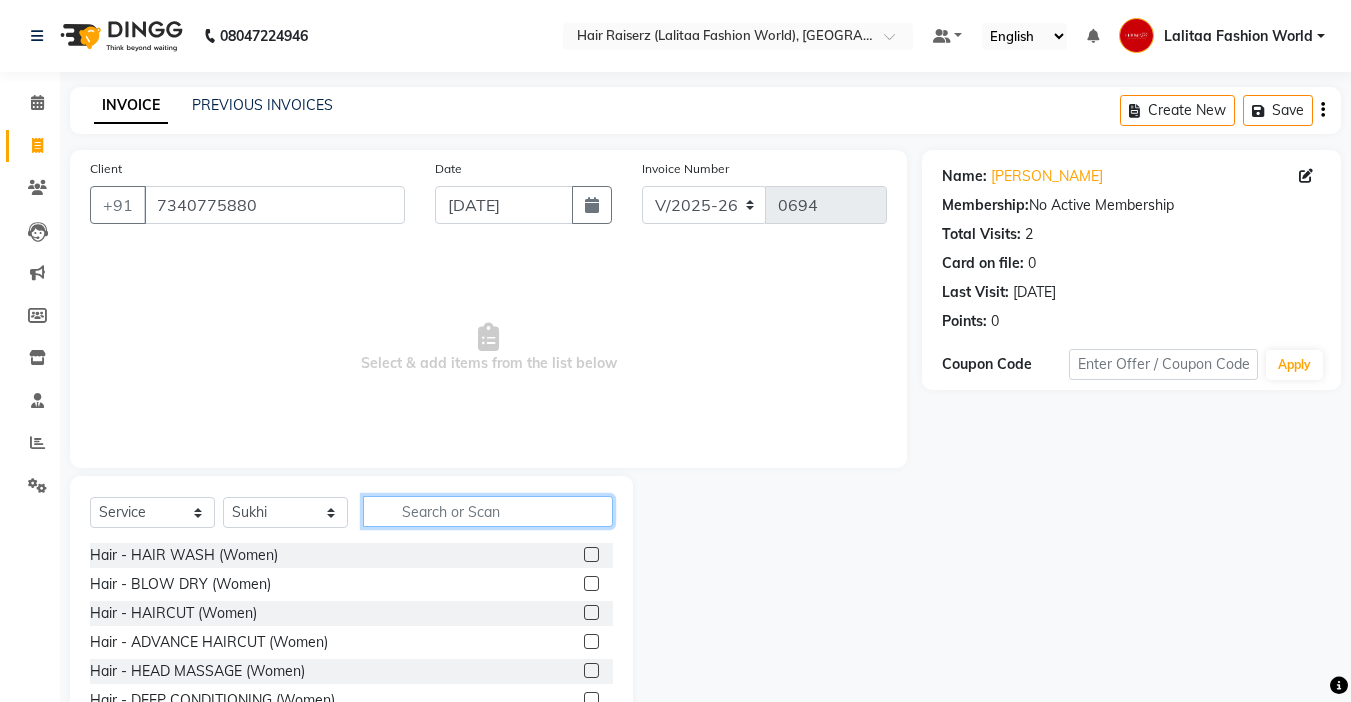 click 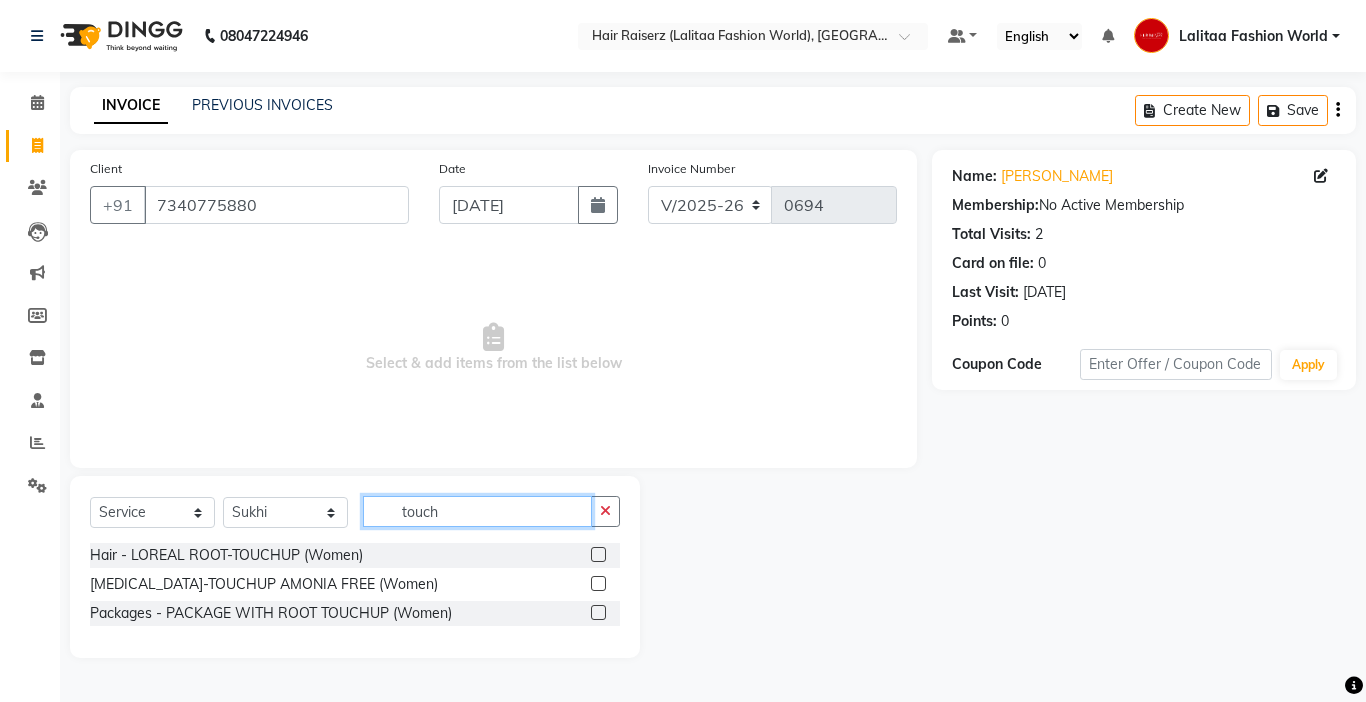 type on "touch" 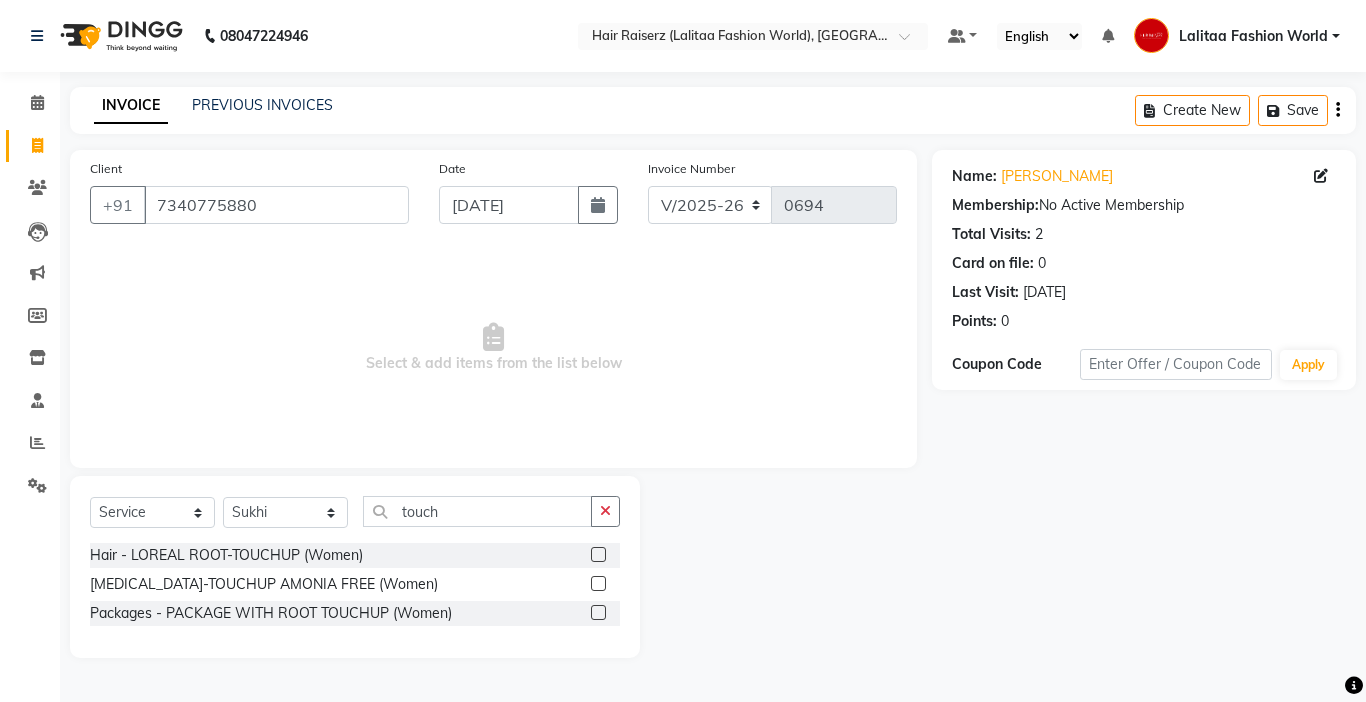 click 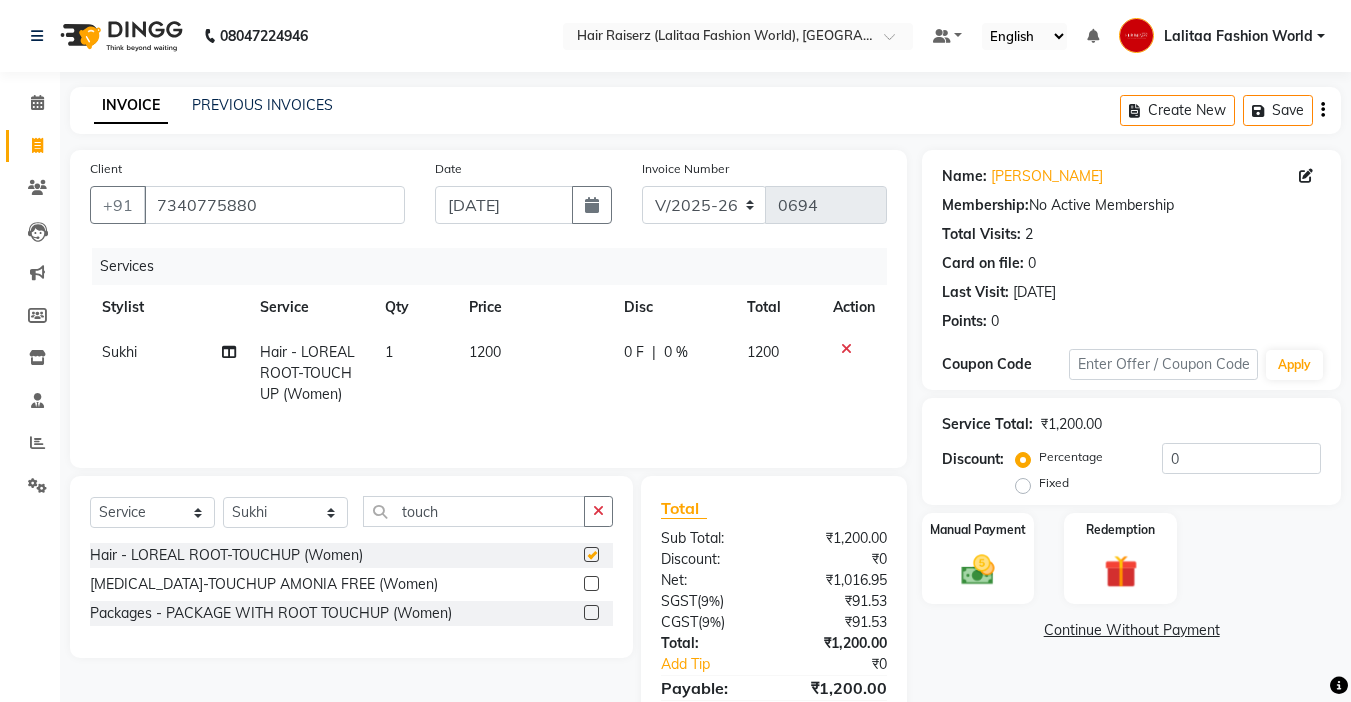 checkbox on "false" 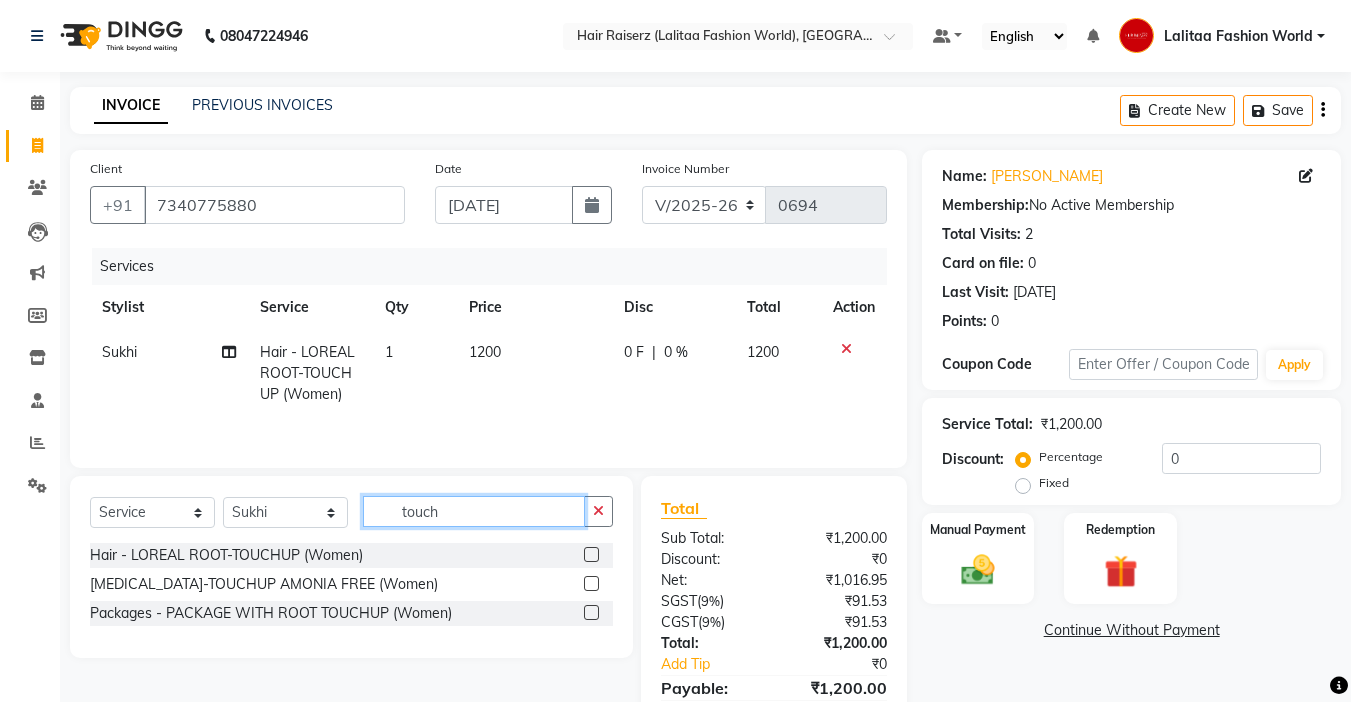 click on "touch" 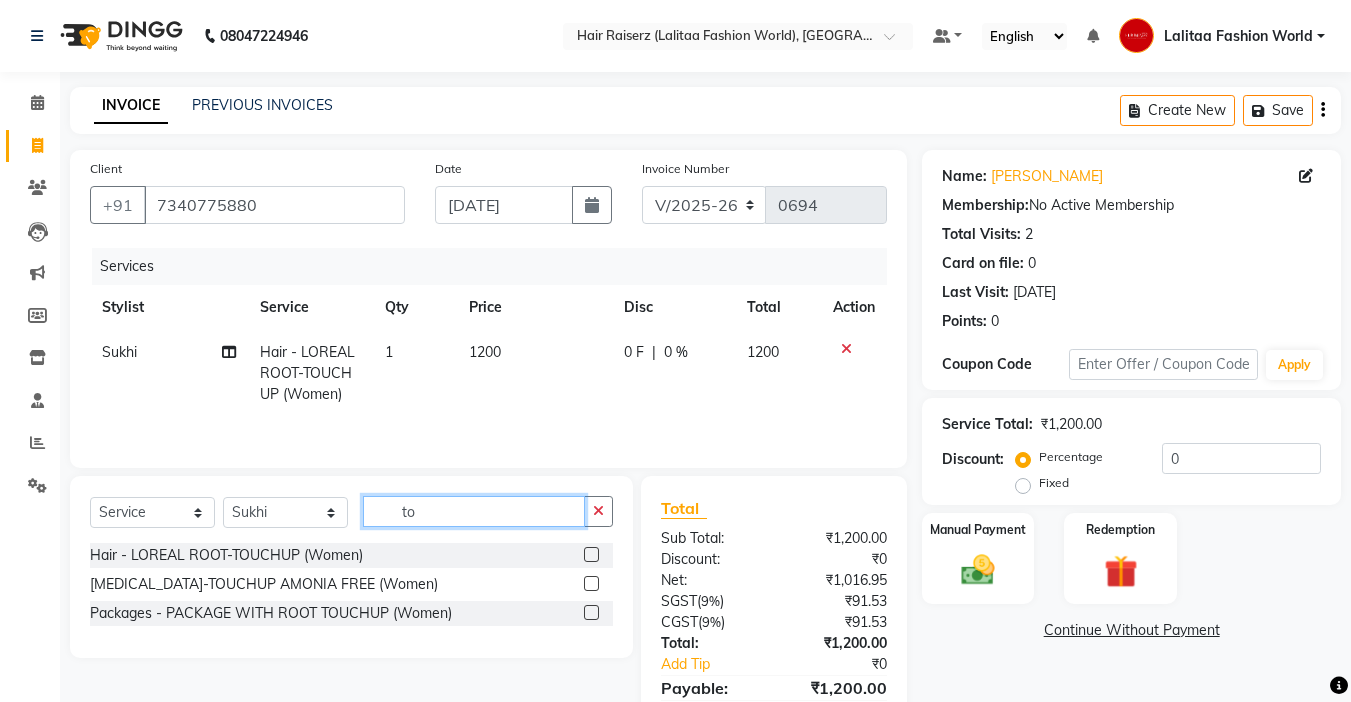 type on "t" 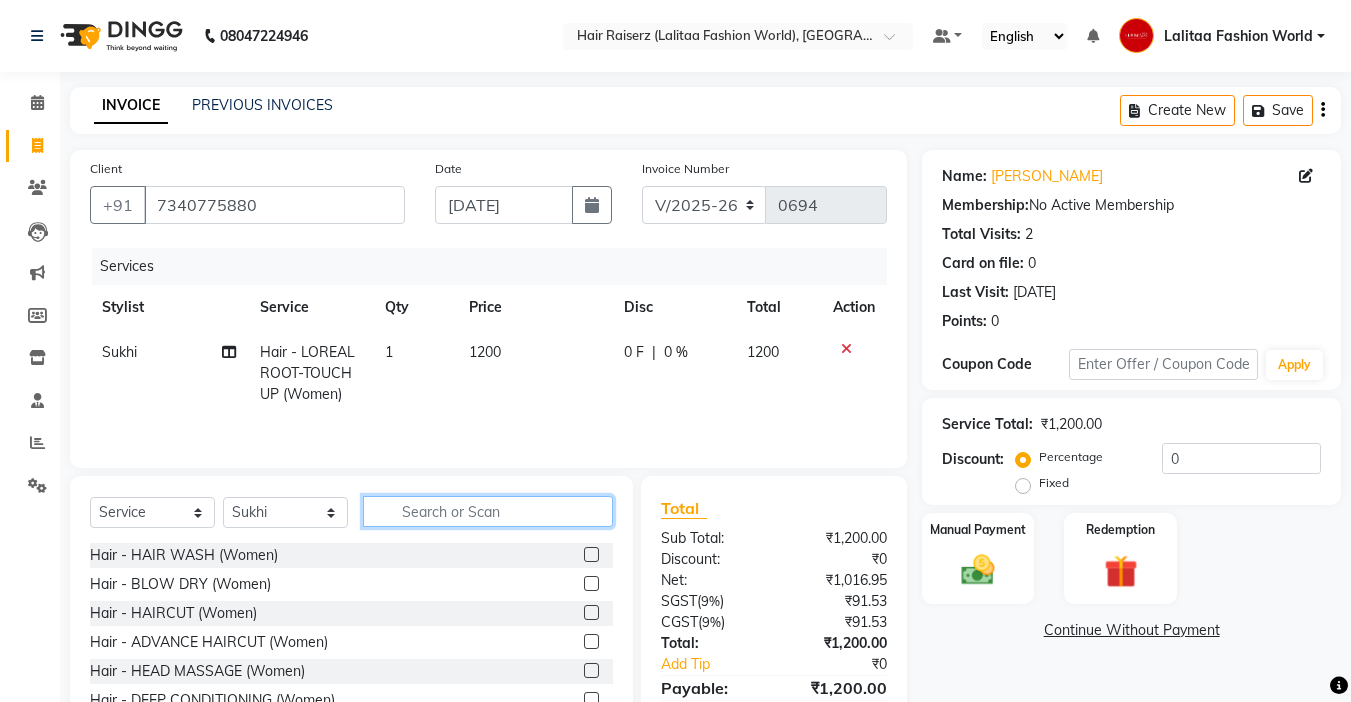 type 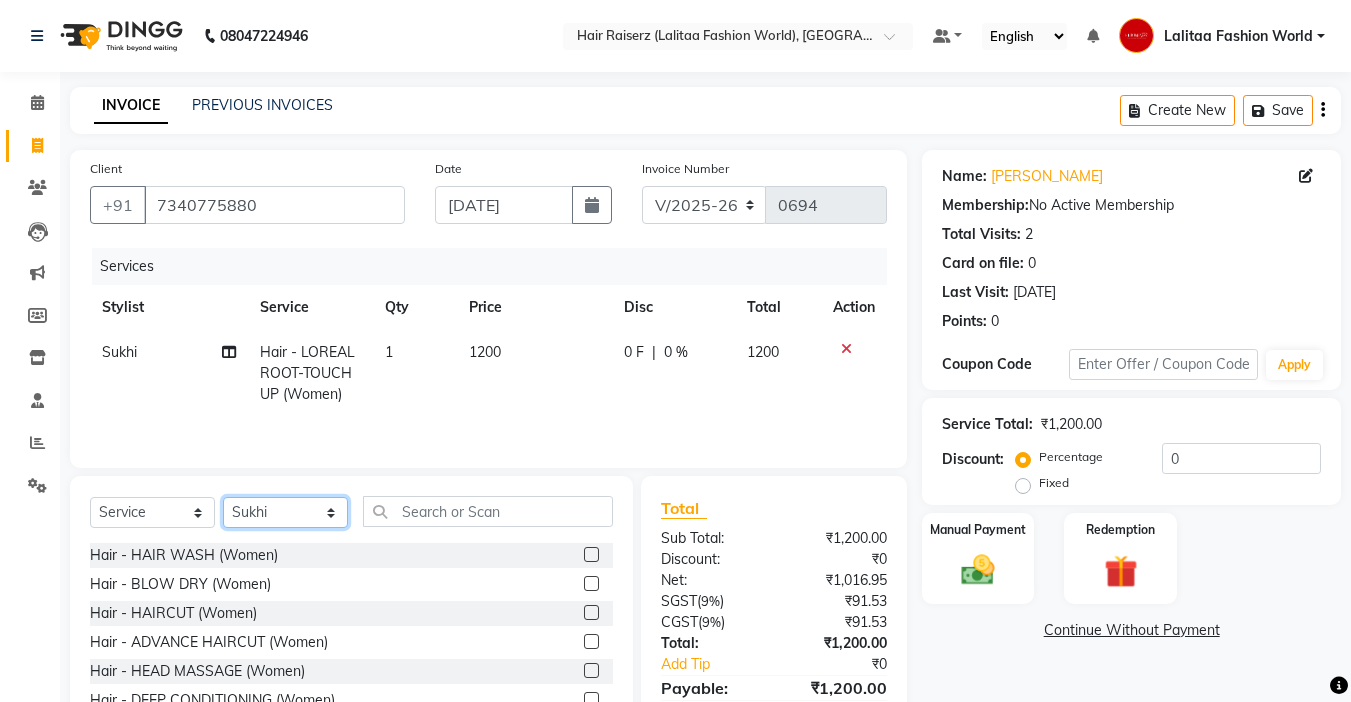 click on "Select Stylist [PERSON_NAME] counter sales [PERSON_NAME] [PERSON_NAME] Fashion World Meenakshi [PERSON_NAME] Pooja Prince  Sagar [PERSON_NAME]" 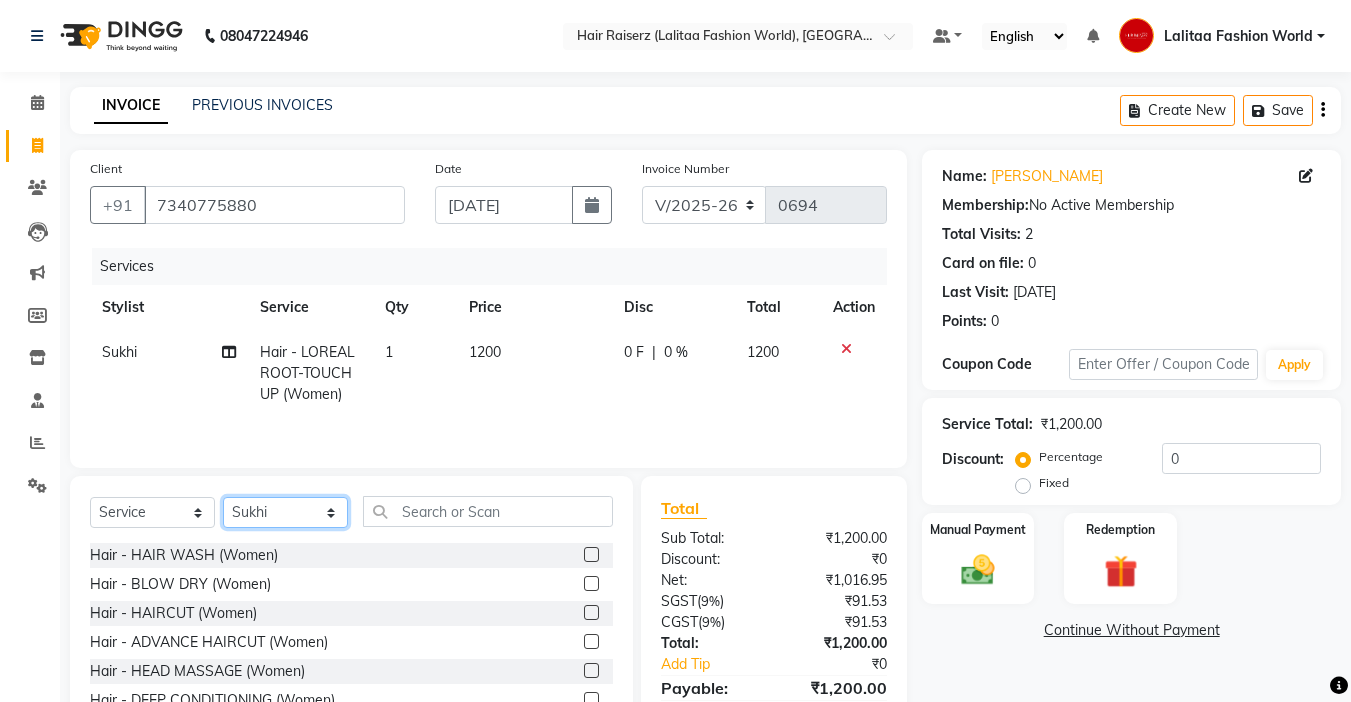 select on "79568" 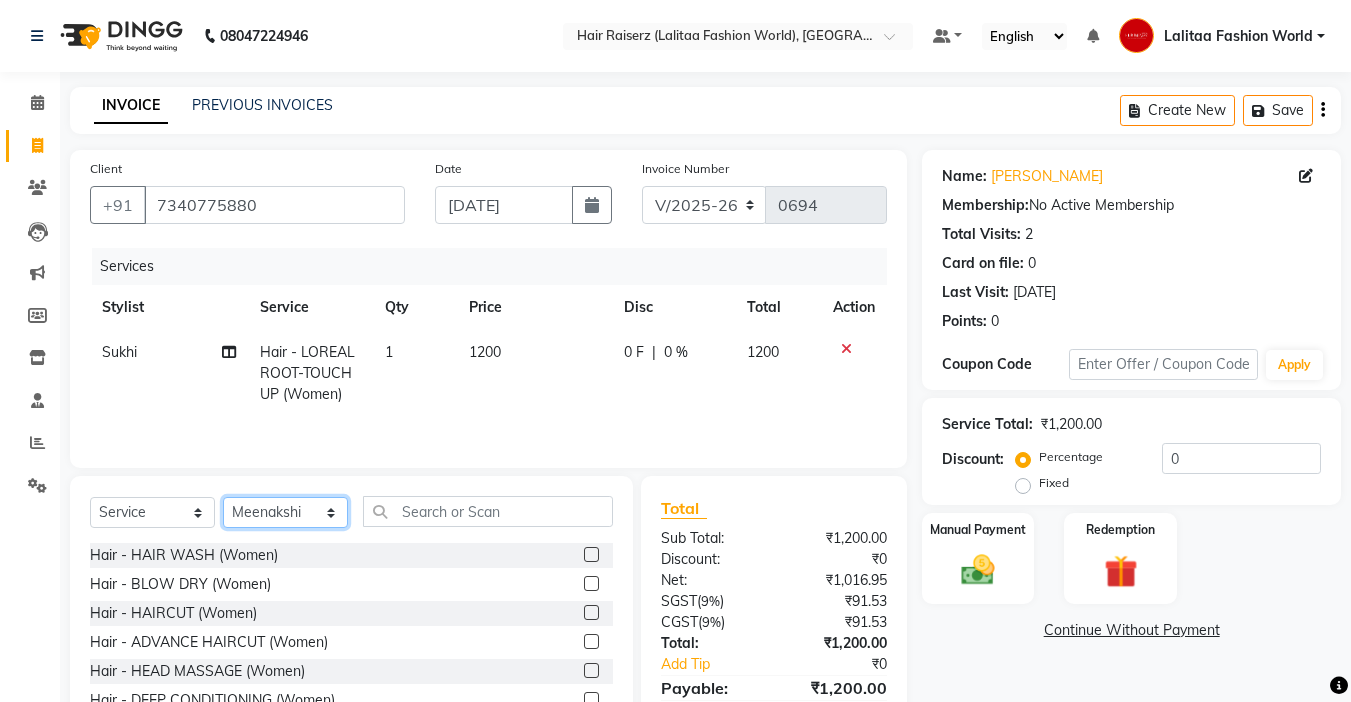 click on "Select Stylist [PERSON_NAME] counter sales [PERSON_NAME] [PERSON_NAME] Fashion World Meenakshi [PERSON_NAME] Pooja Prince  Sagar [PERSON_NAME]" 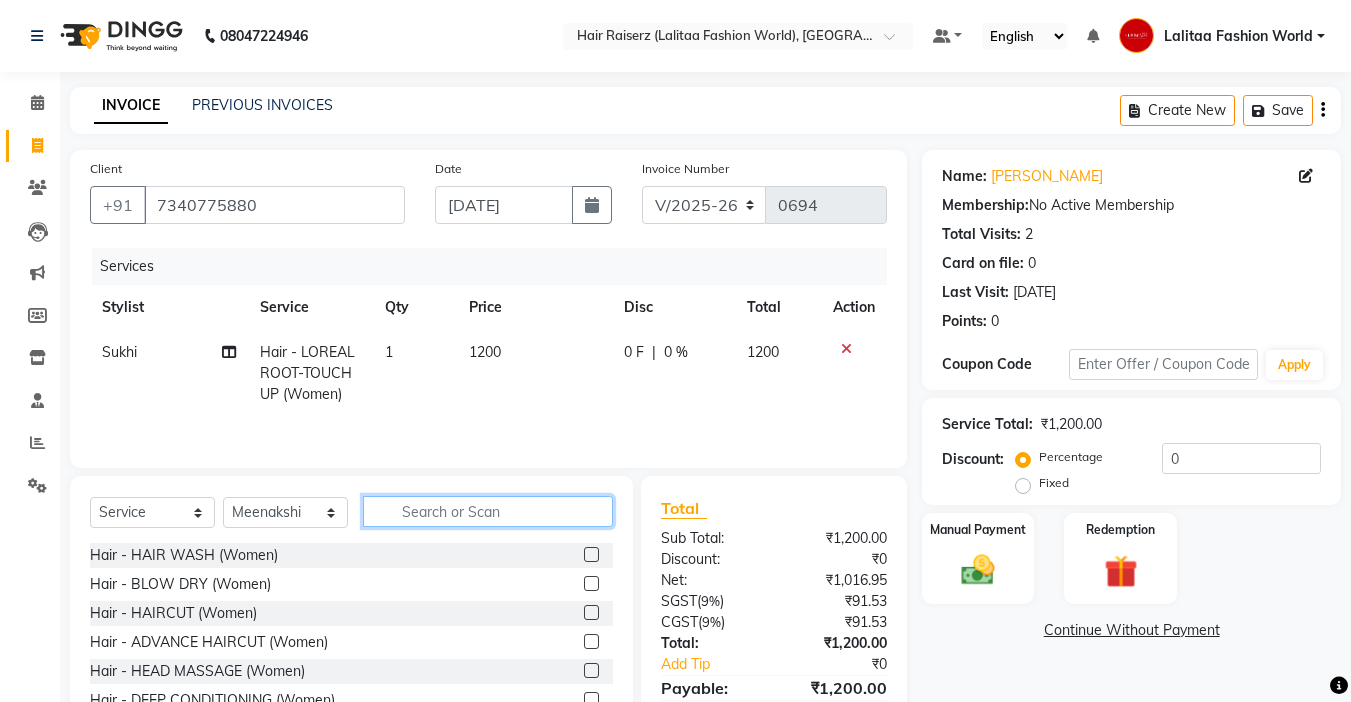 click 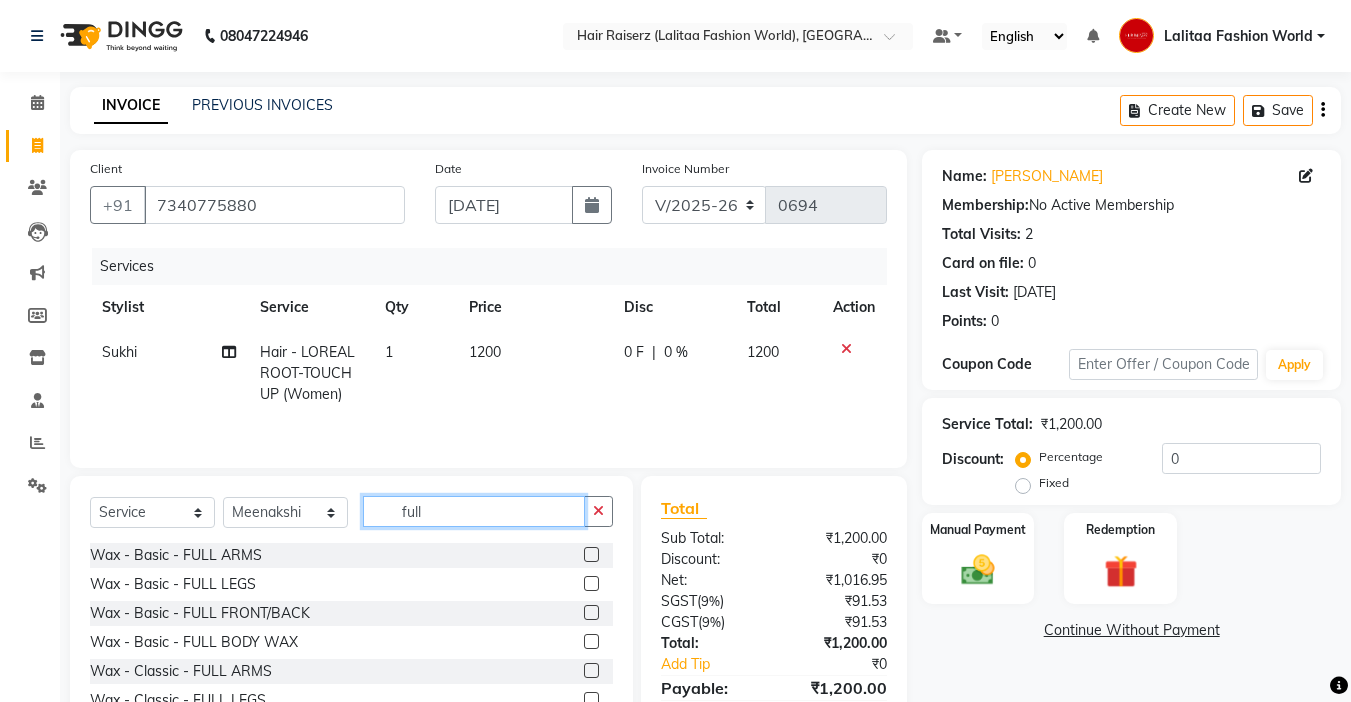 type on "full" 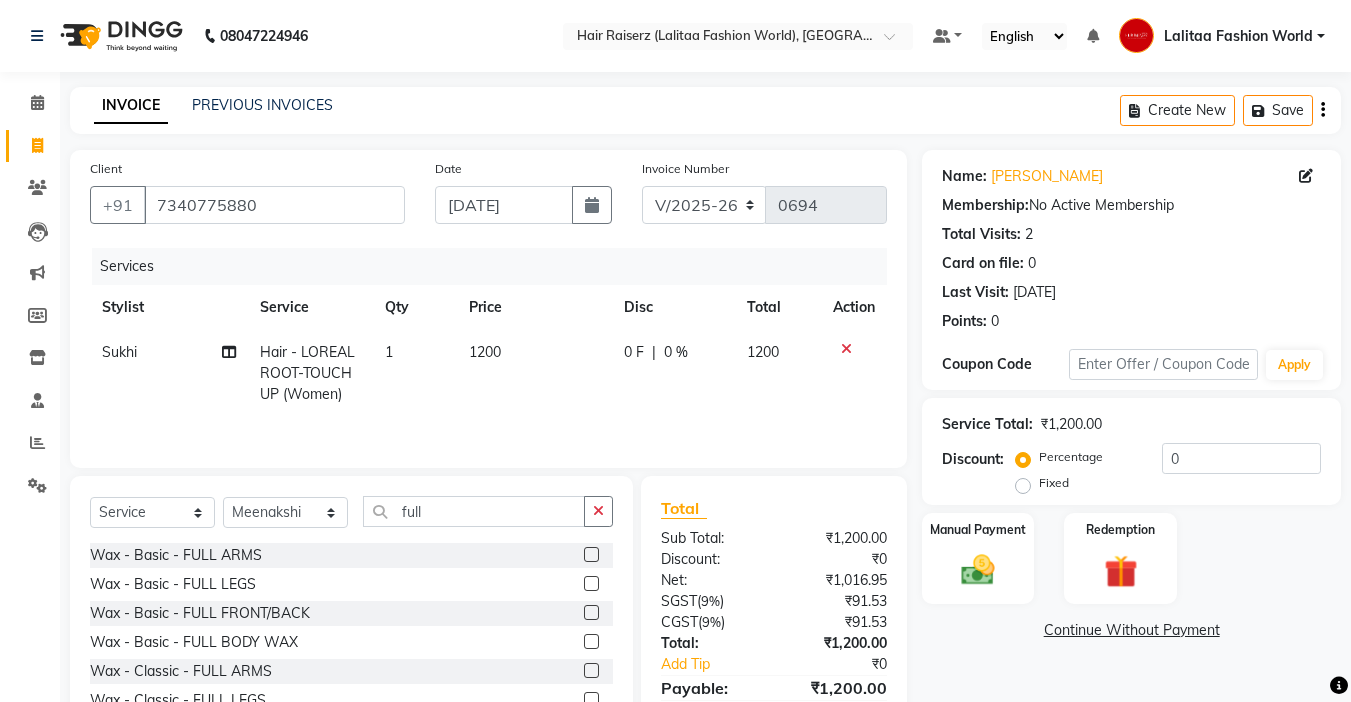 click 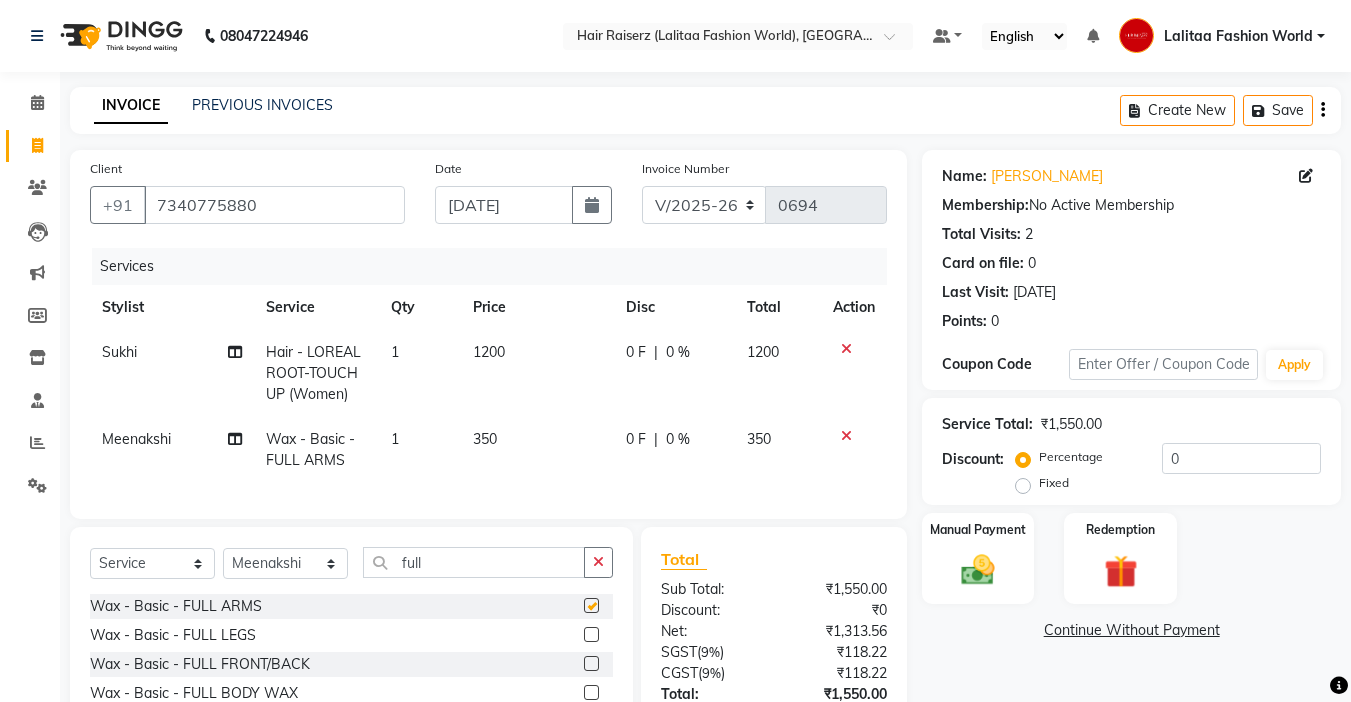 checkbox on "false" 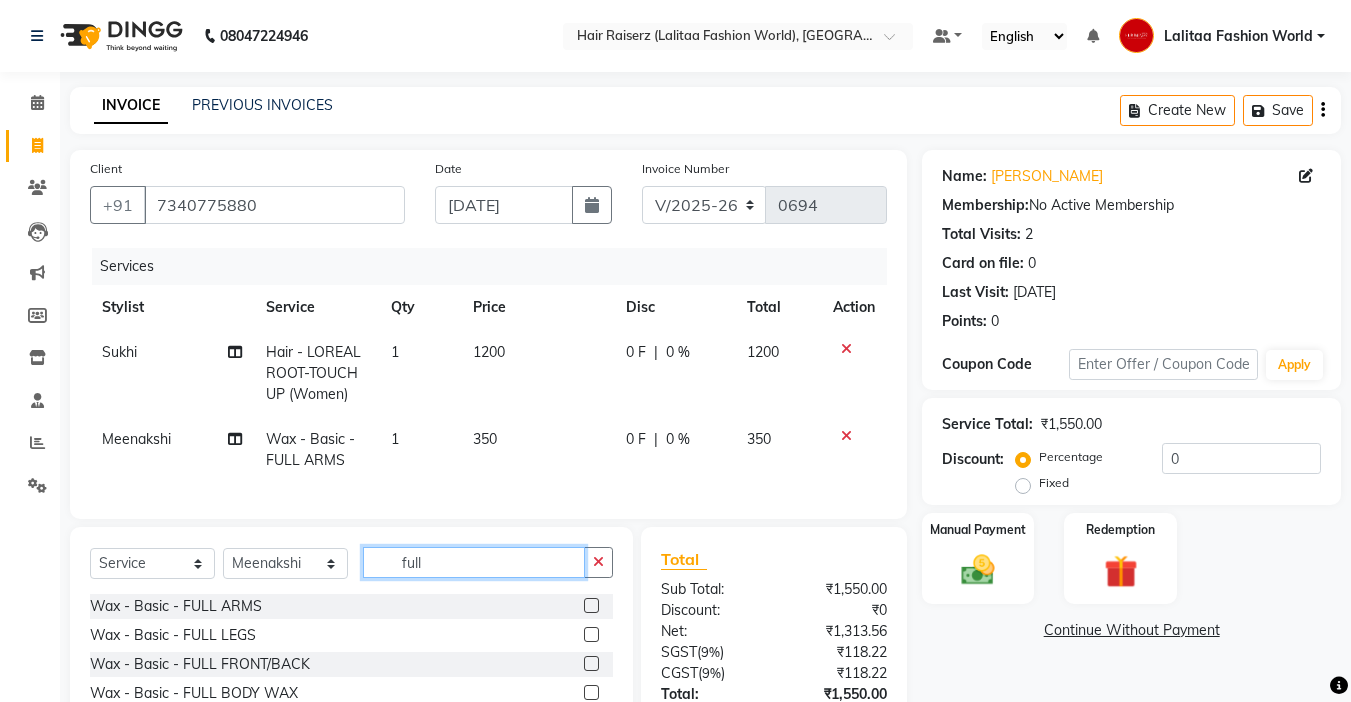 click on "full" 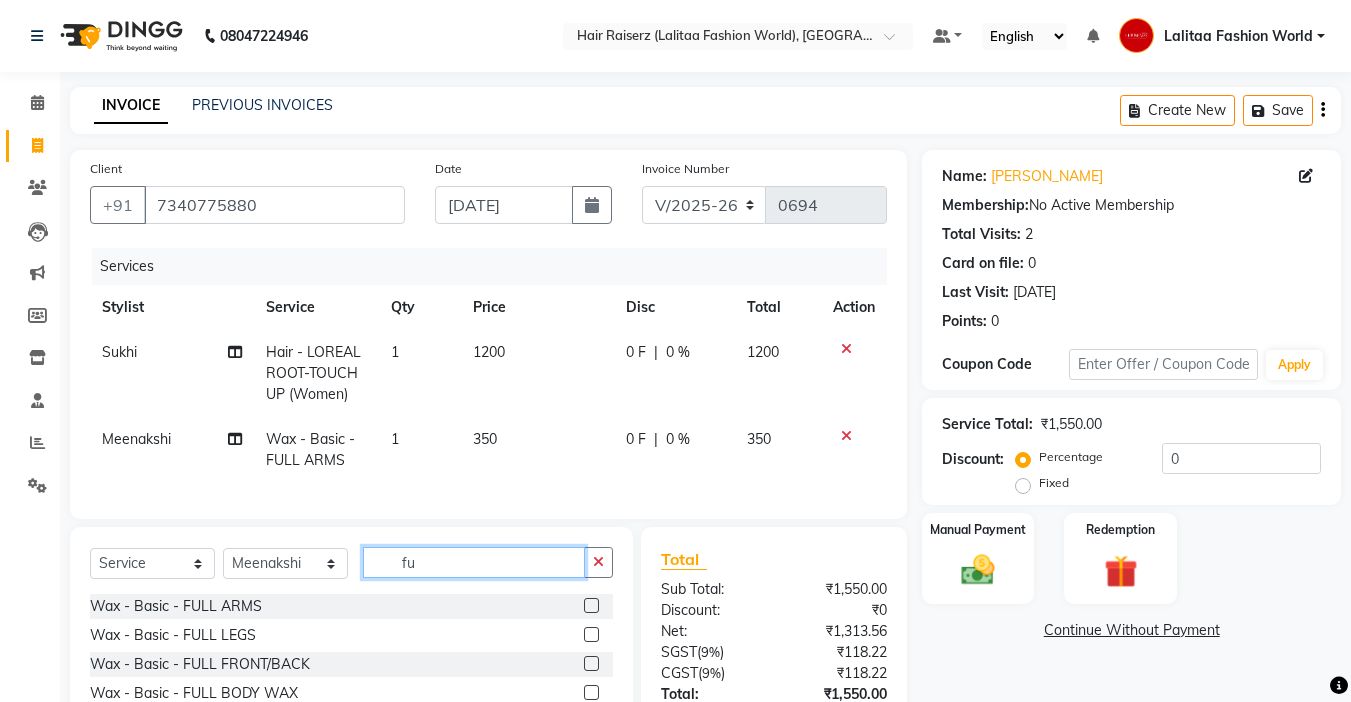 type on "f" 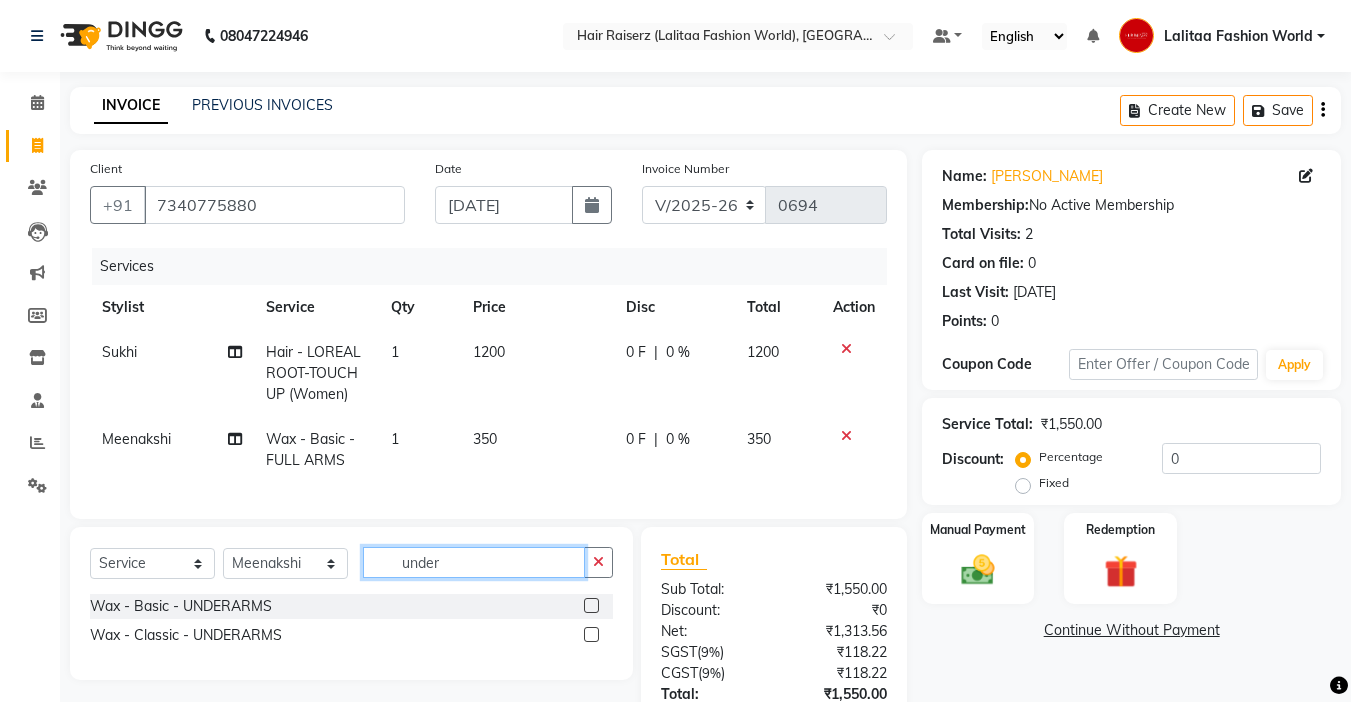type on "under" 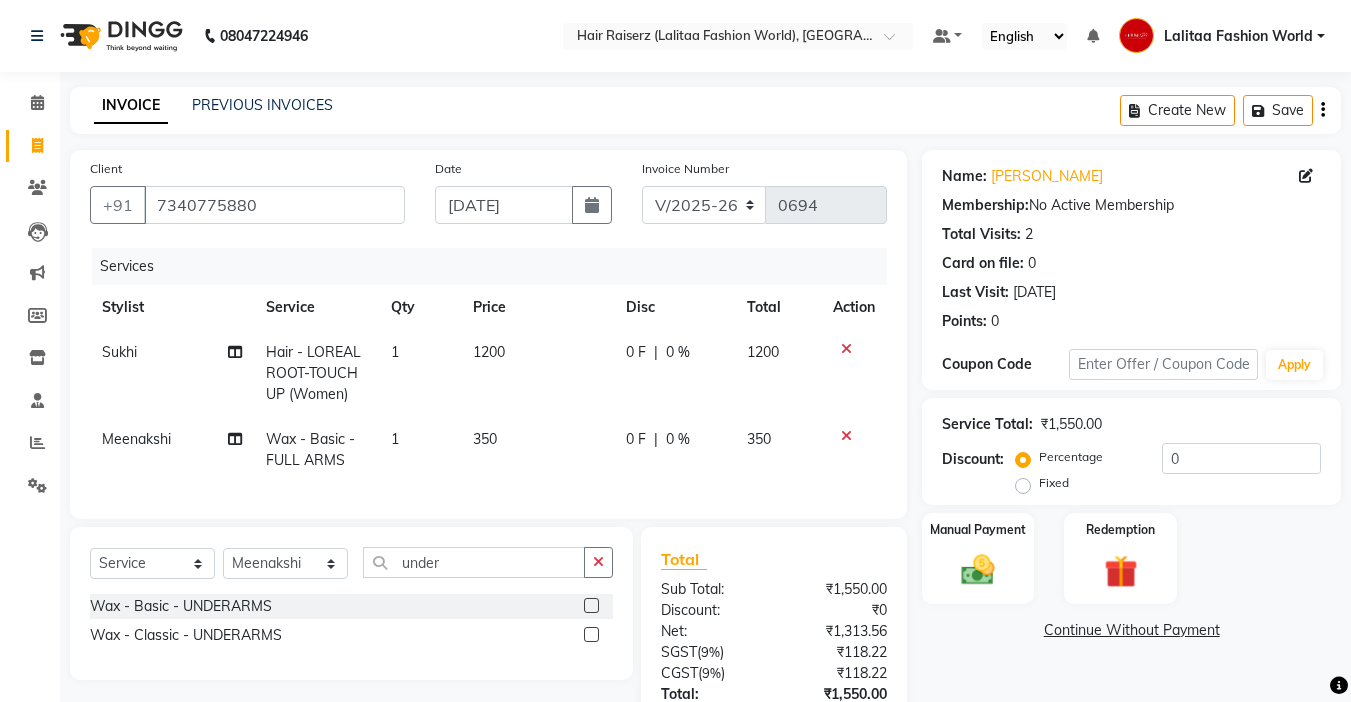 click 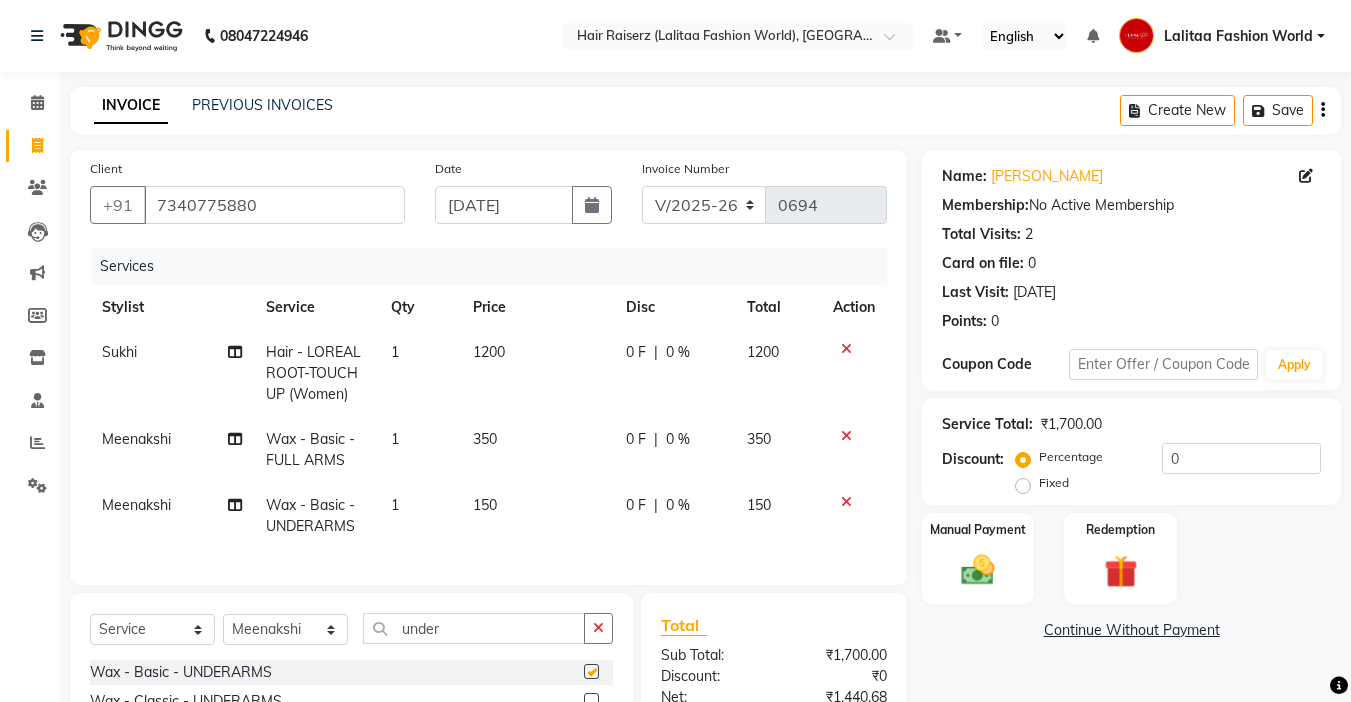 checkbox on "false" 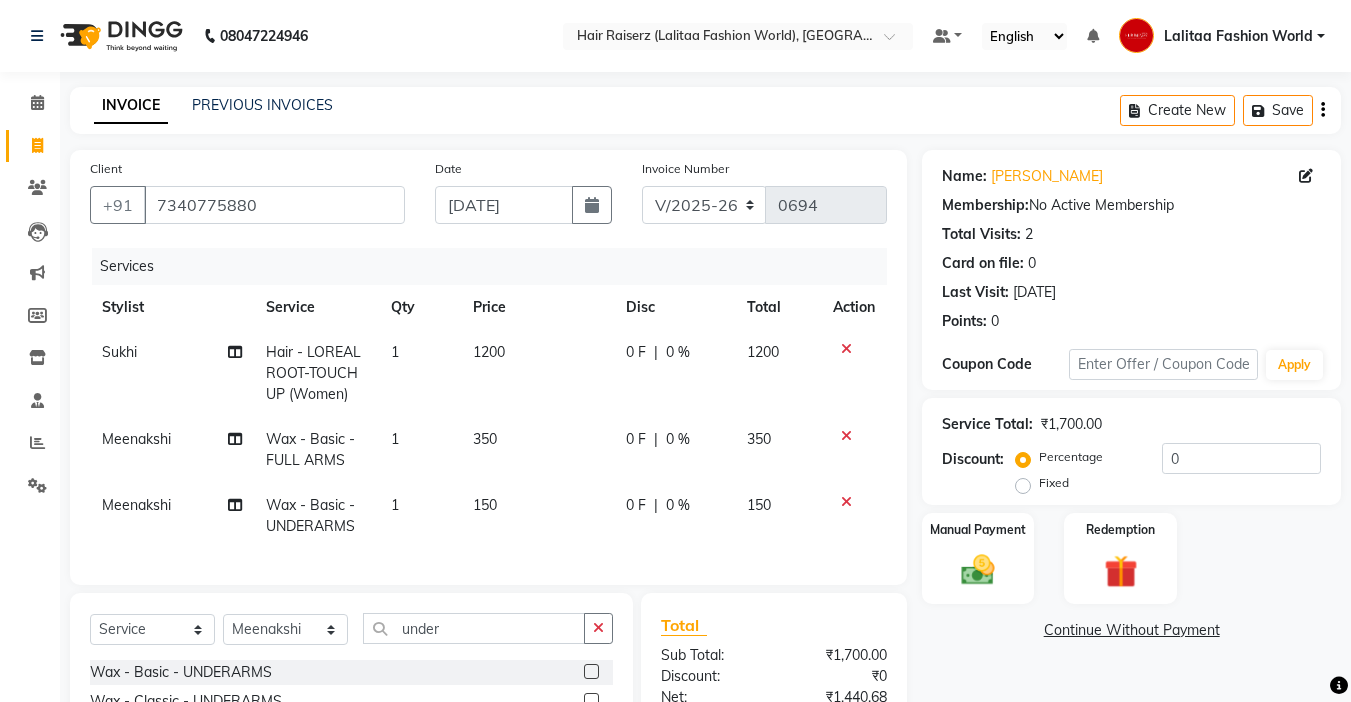 scroll, scrollTop: 230, scrollLeft: 0, axis: vertical 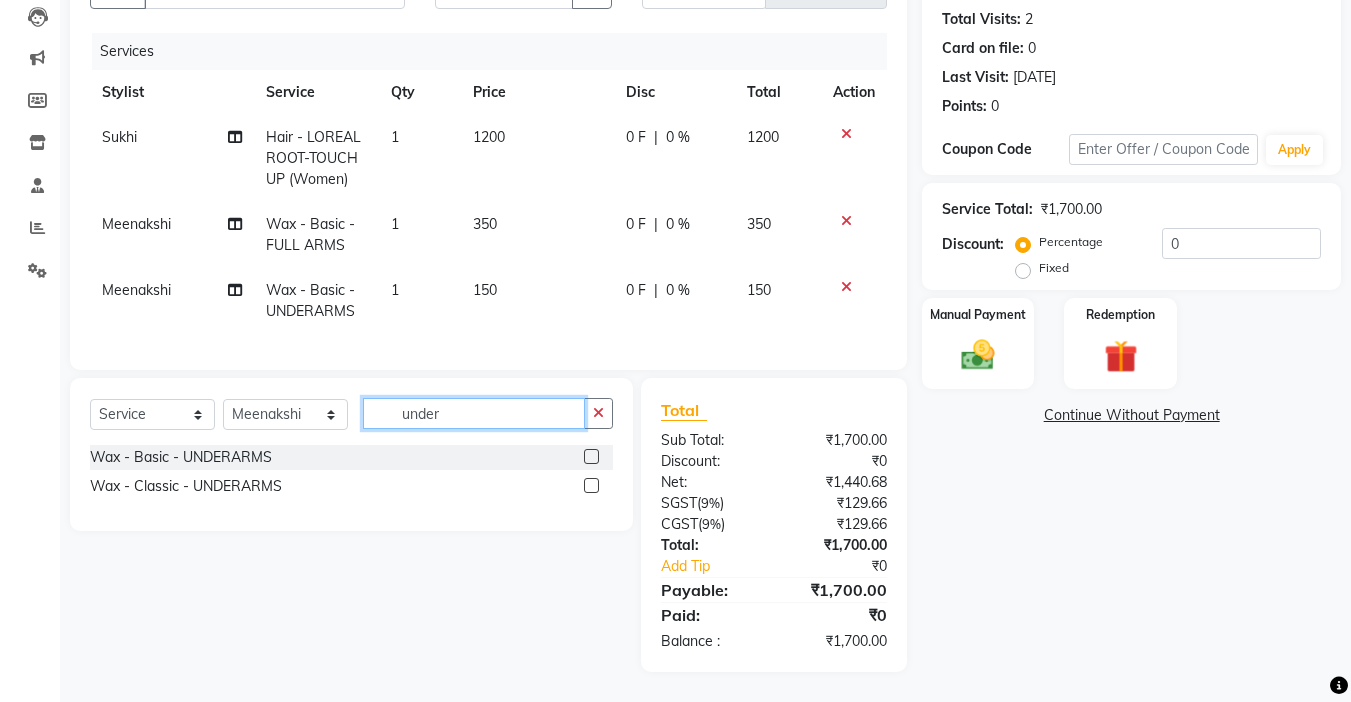 click on "under" 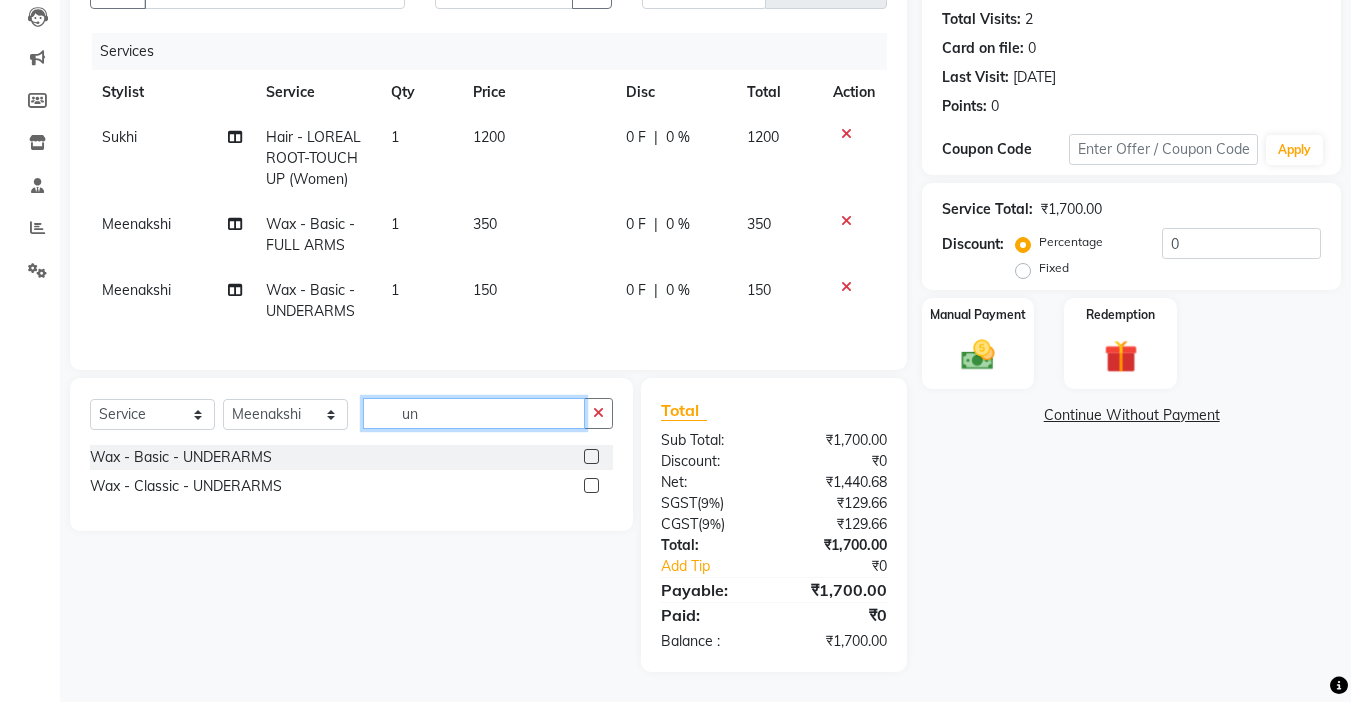 type on "u" 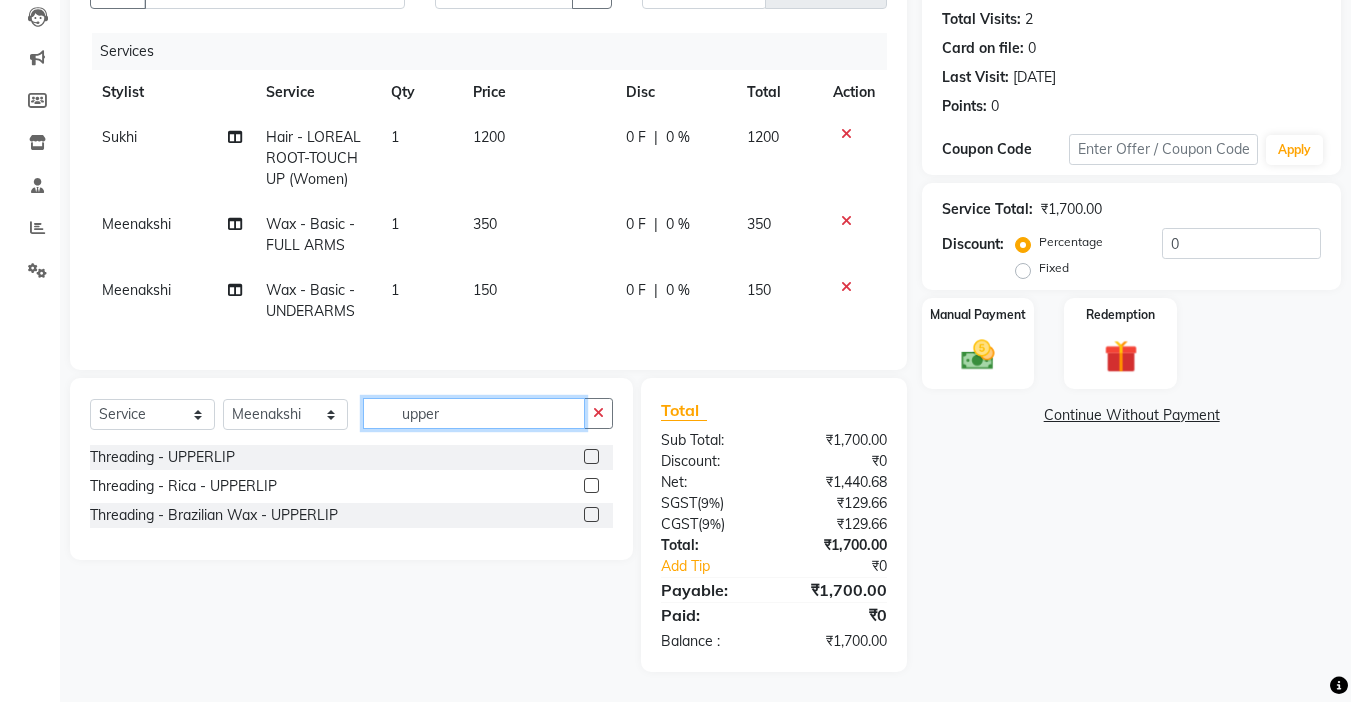 type on "upper" 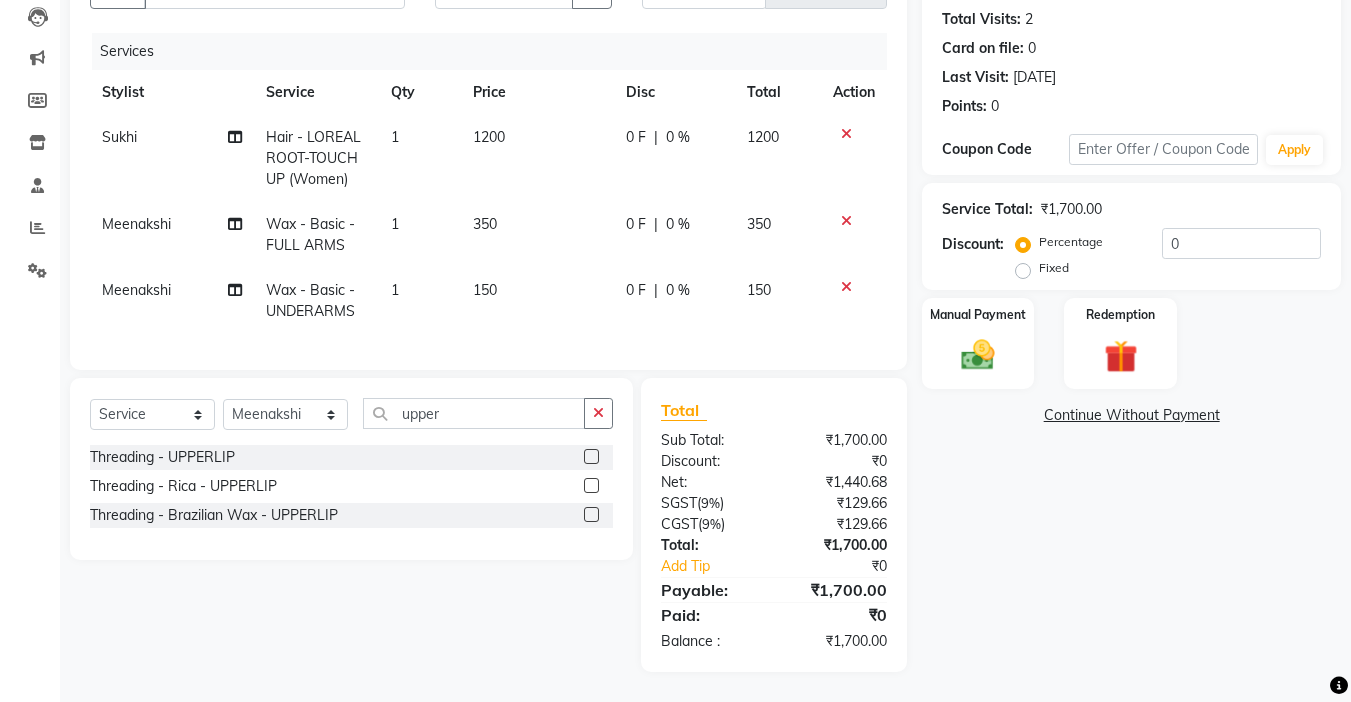click 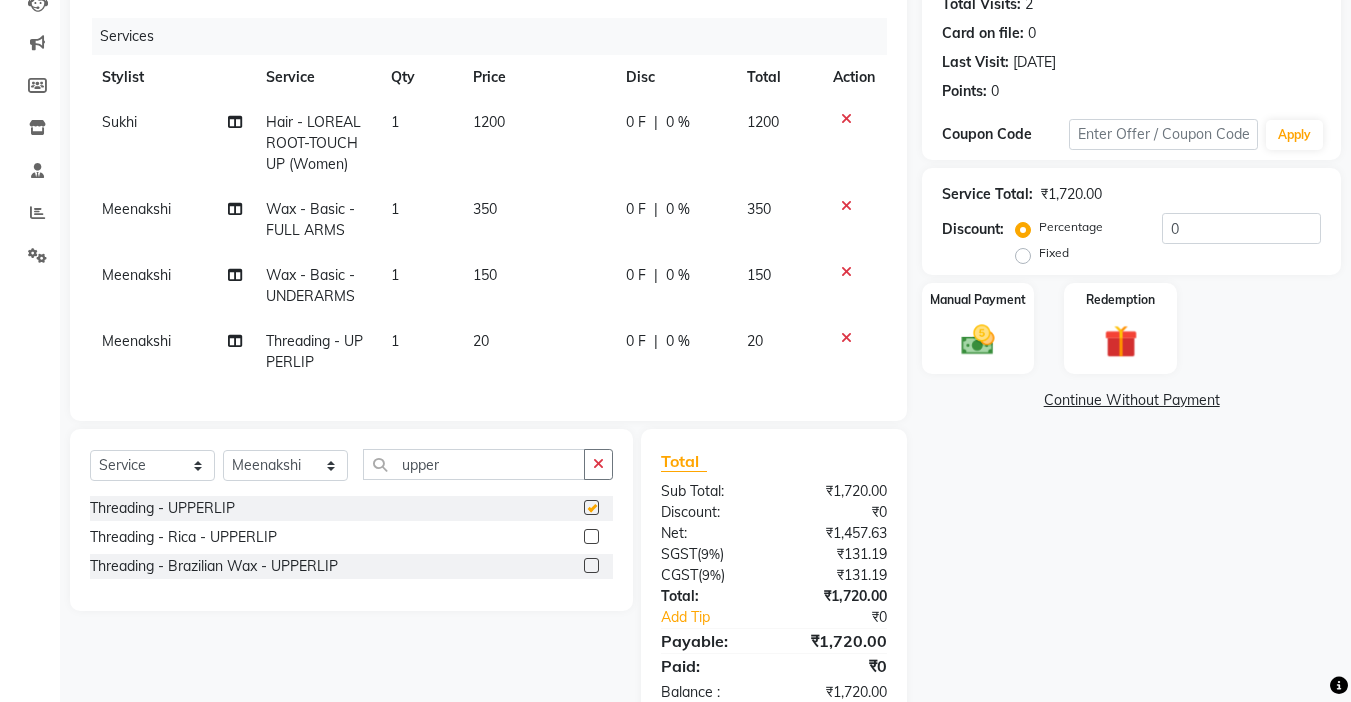 checkbox on "false" 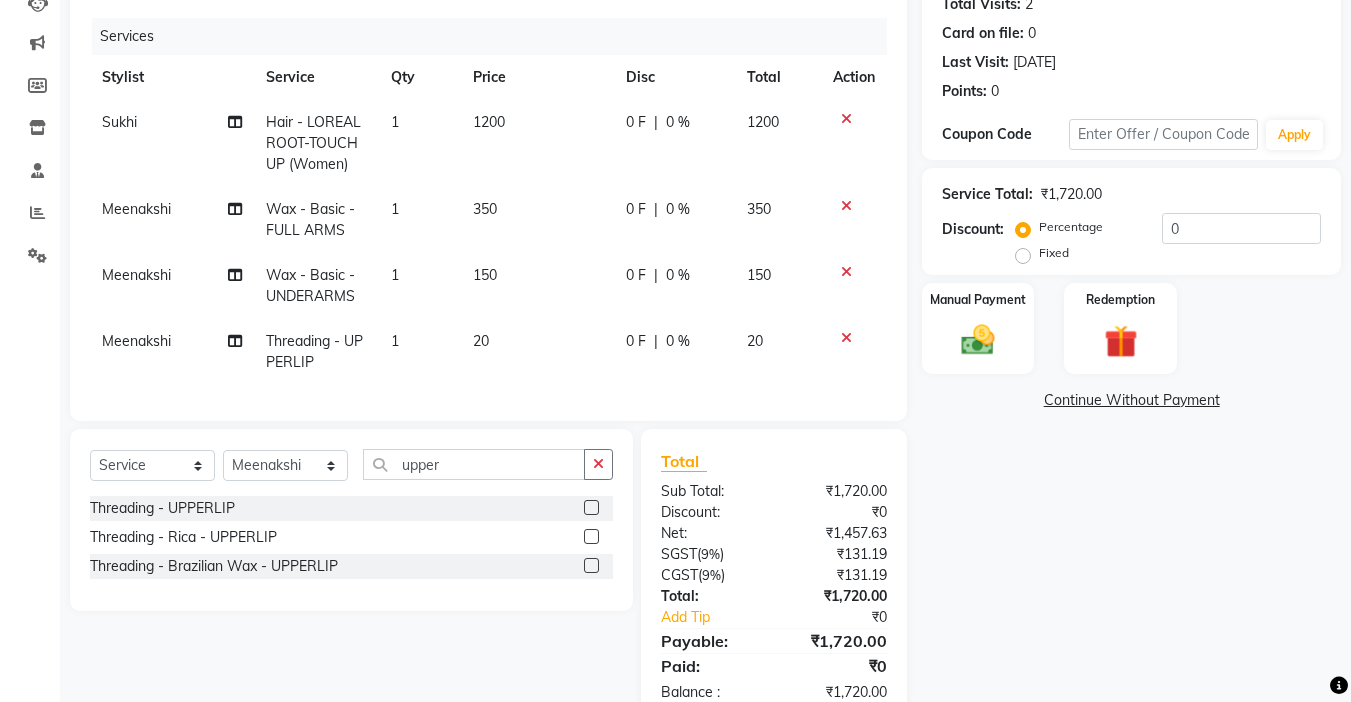scroll, scrollTop: 296, scrollLeft: 0, axis: vertical 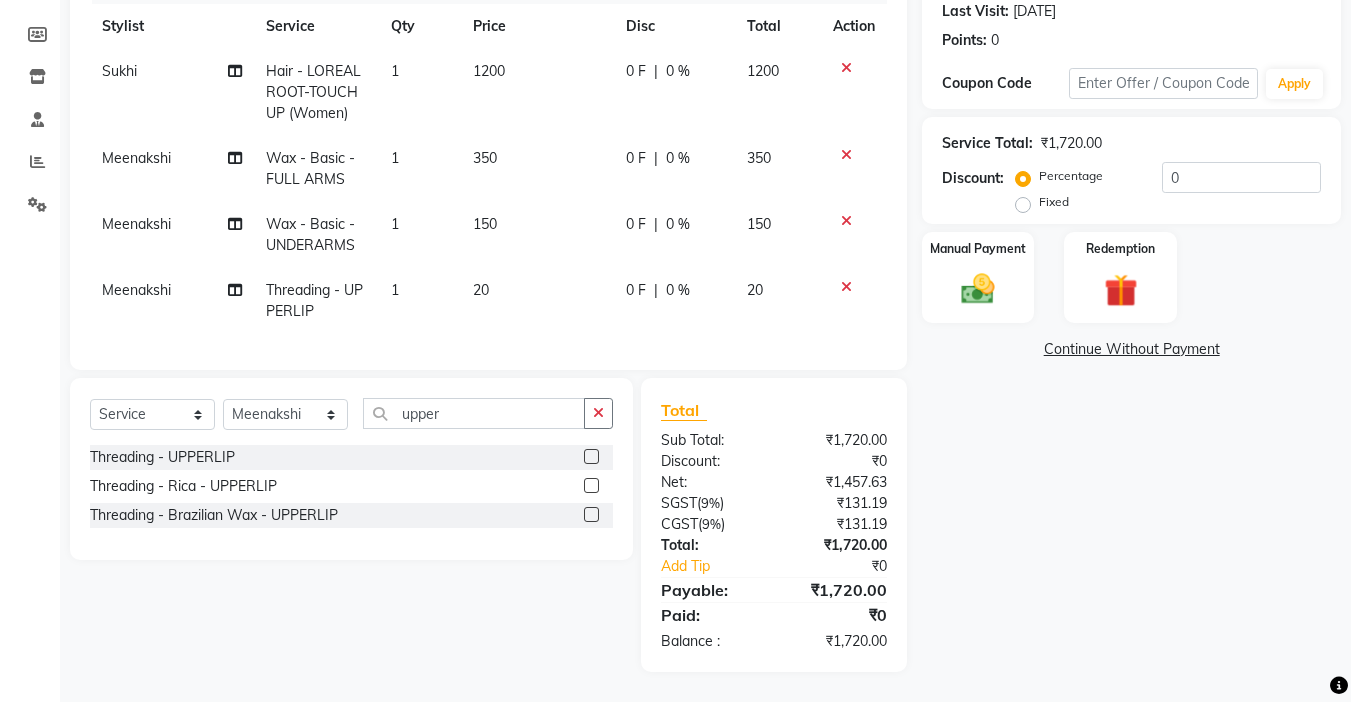 click on "Fixed" 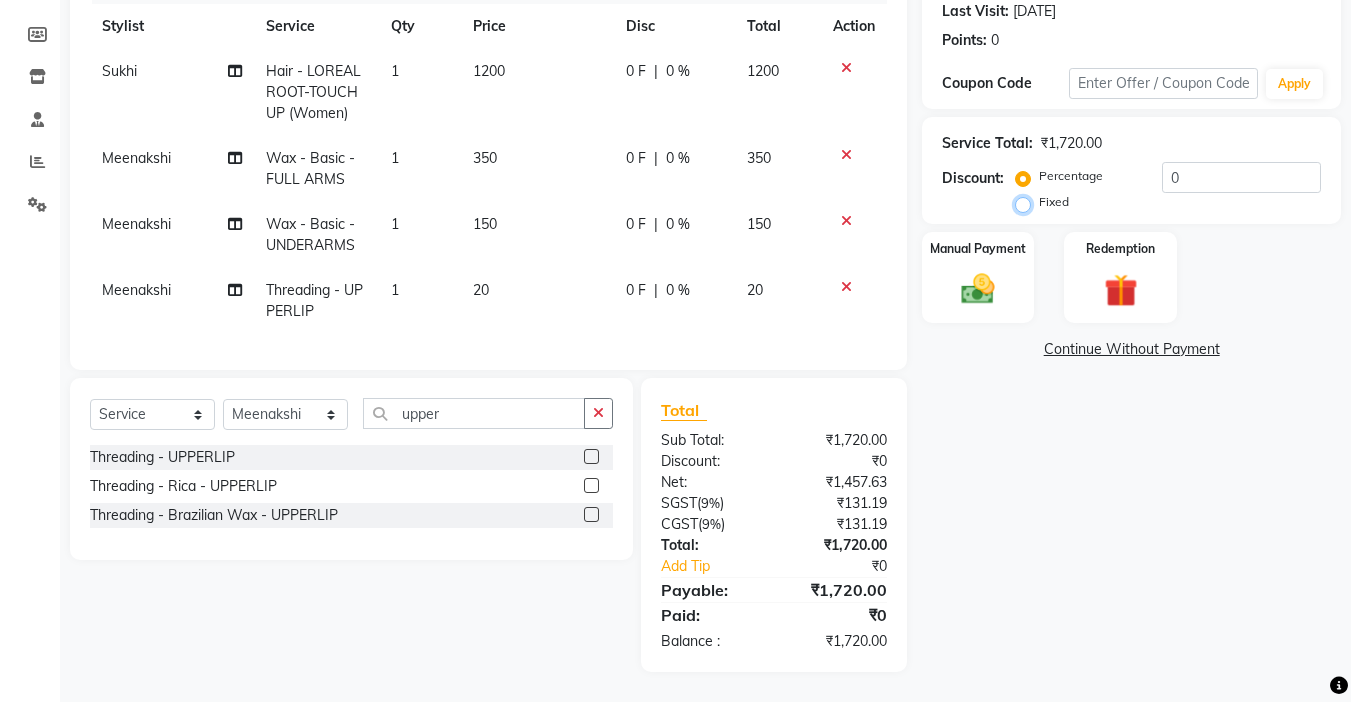 click on "Fixed" at bounding box center (1027, 202) 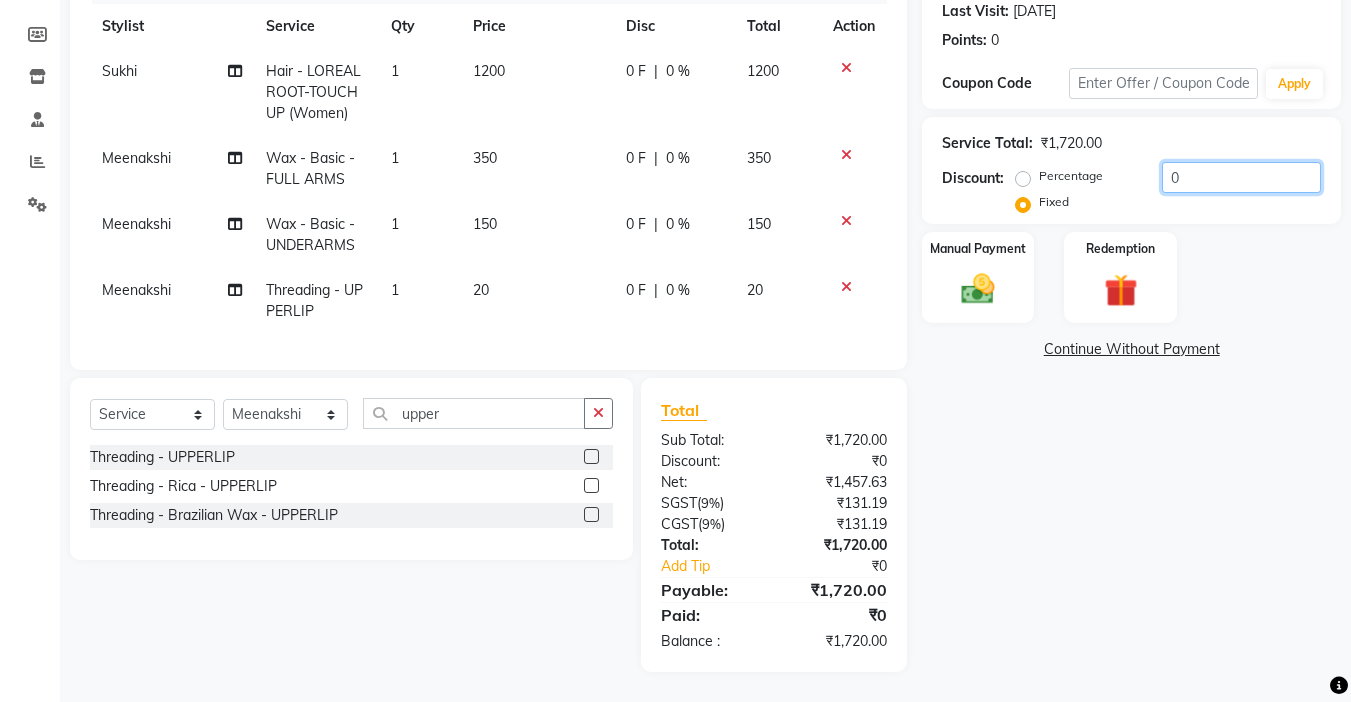 click on "0" 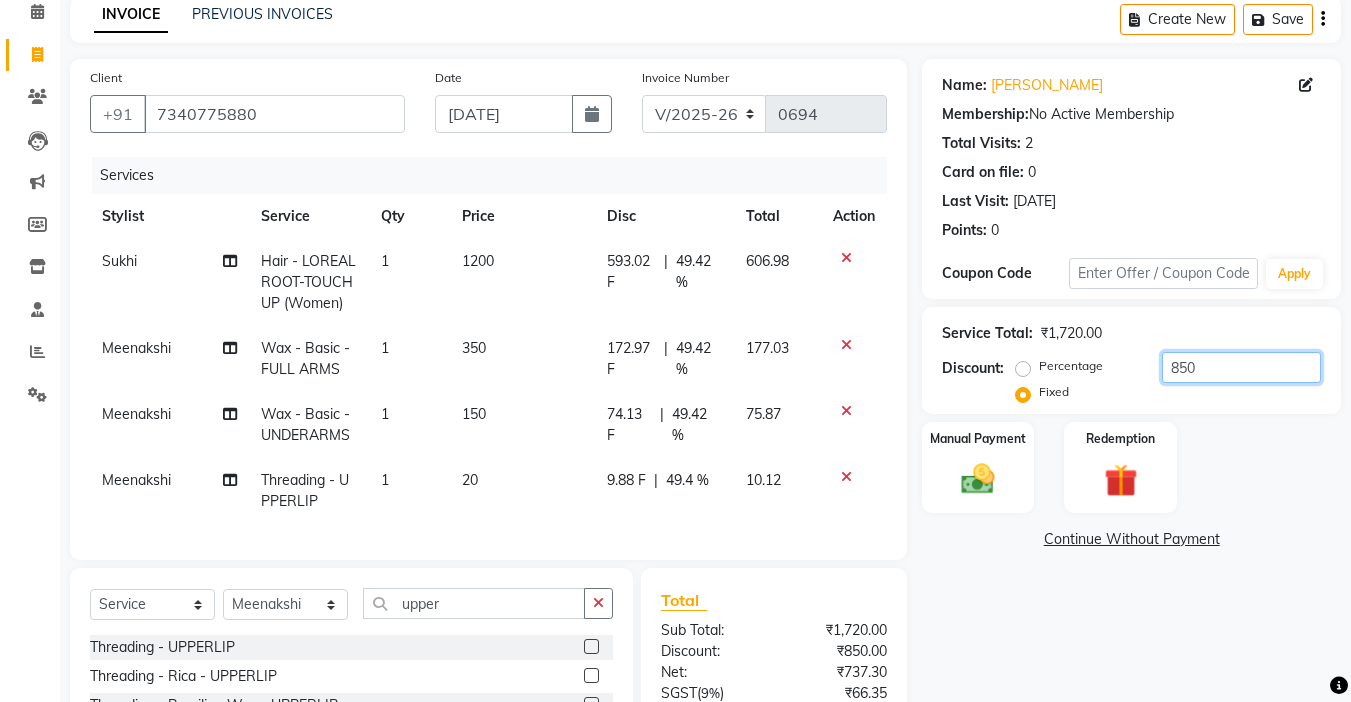 scroll, scrollTop: 296, scrollLeft: 0, axis: vertical 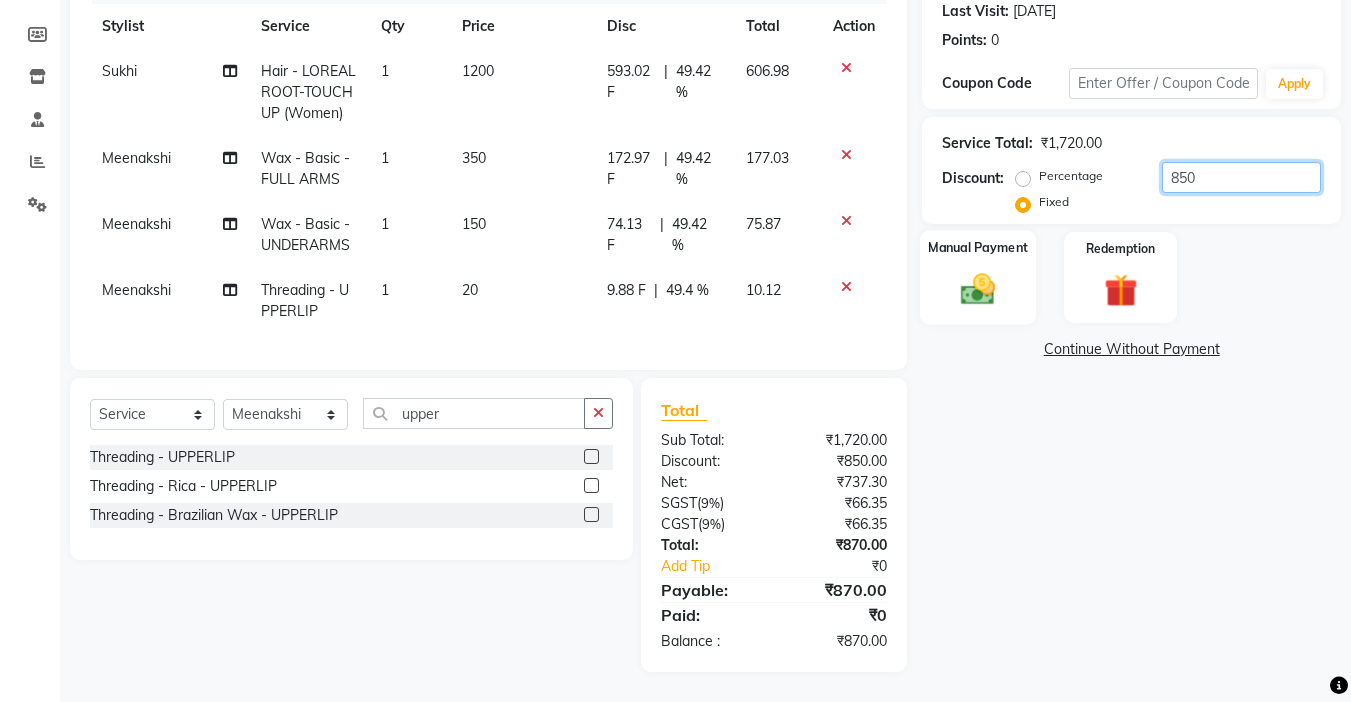 type on "850" 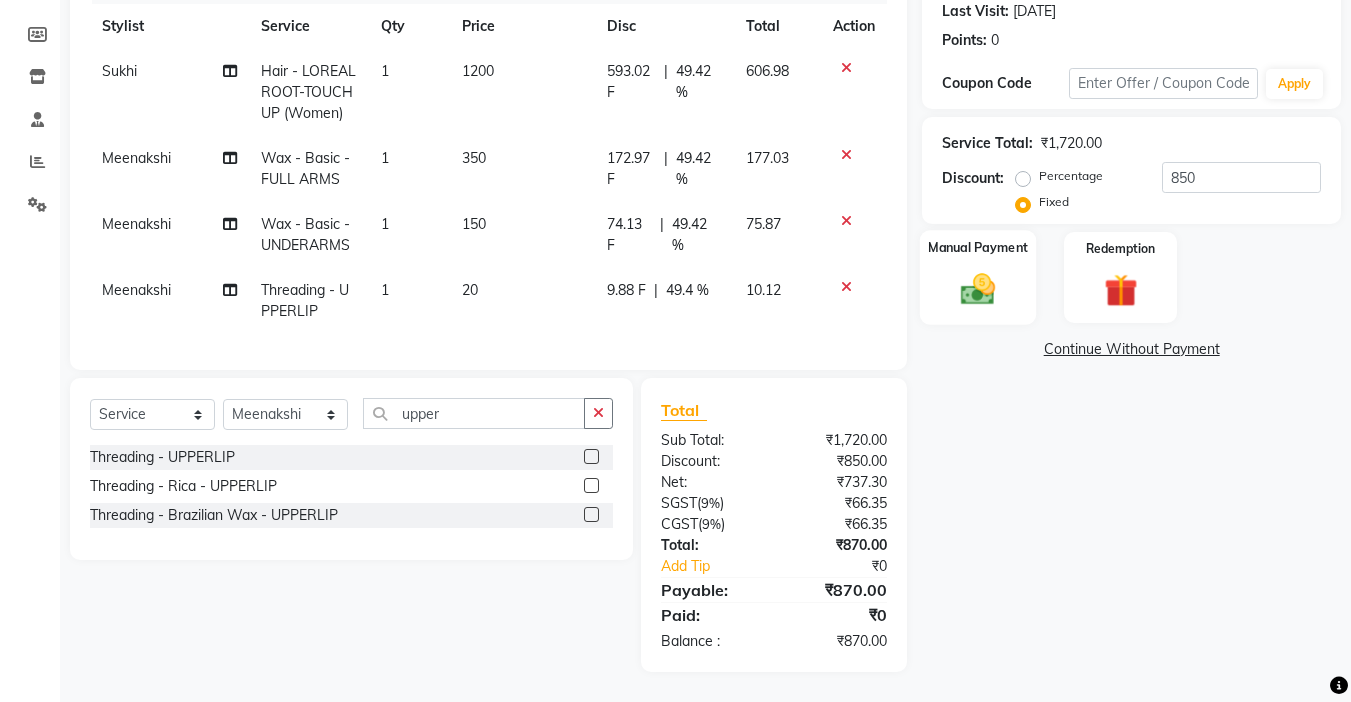 click 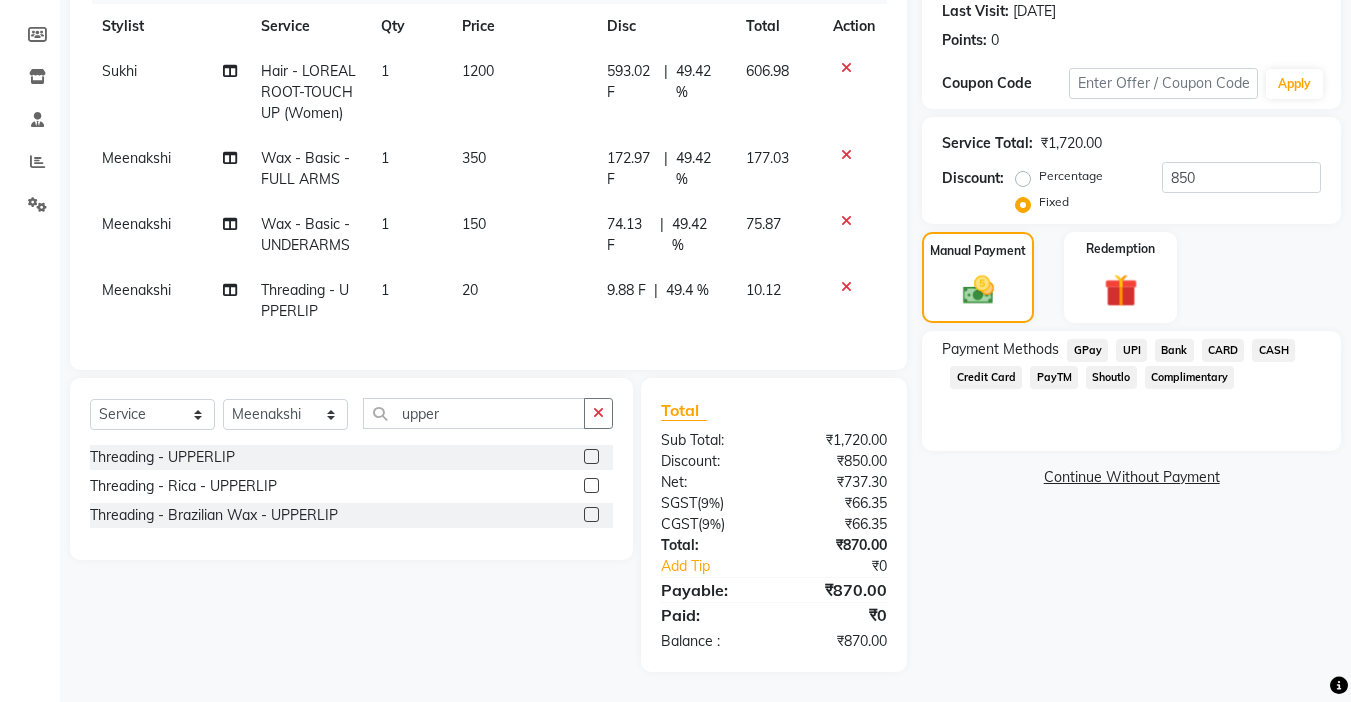 click on "UPI" 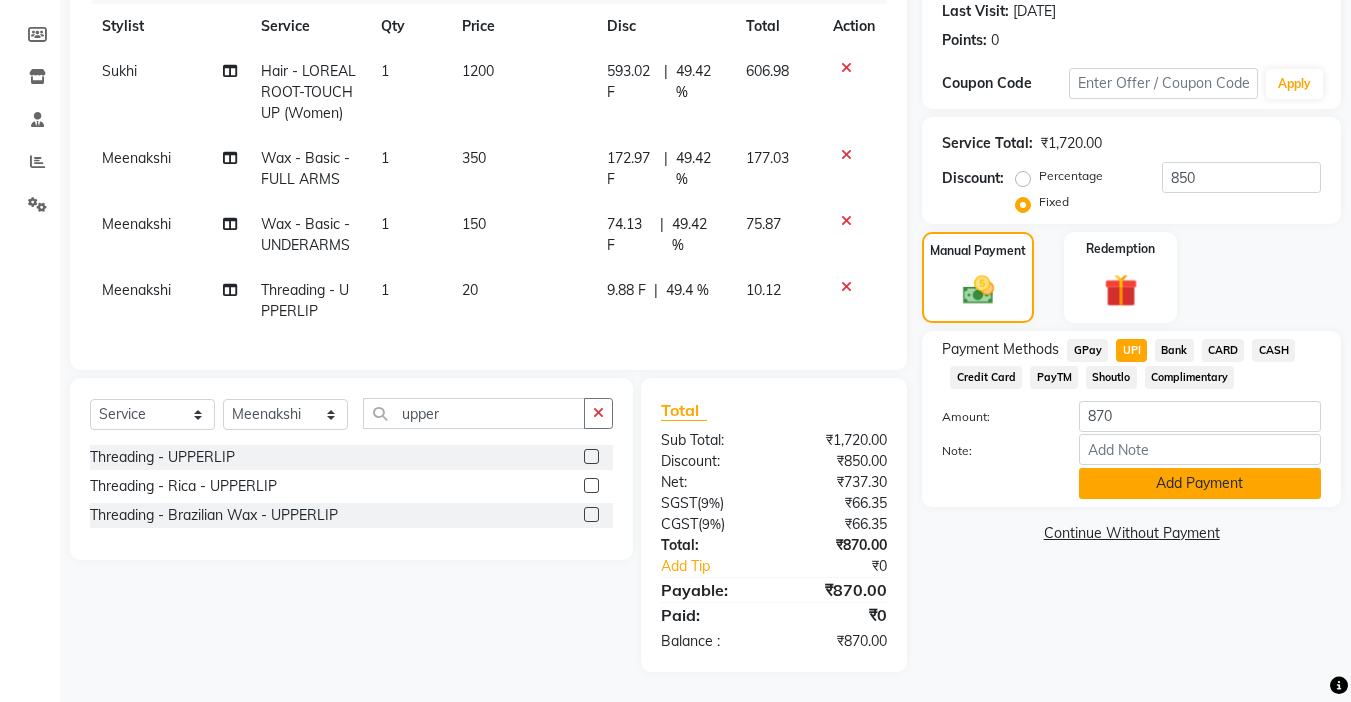 click on "Add Payment" 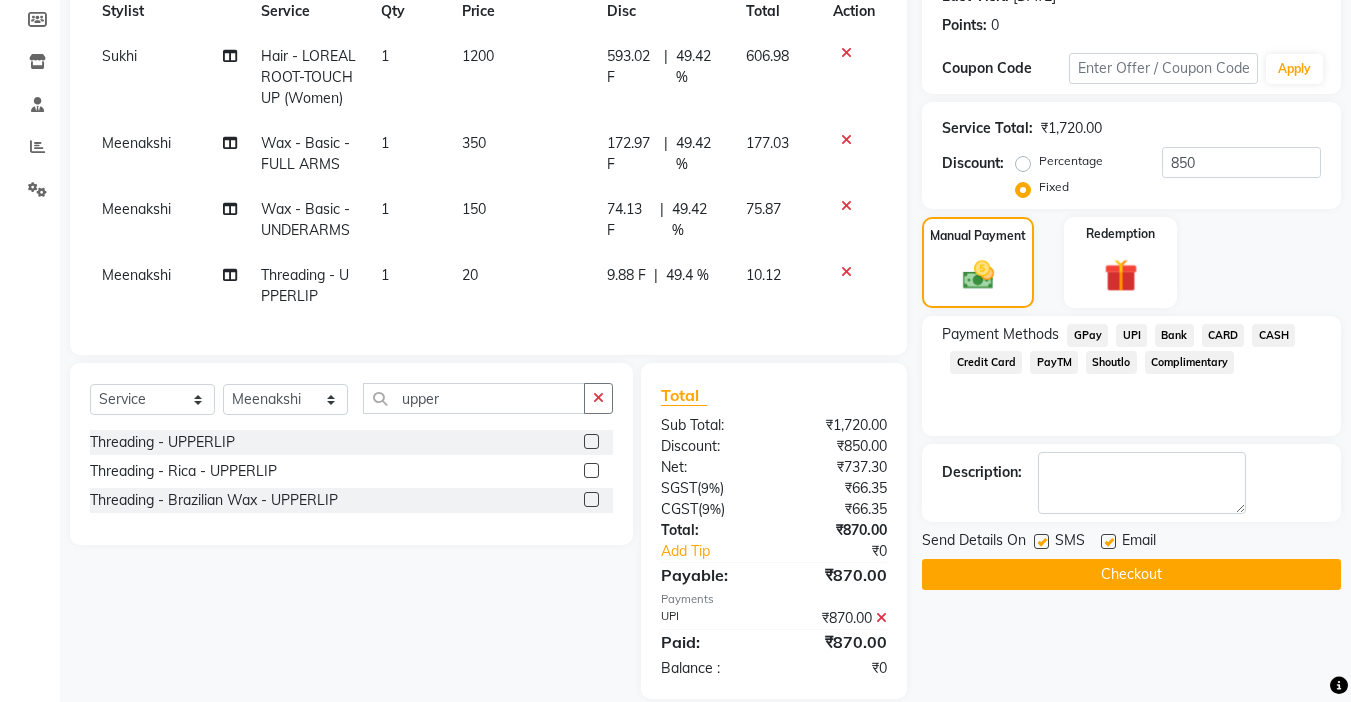 click 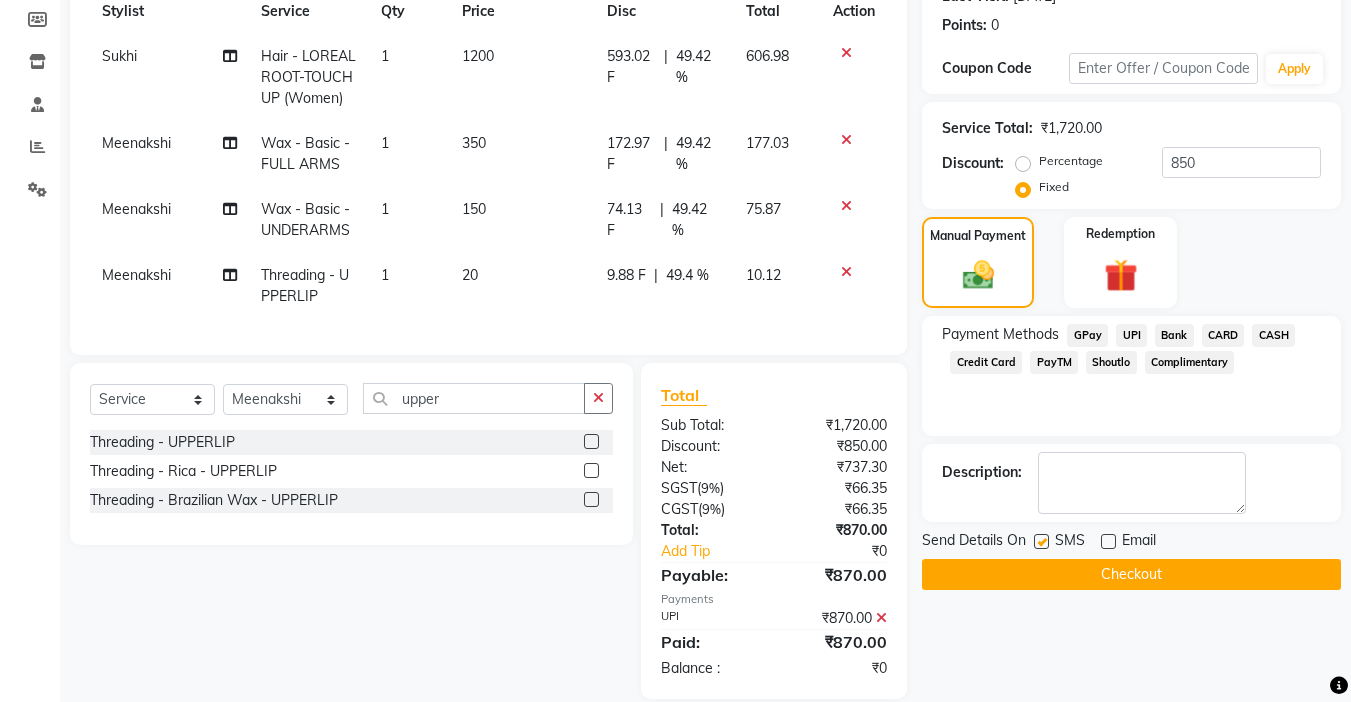 click on "Checkout" 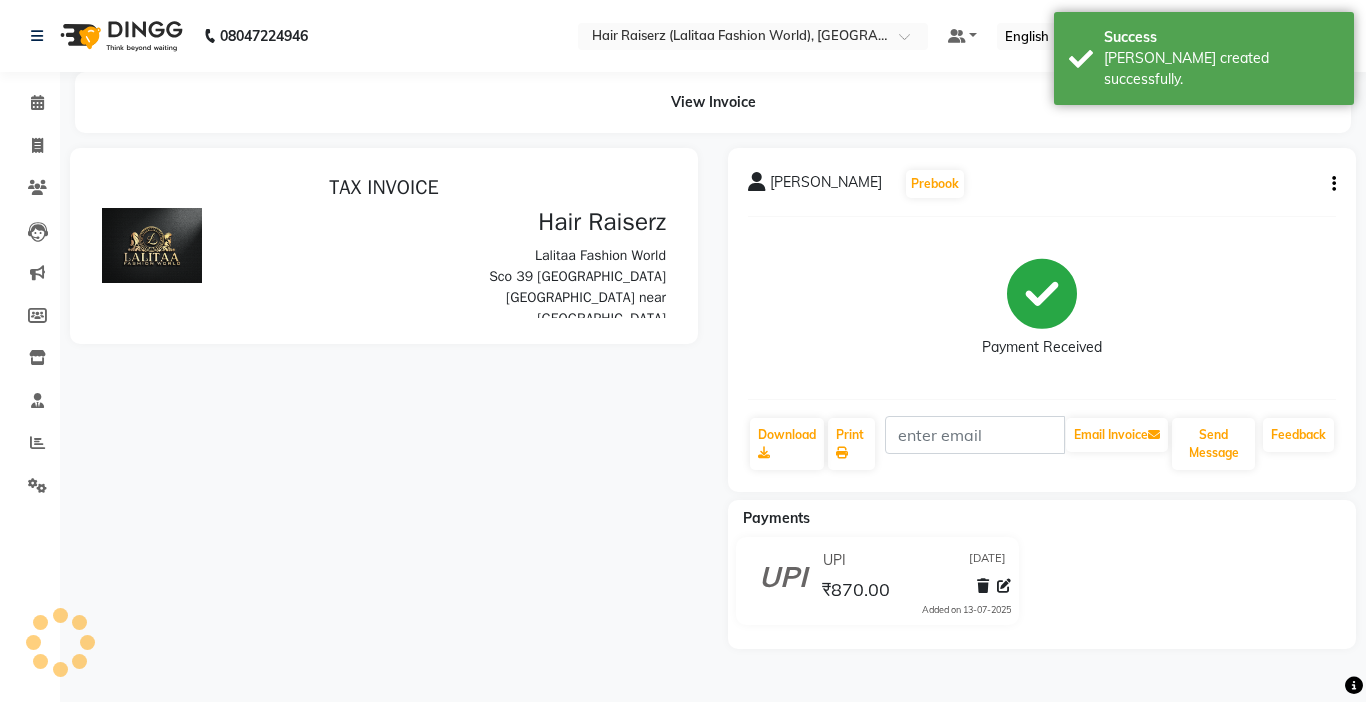 scroll, scrollTop: 0, scrollLeft: 0, axis: both 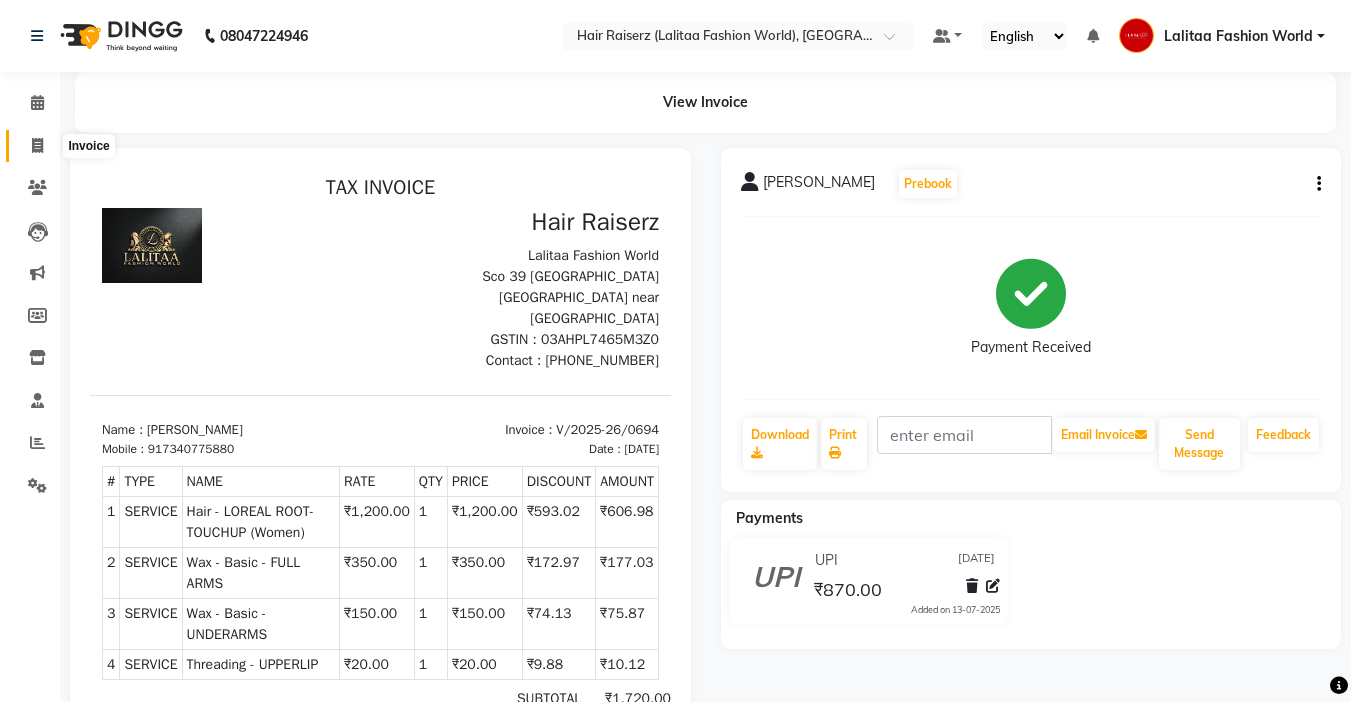 click 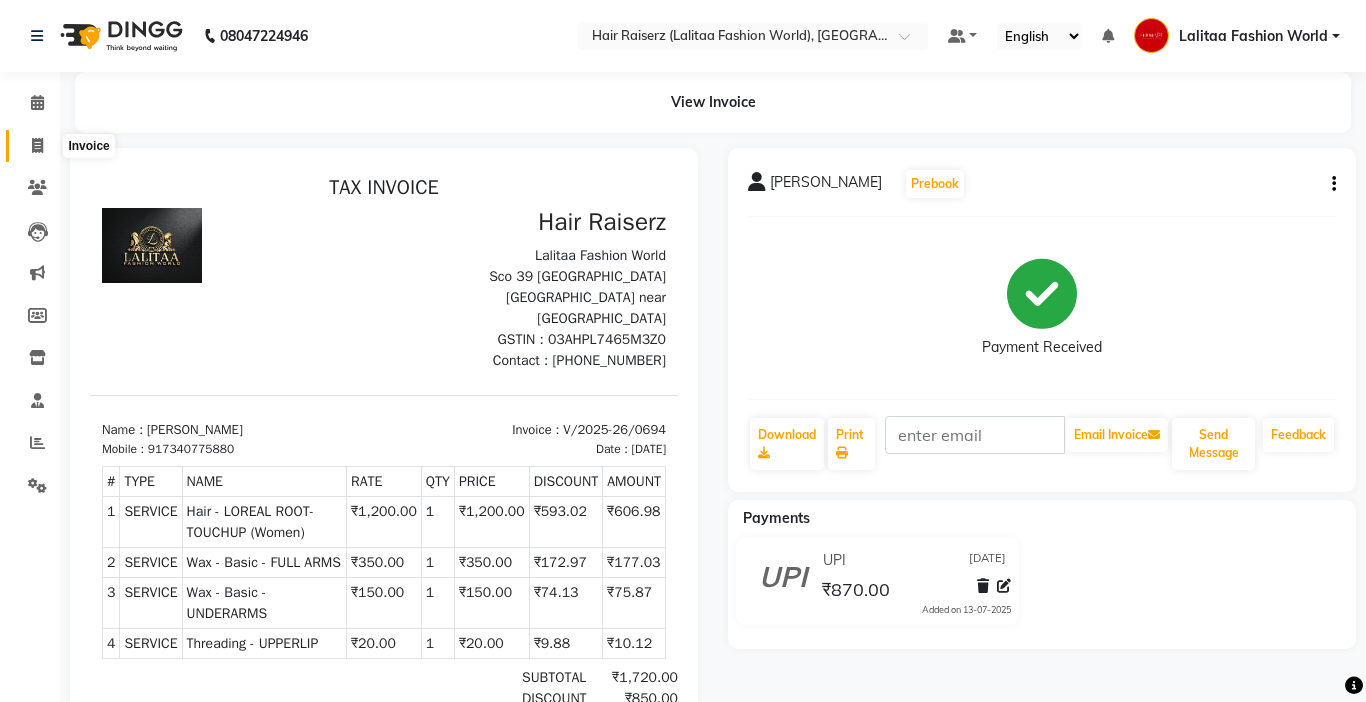 select on "service" 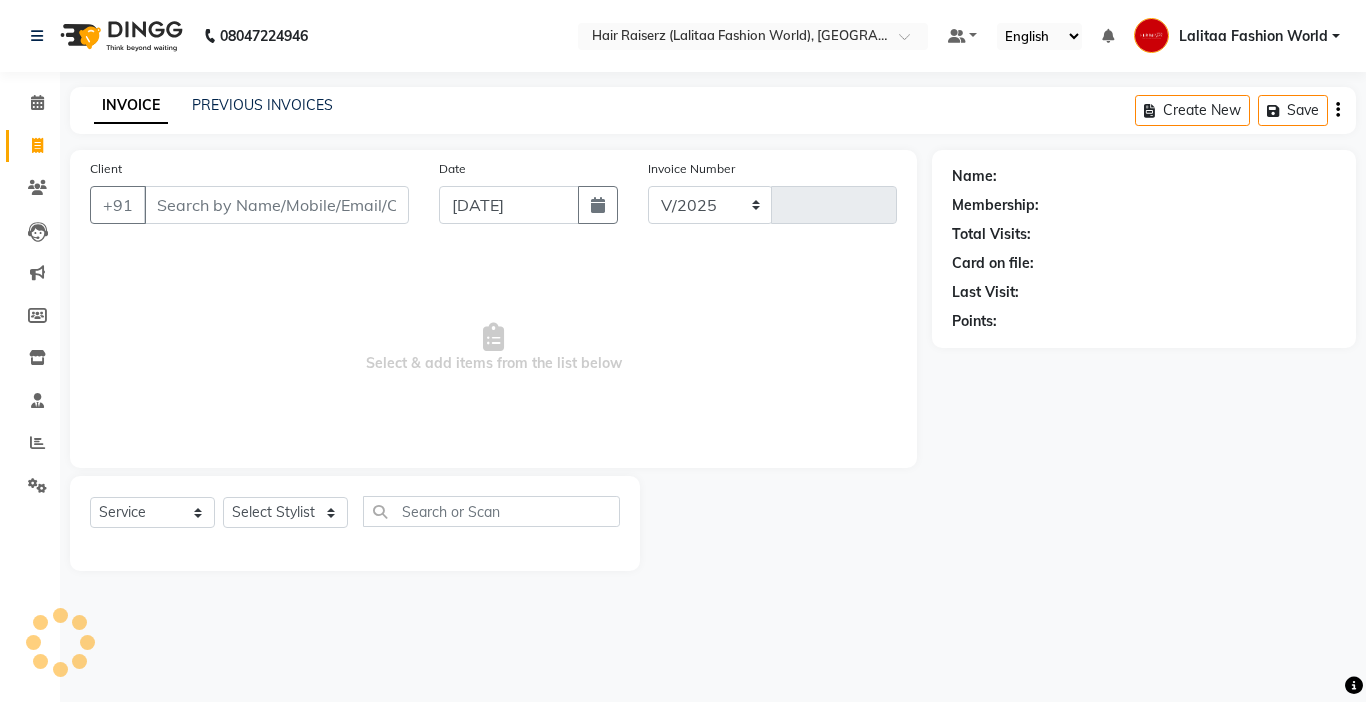 select on "7098" 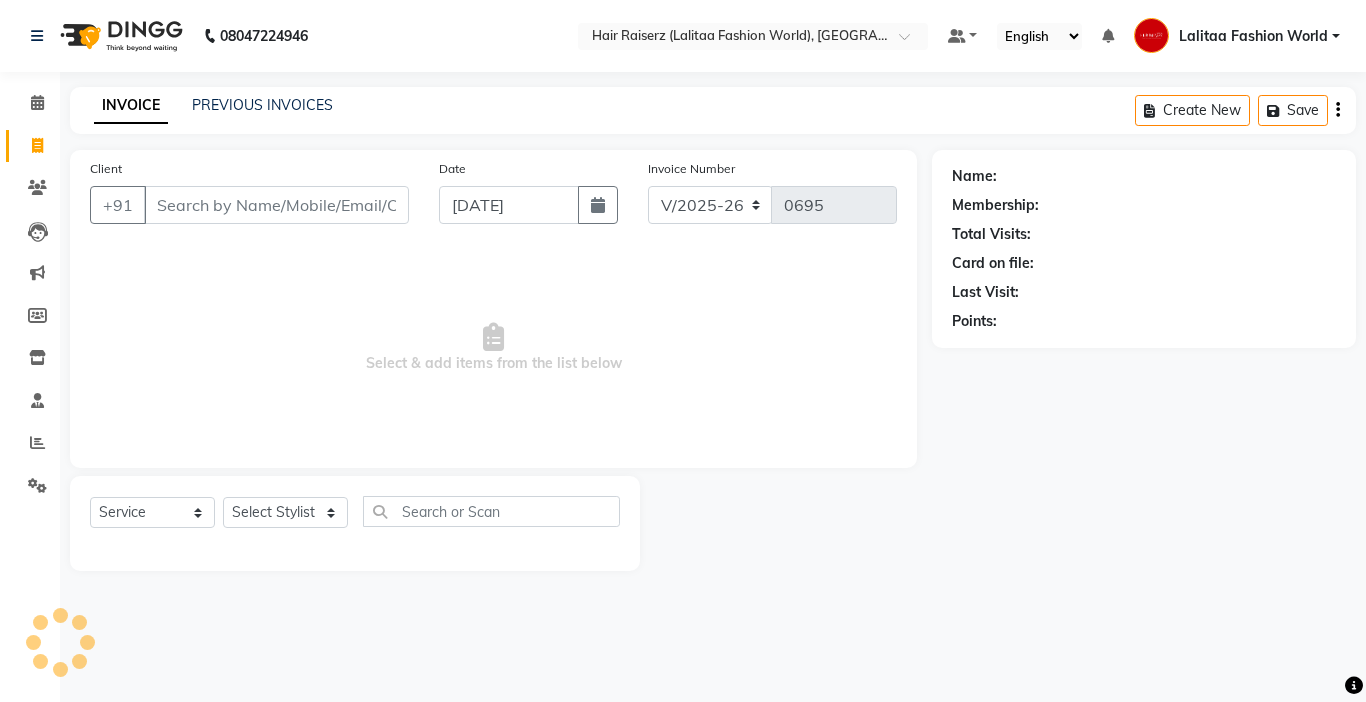 click on "Client" at bounding box center [276, 205] 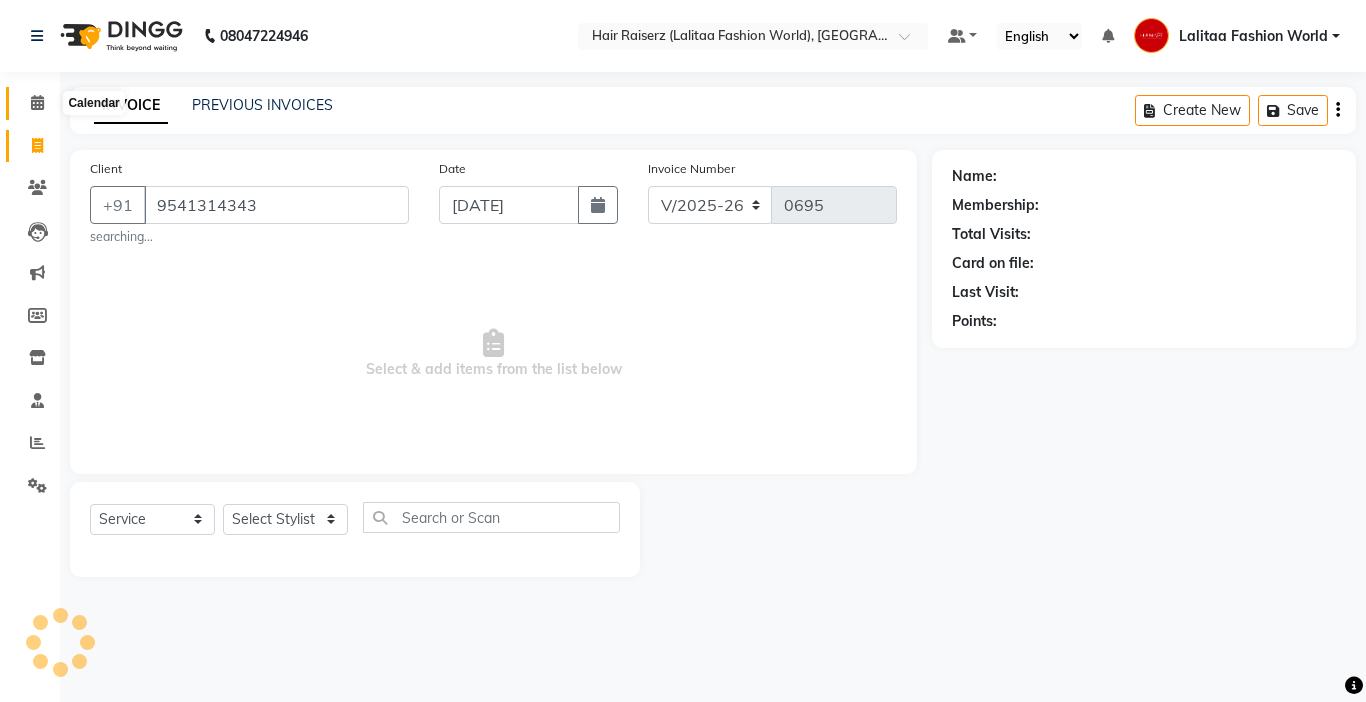 type on "9541314343" 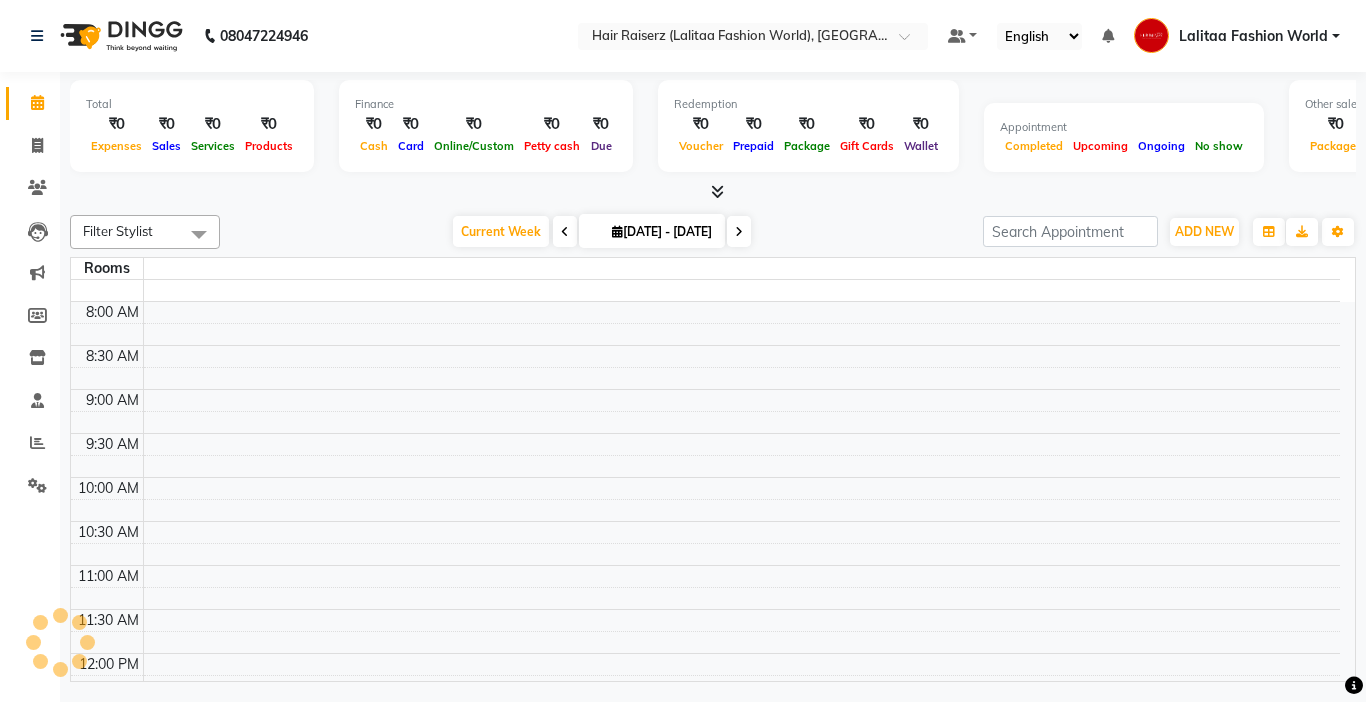 click at bounding box center (717, 191) 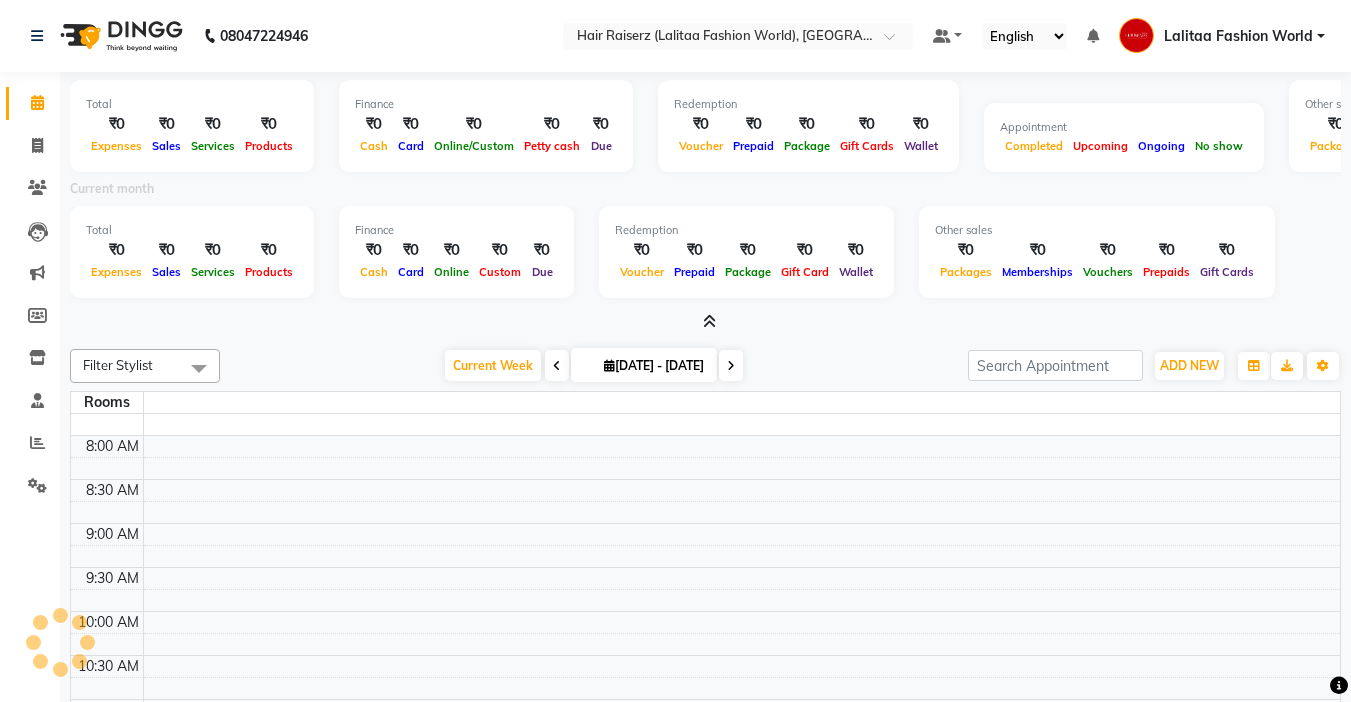 click at bounding box center (709, 321) 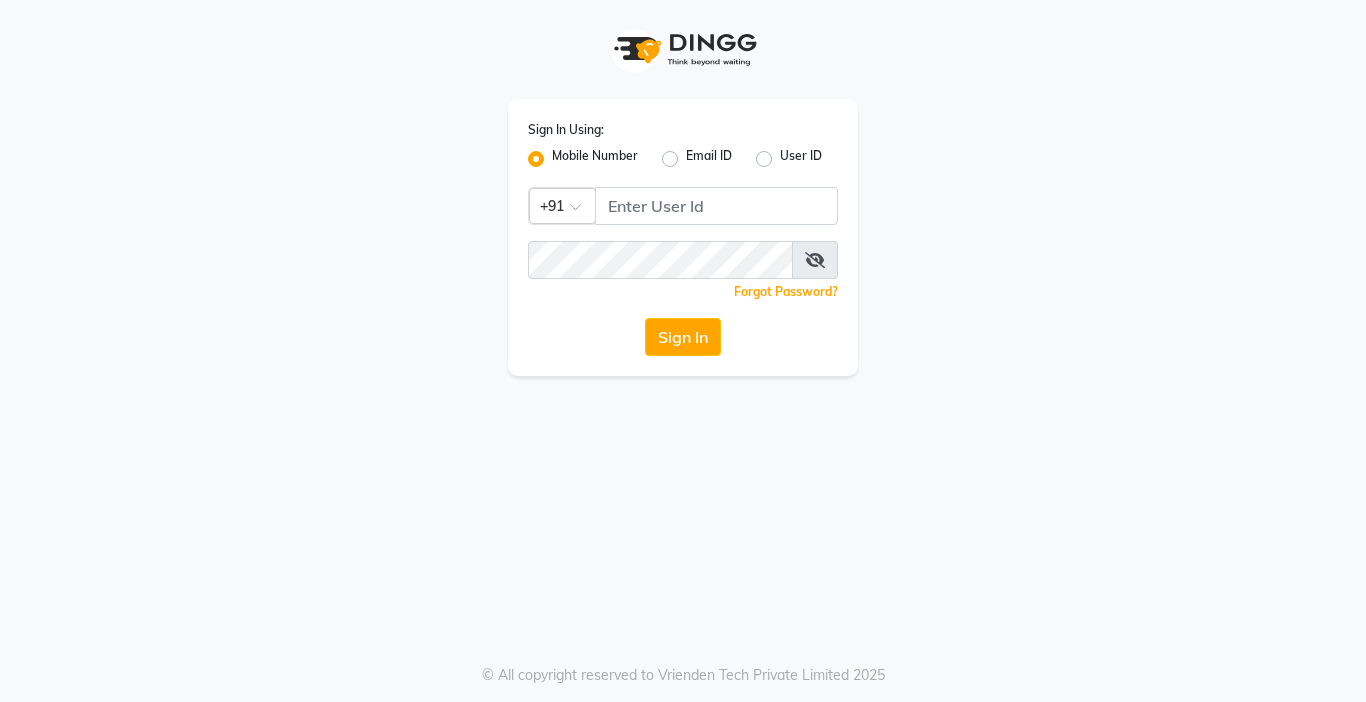 scroll, scrollTop: 0, scrollLeft: 0, axis: both 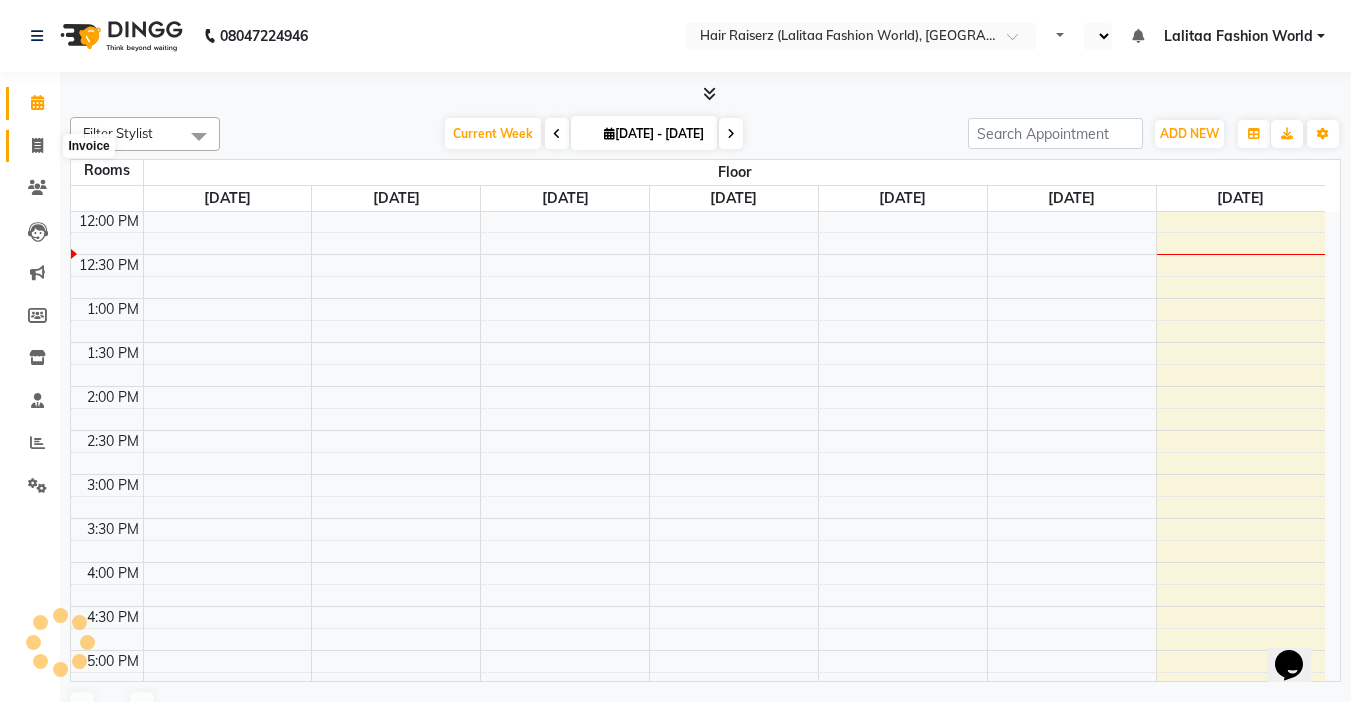 click 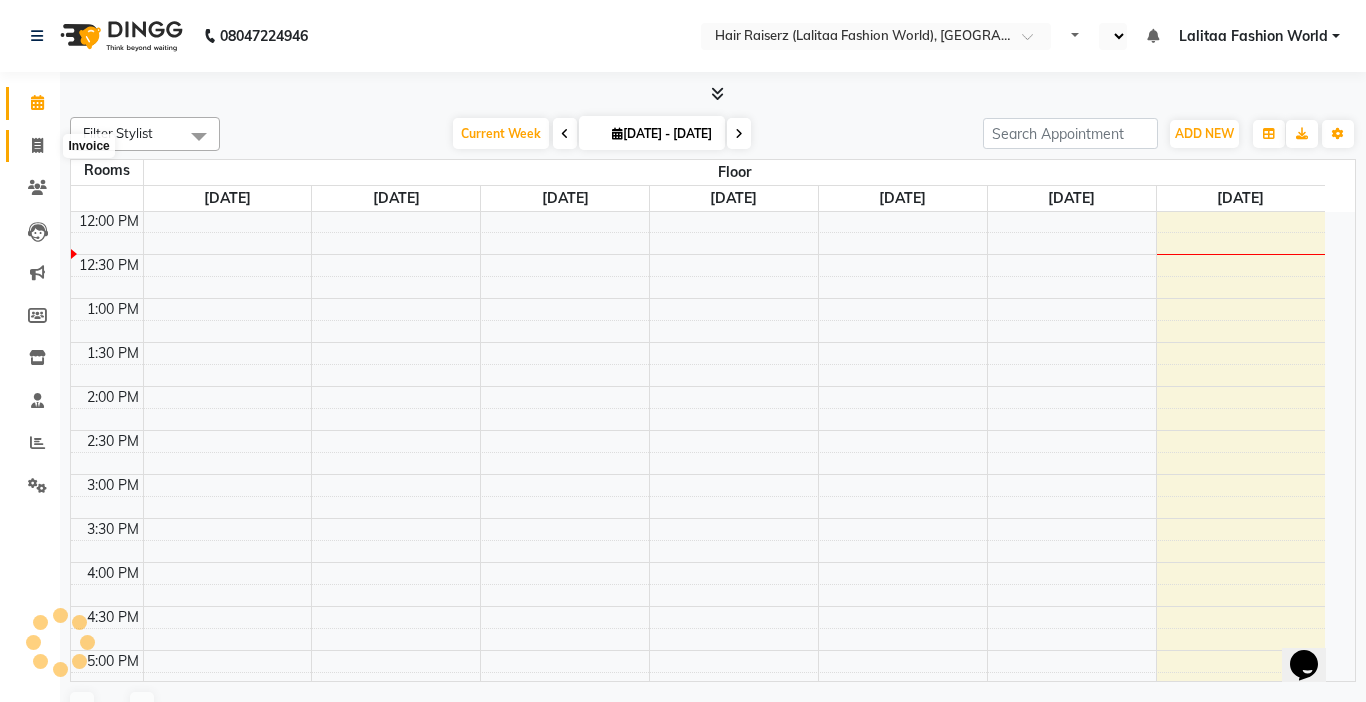 select on "service" 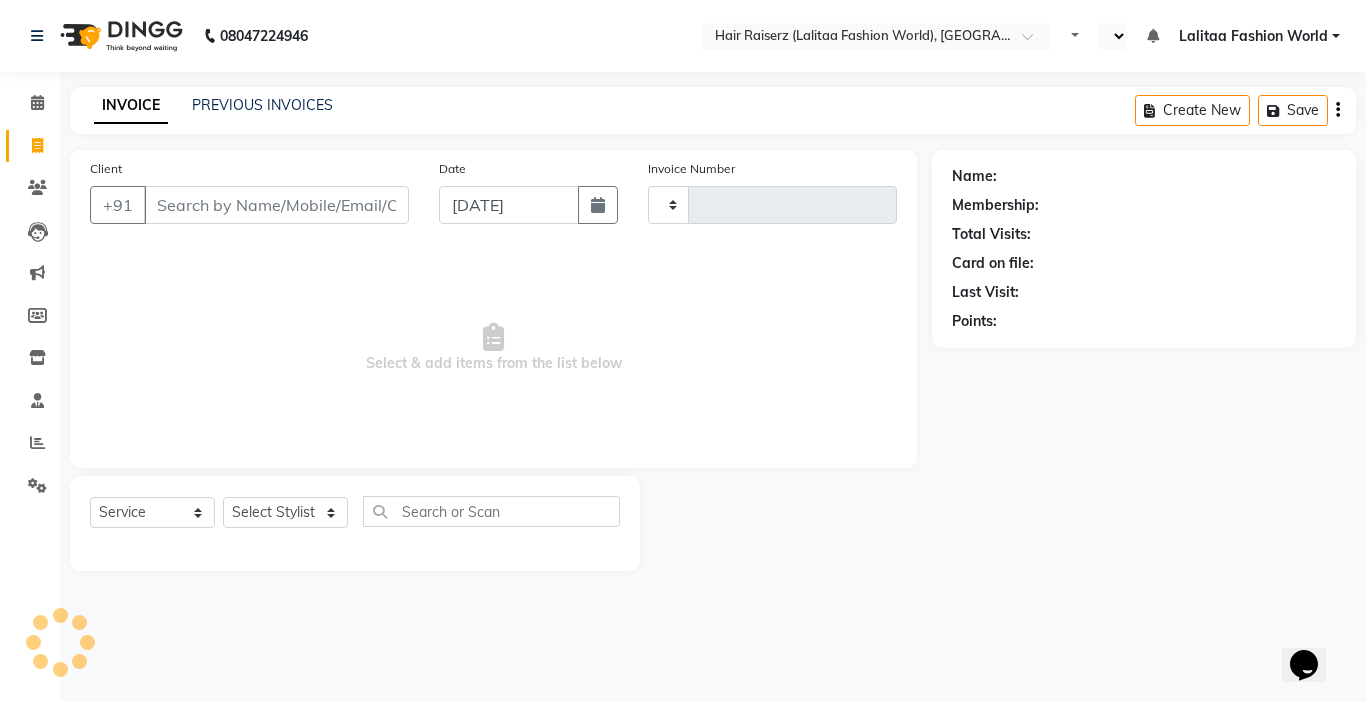 click on "Client" at bounding box center [276, 205] 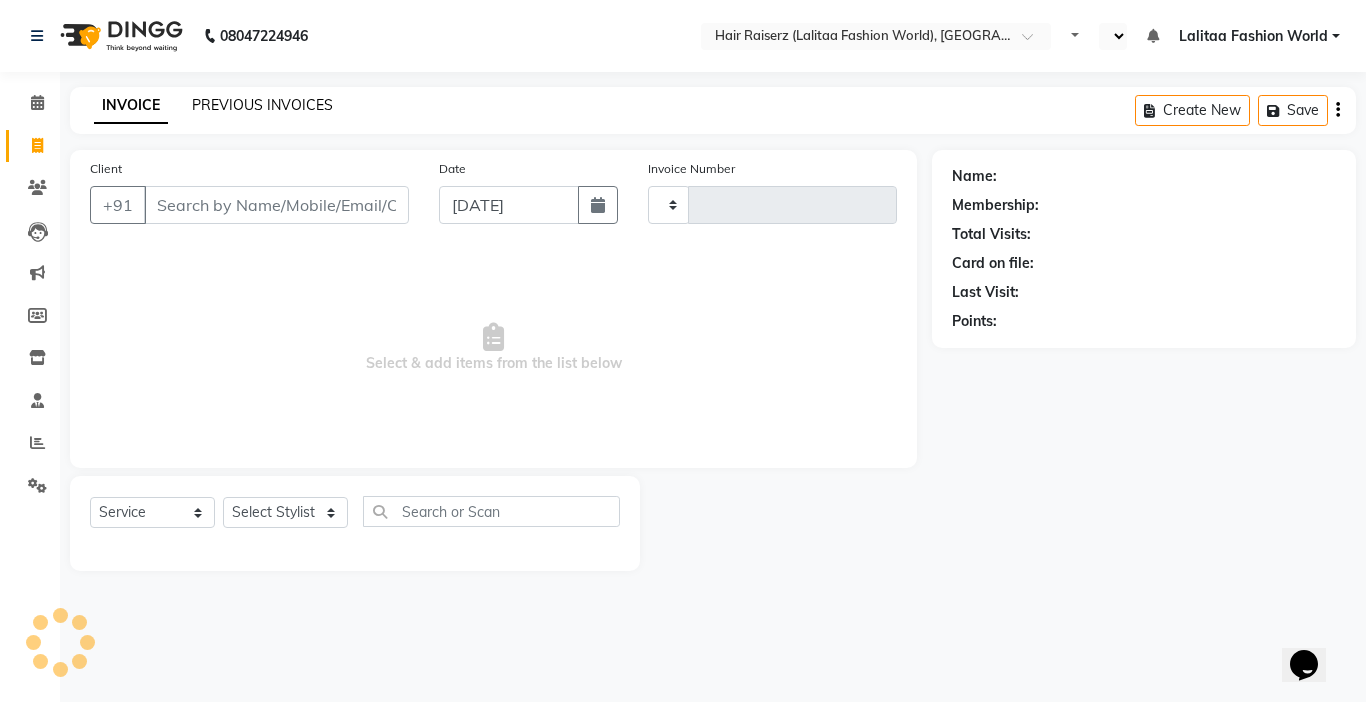 click on "PREVIOUS INVOICES" 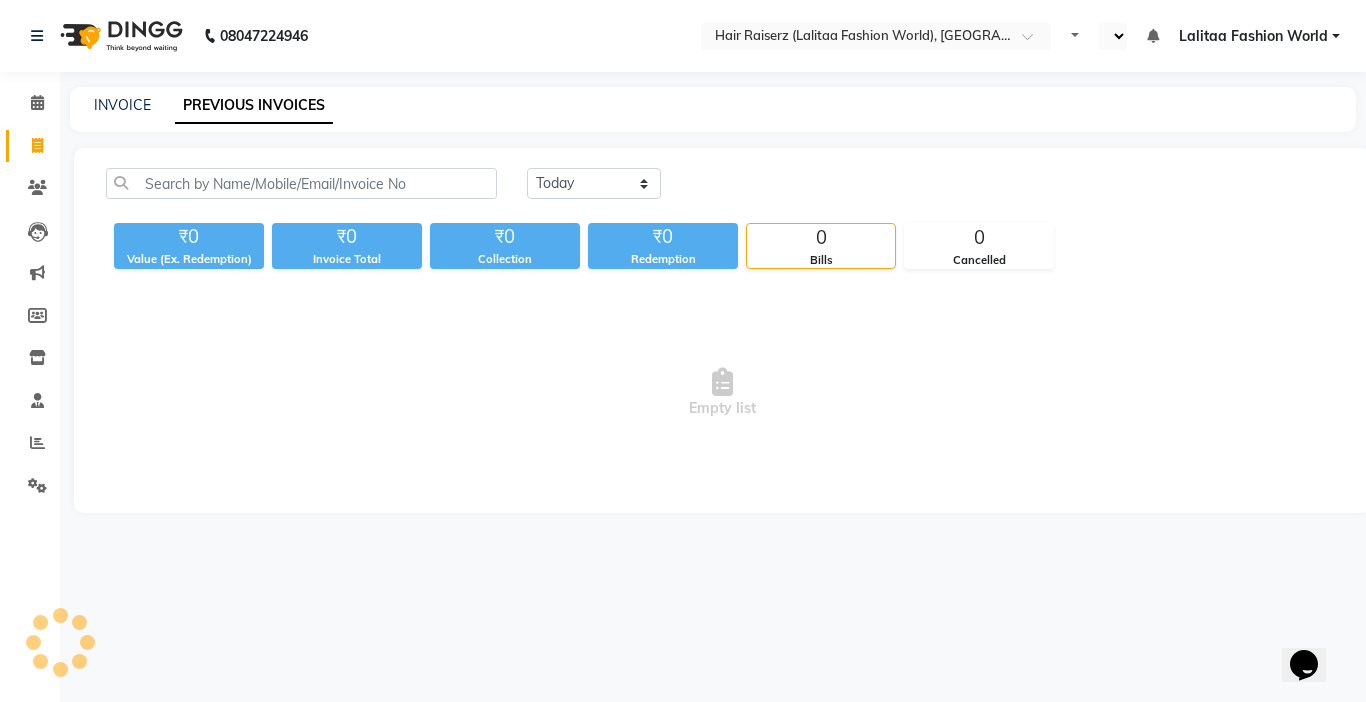 select on "en" 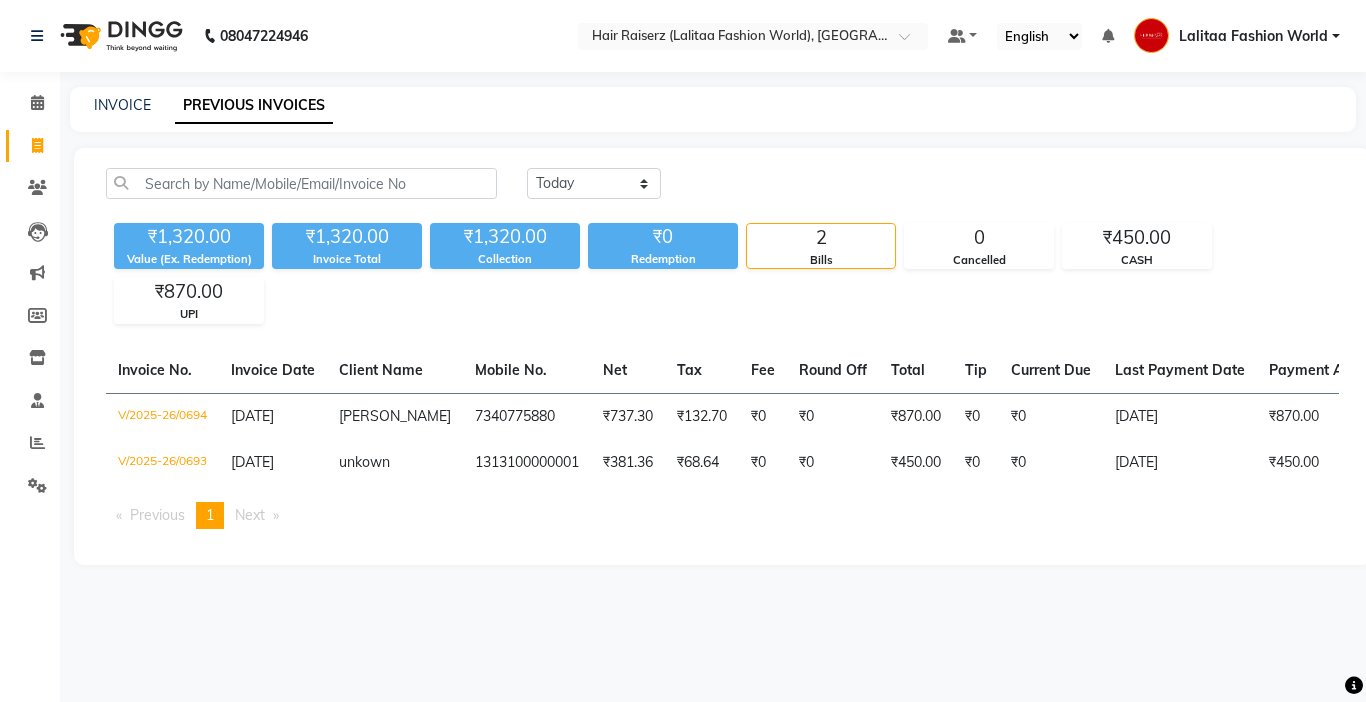 click on "INVOICE PREVIOUS INVOICES" 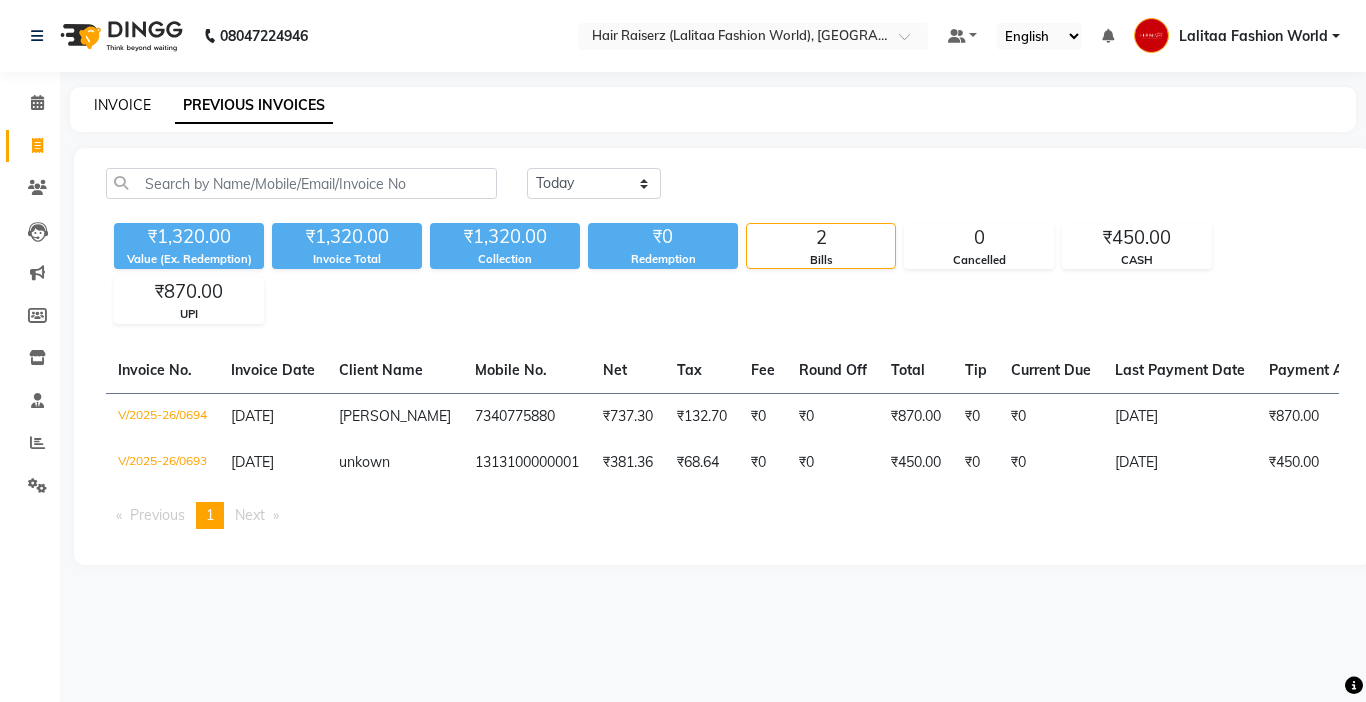click on "INVOICE" 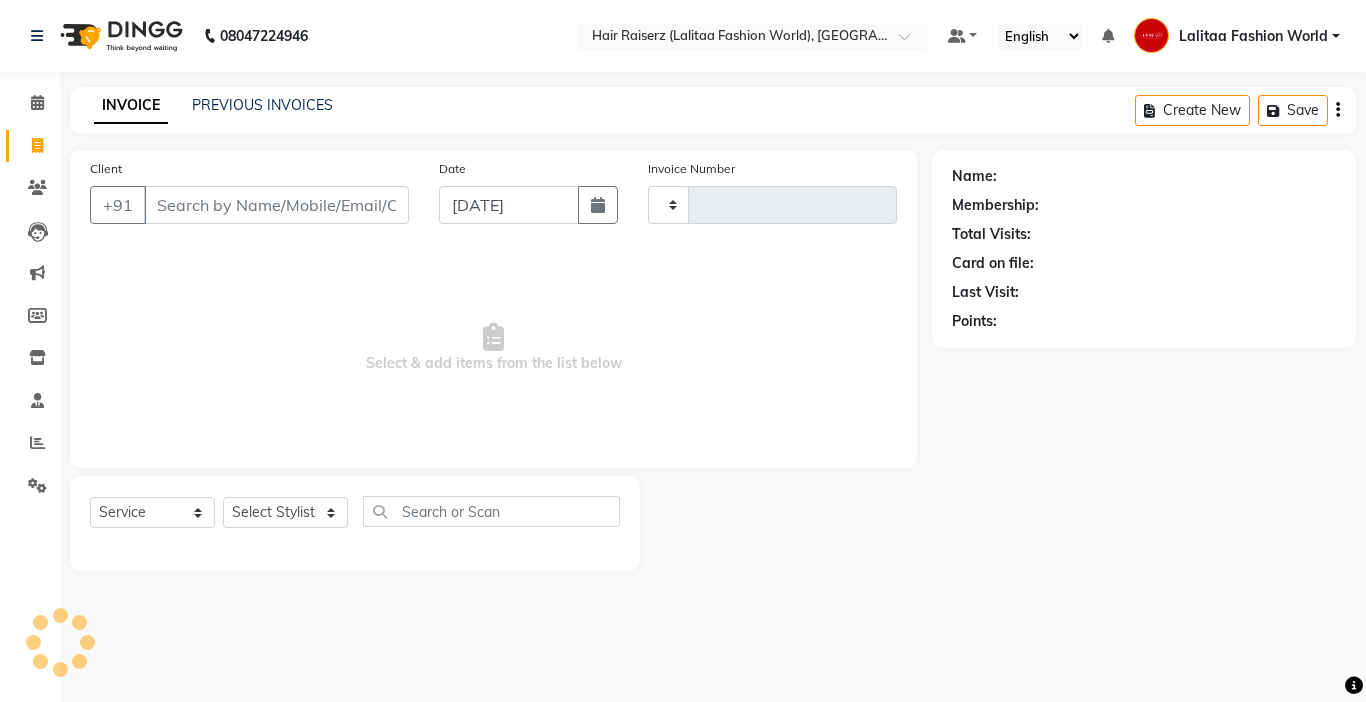 type on "0695" 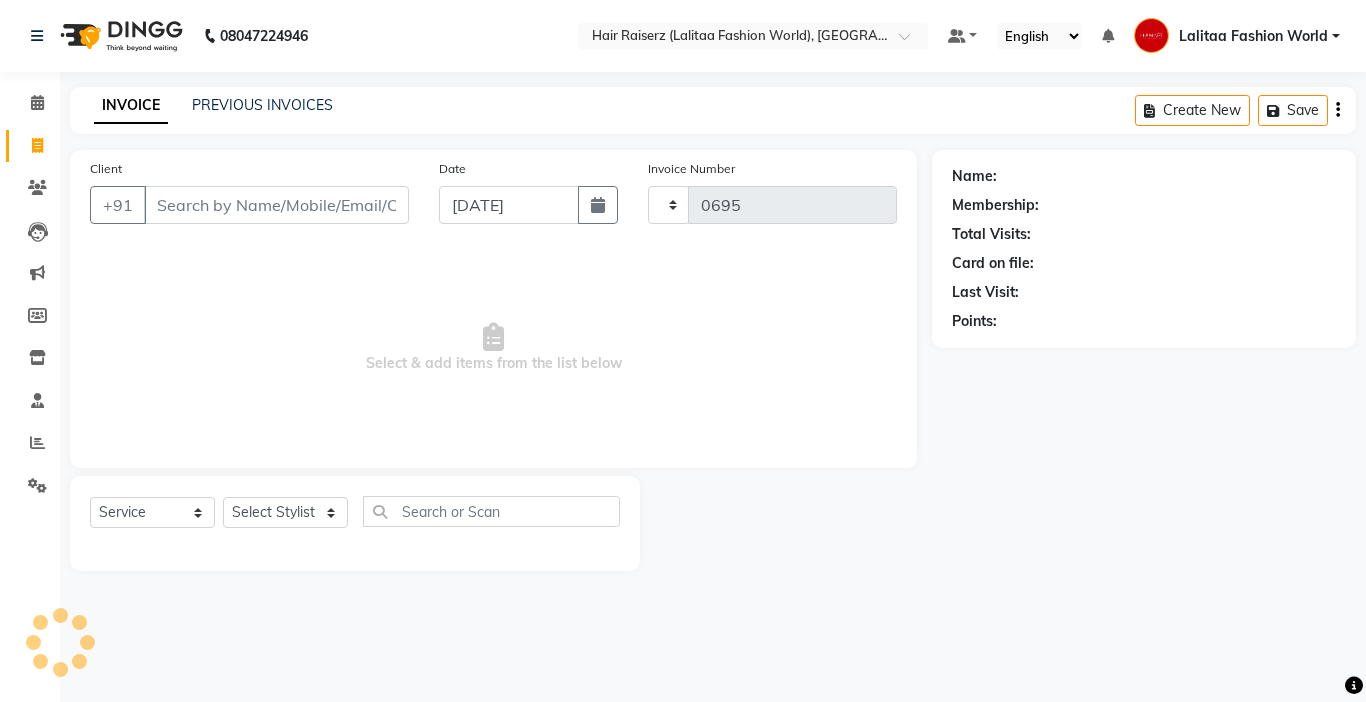 select on "7098" 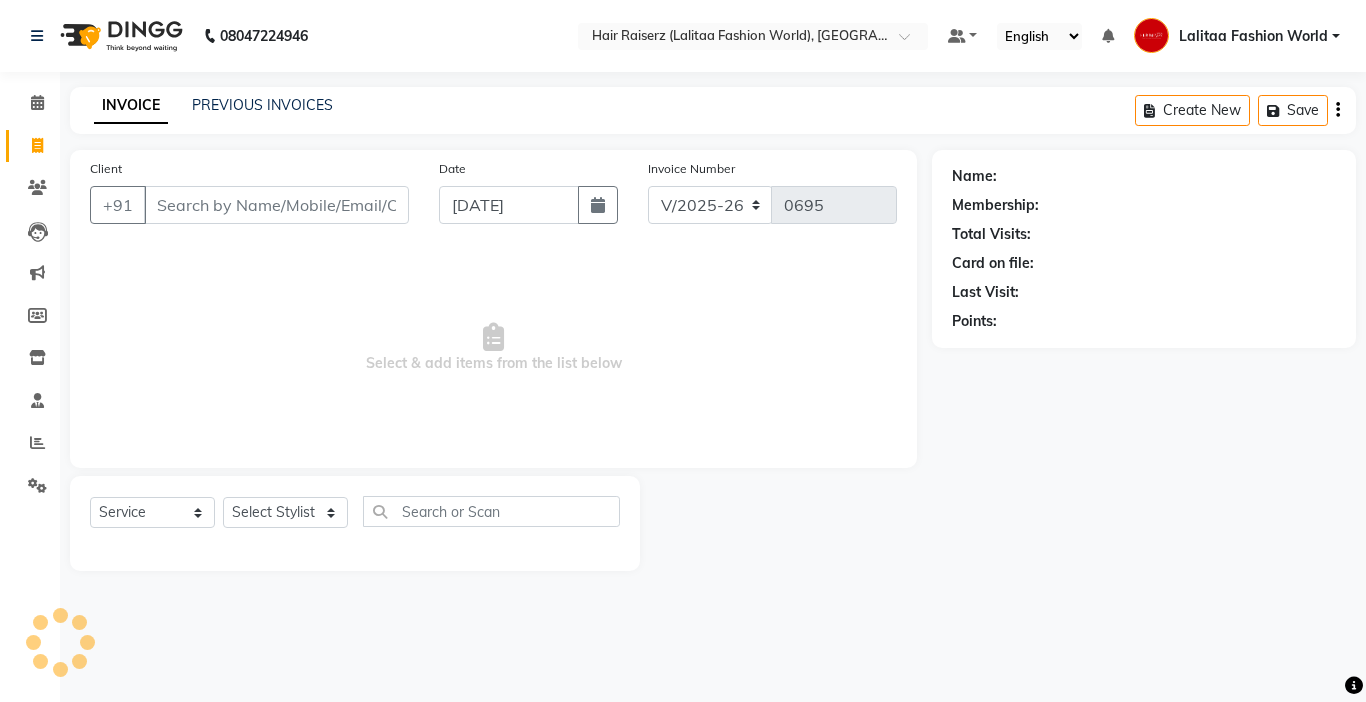 click on "Client" at bounding box center [276, 205] 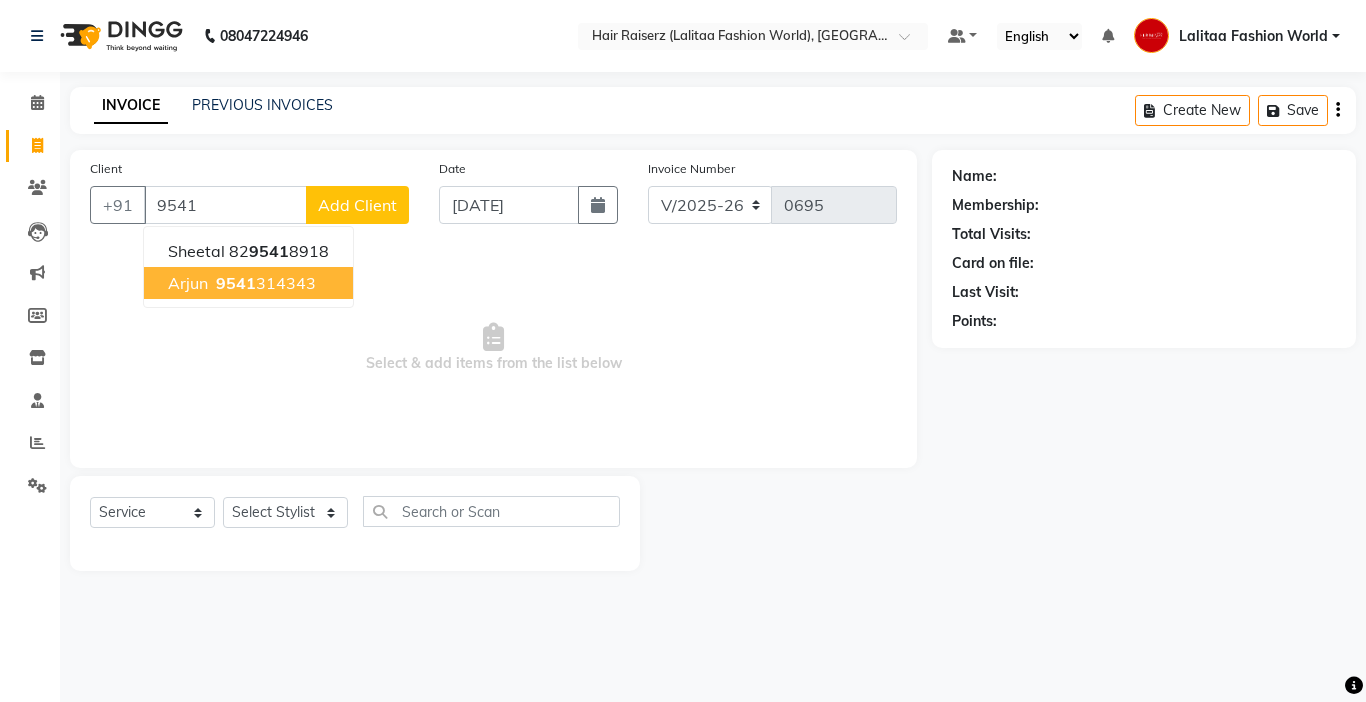 click on "9541" at bounding box center (236, 283) 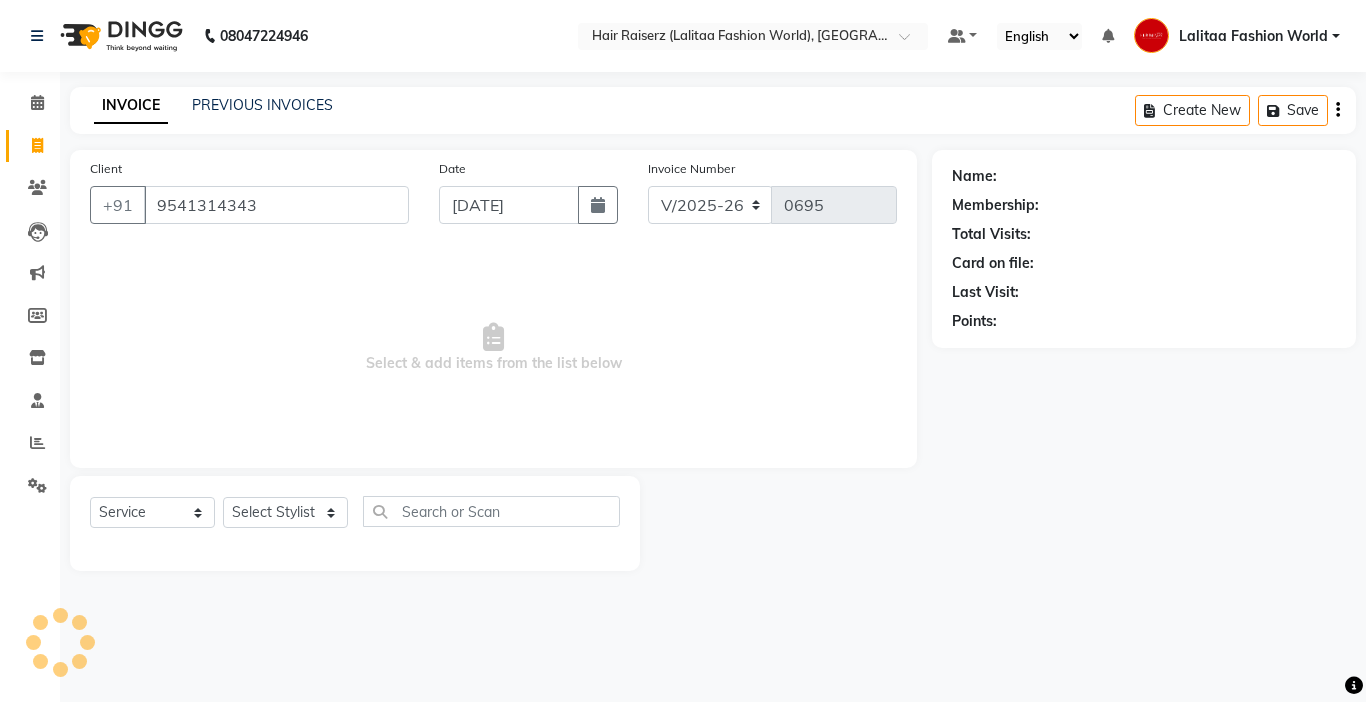 type on "9541314343" 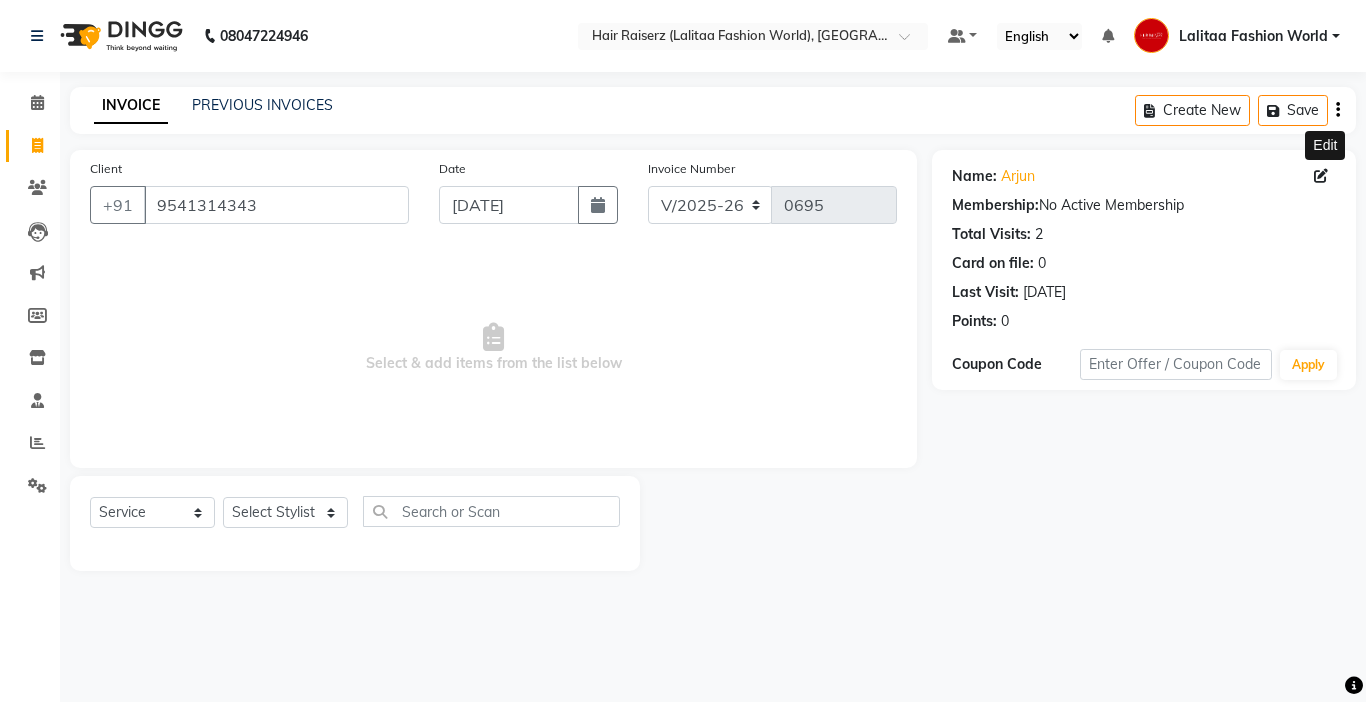 click 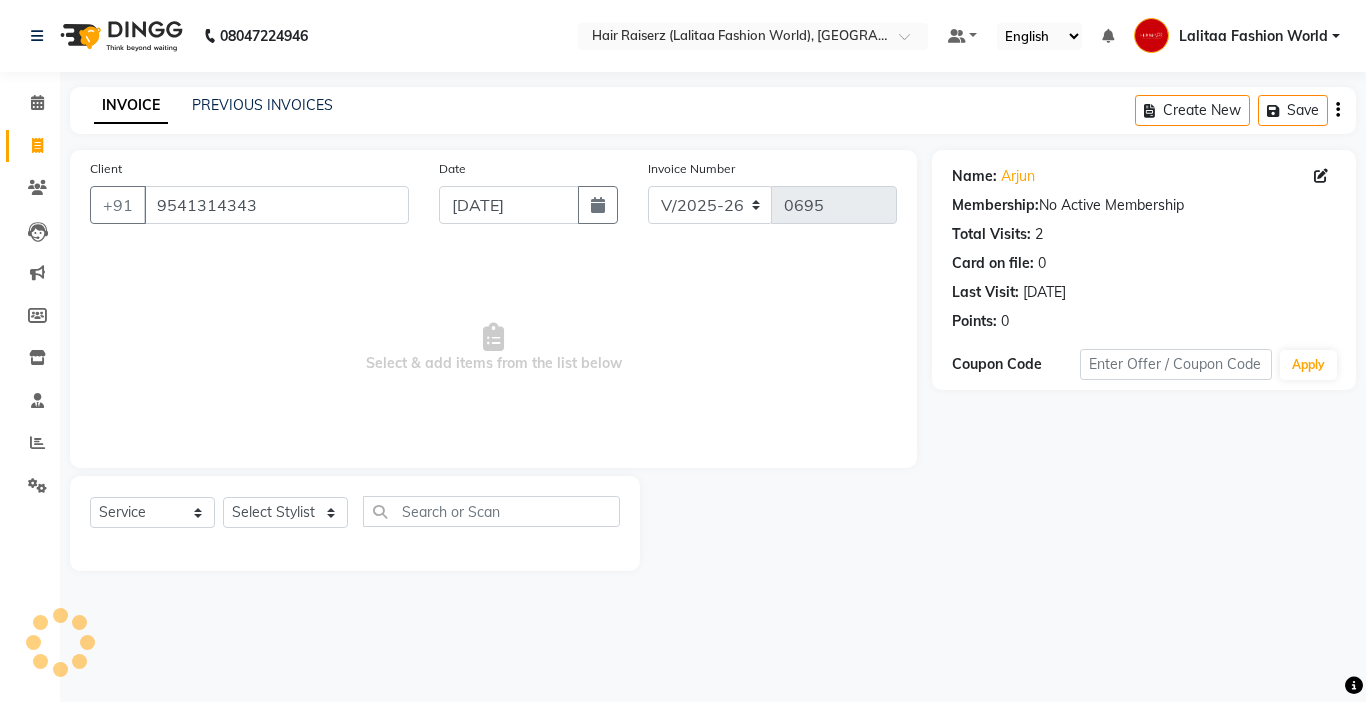select on "male" 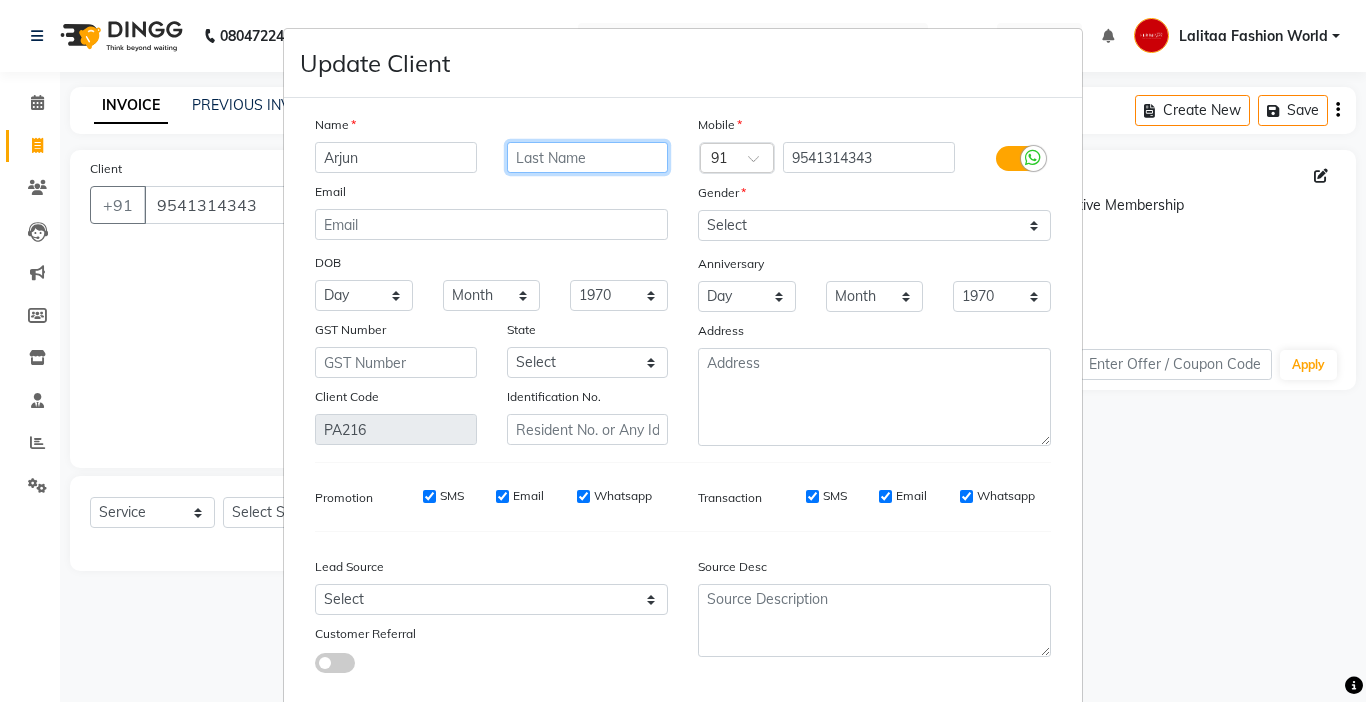 click at bounding box center [588, 157] 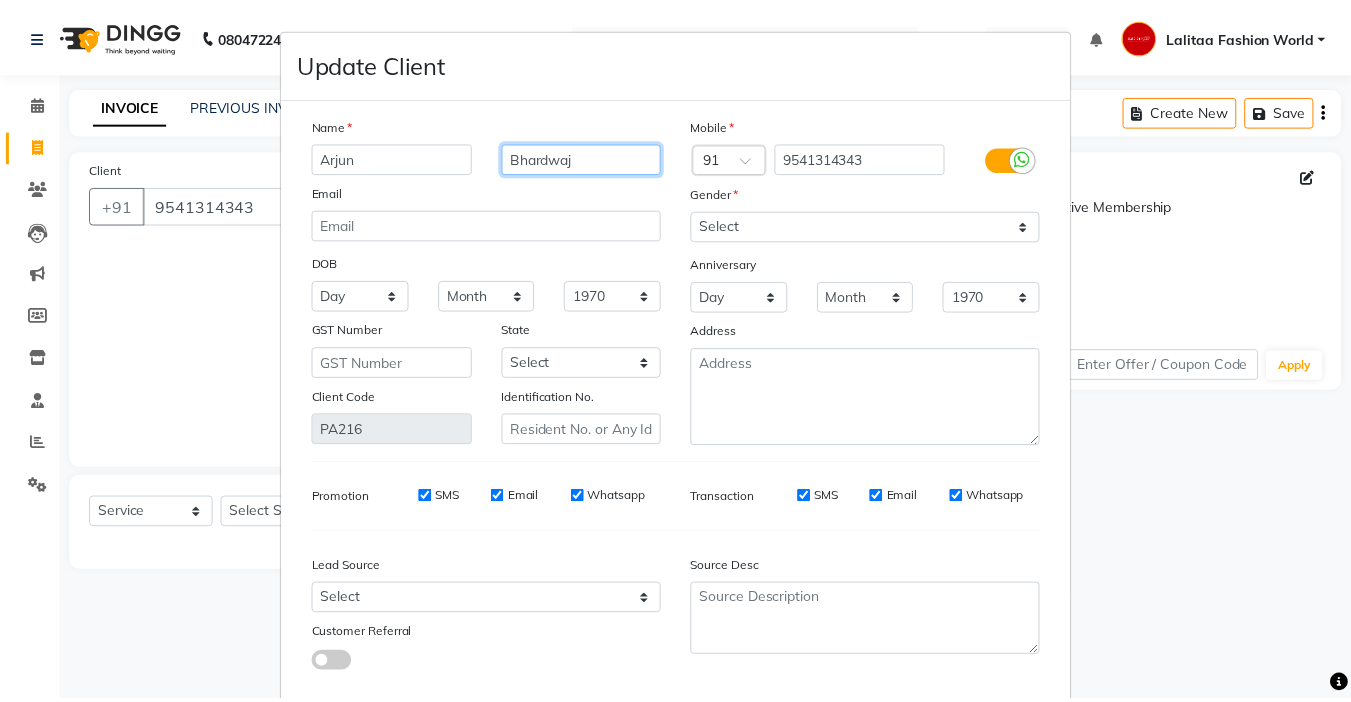 scroll, scrollTop: 111, scrollLeft: 0, axis: vertical 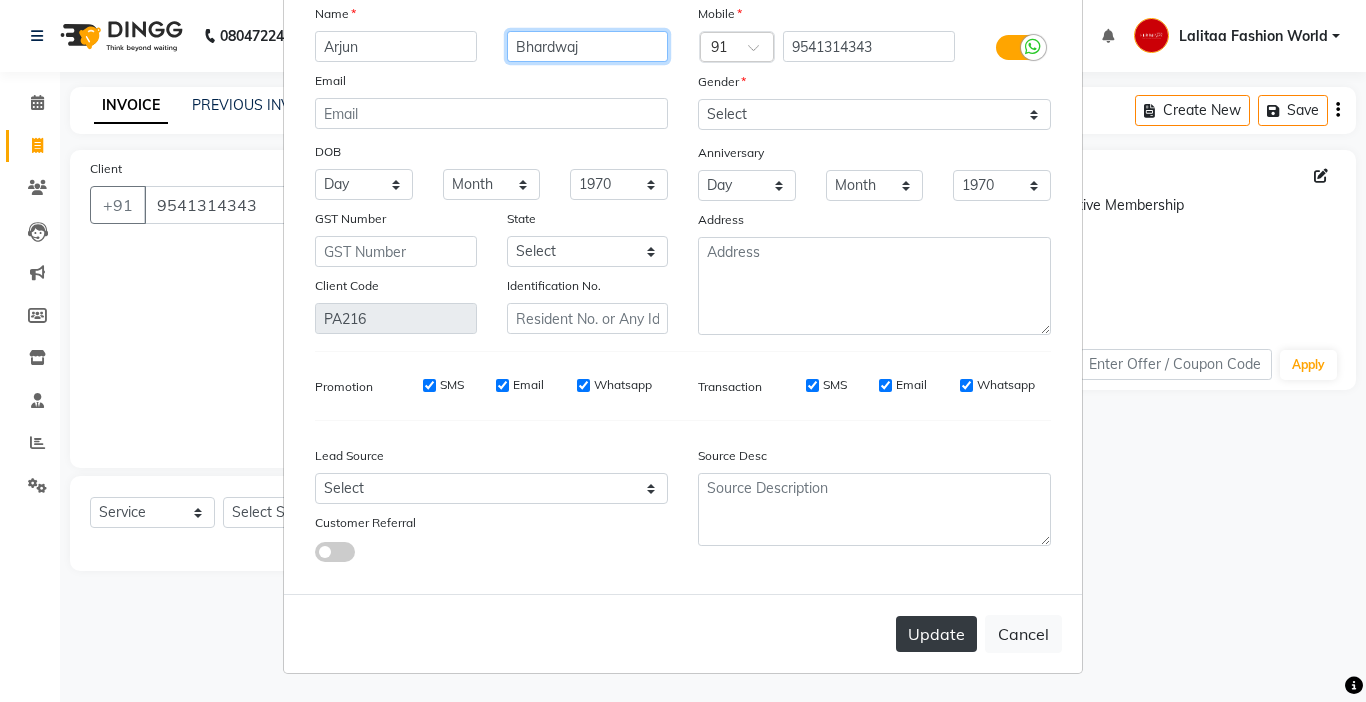 type on "Bhardwaj" 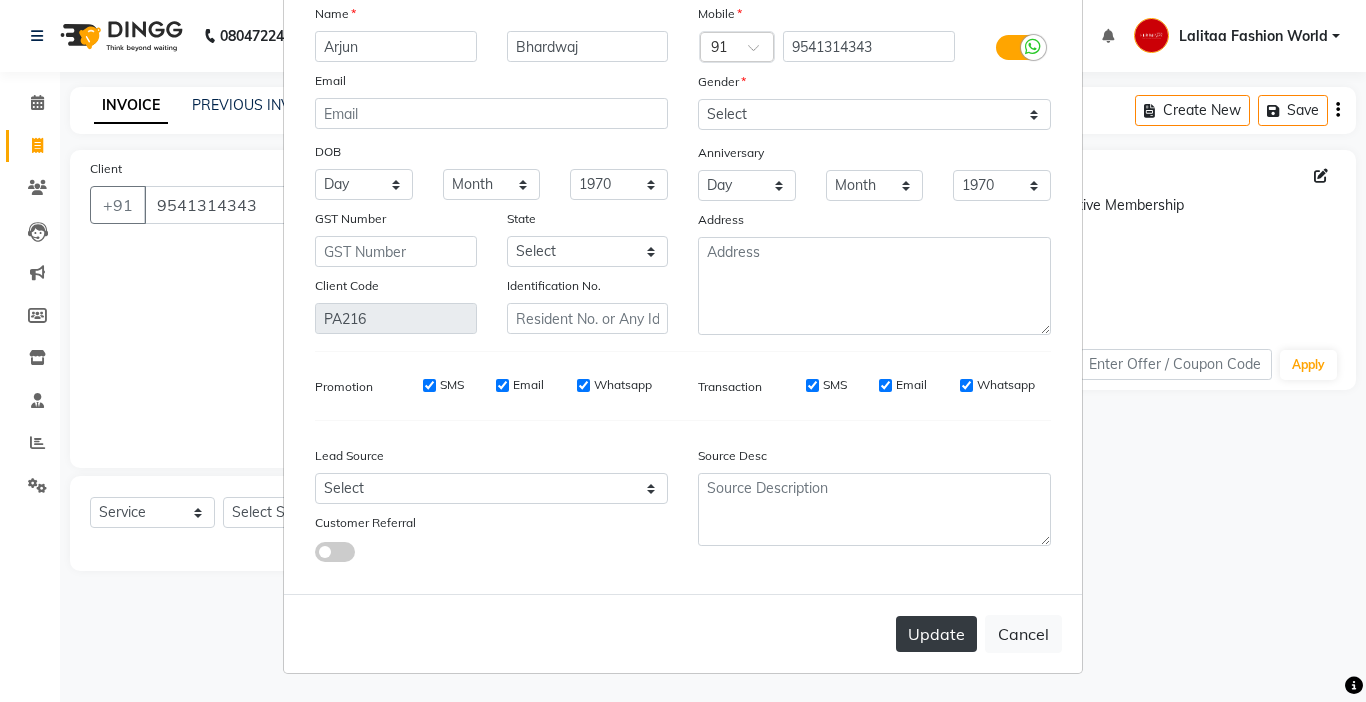 click on "Update" at bounding box center (936, 634) 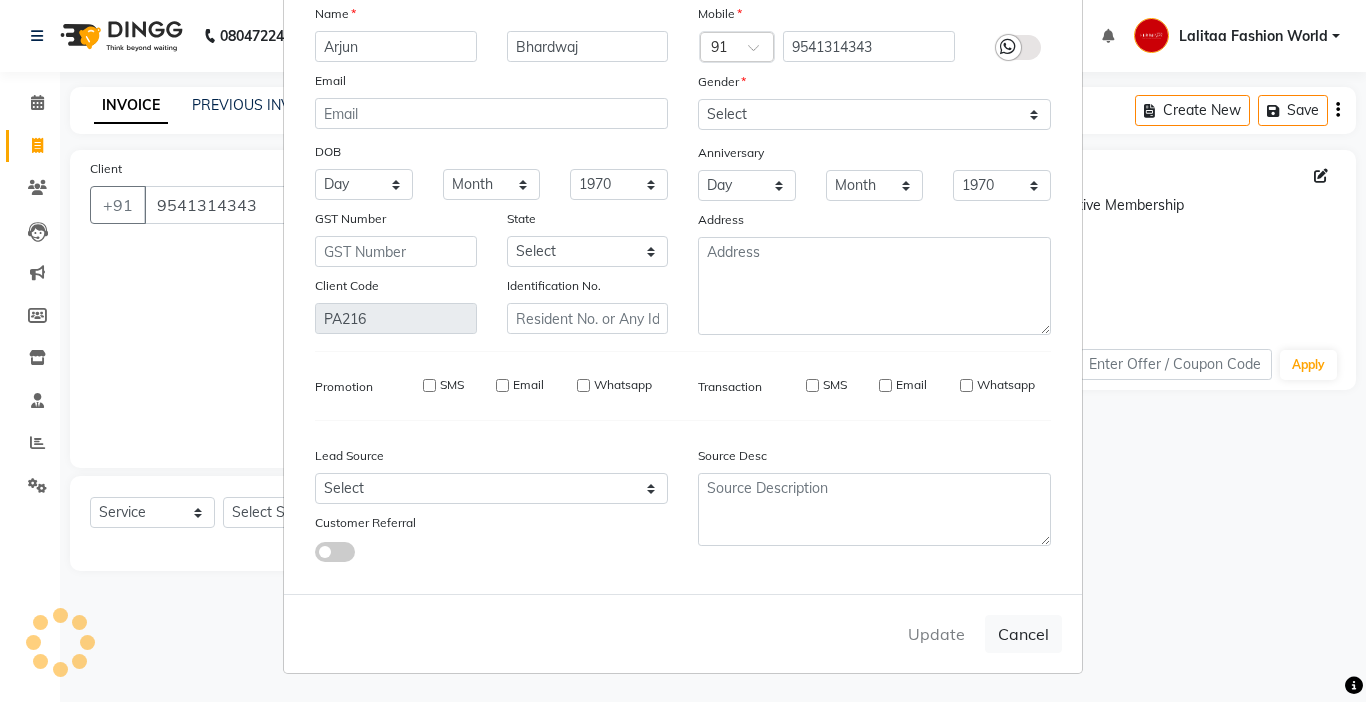 type 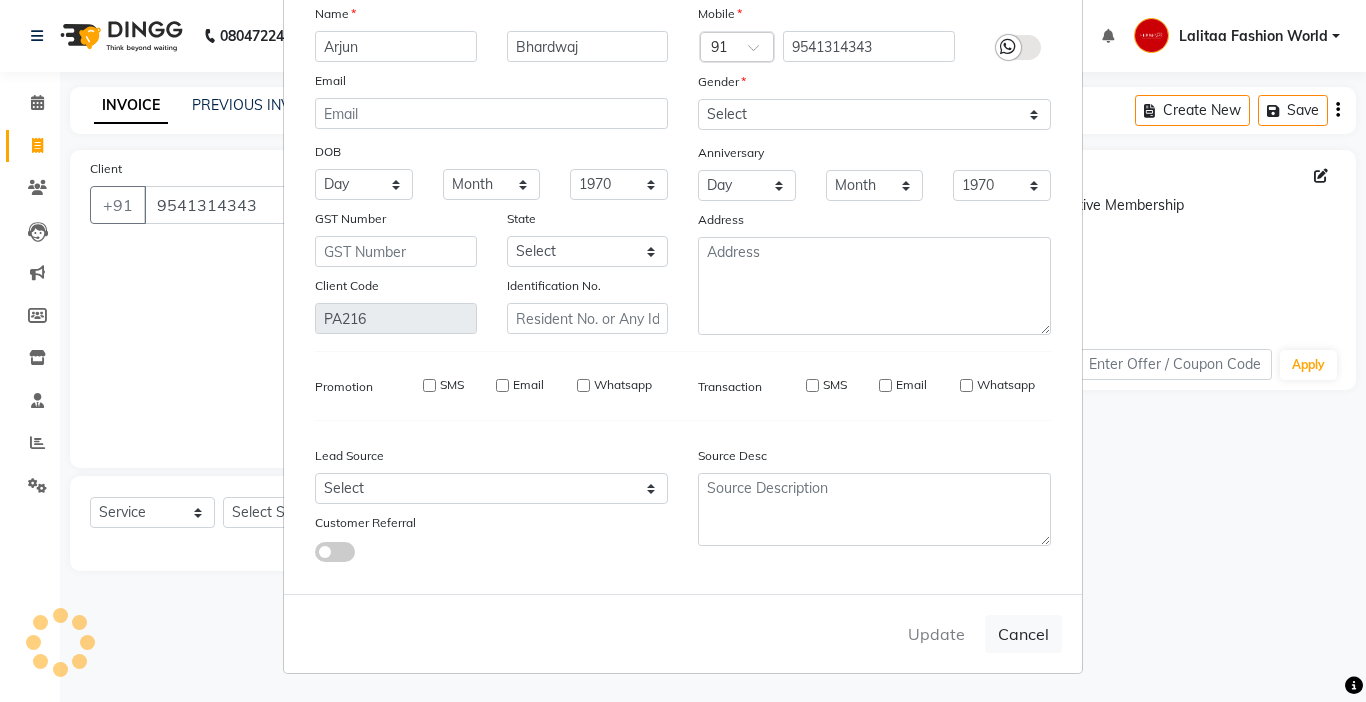 type 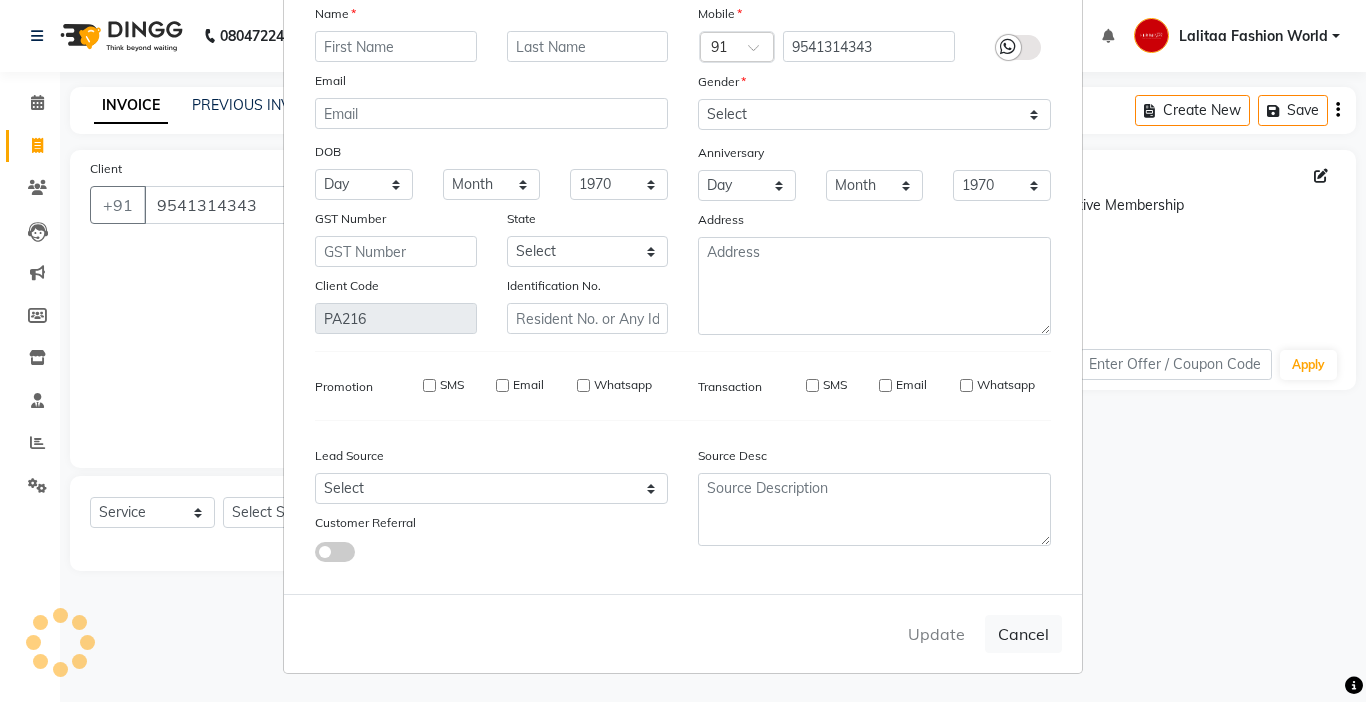 select 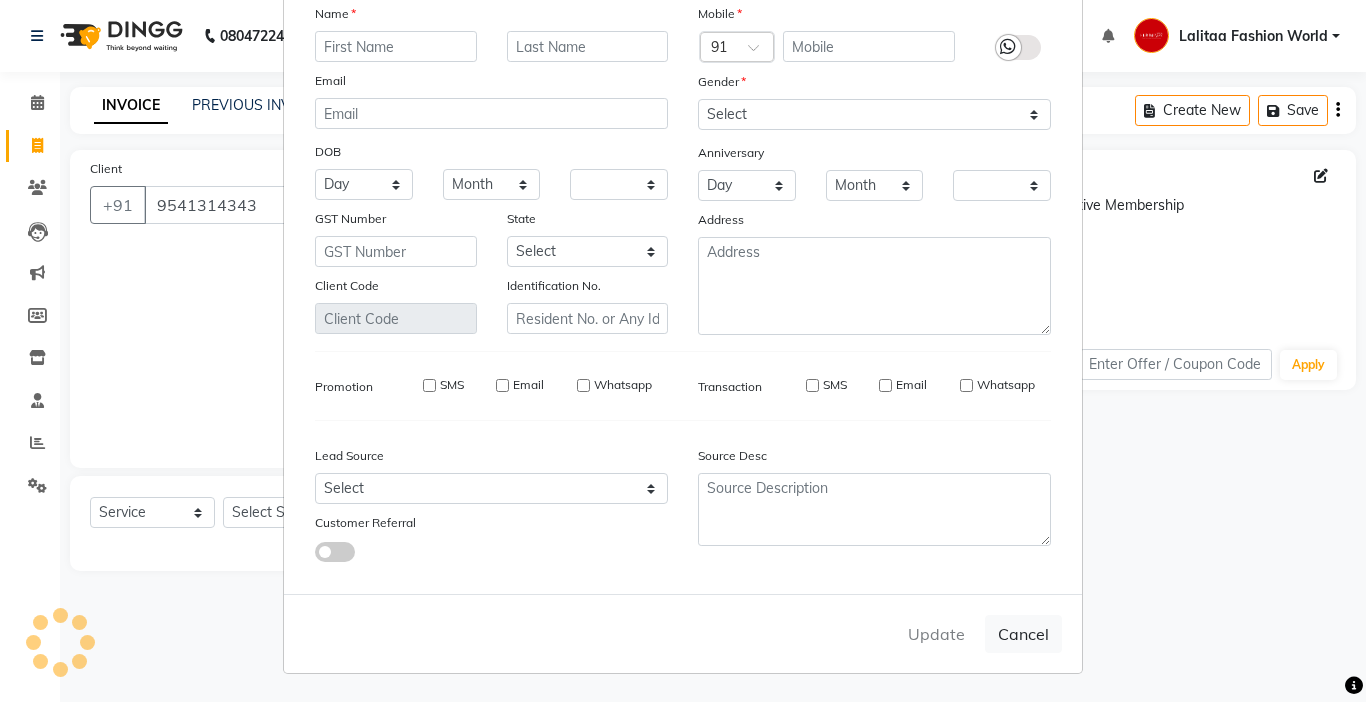 checkbox on "false" 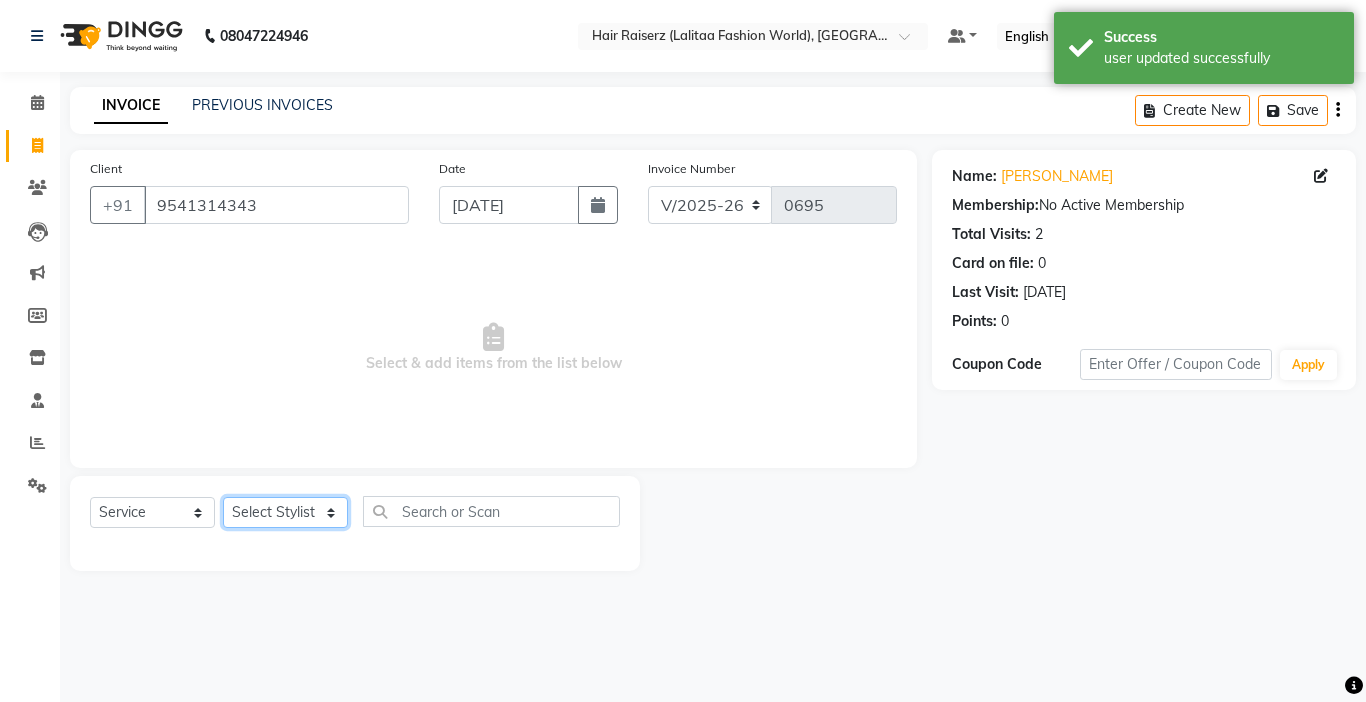 click on "Select Stylist [PERSON_NAME] counter sales [PERSON_NAME] [PERSON_NAME] Fashion World Meenakshi [PERSON_NAME] Pooja Prince  Sagar [PERSON_NAME]" 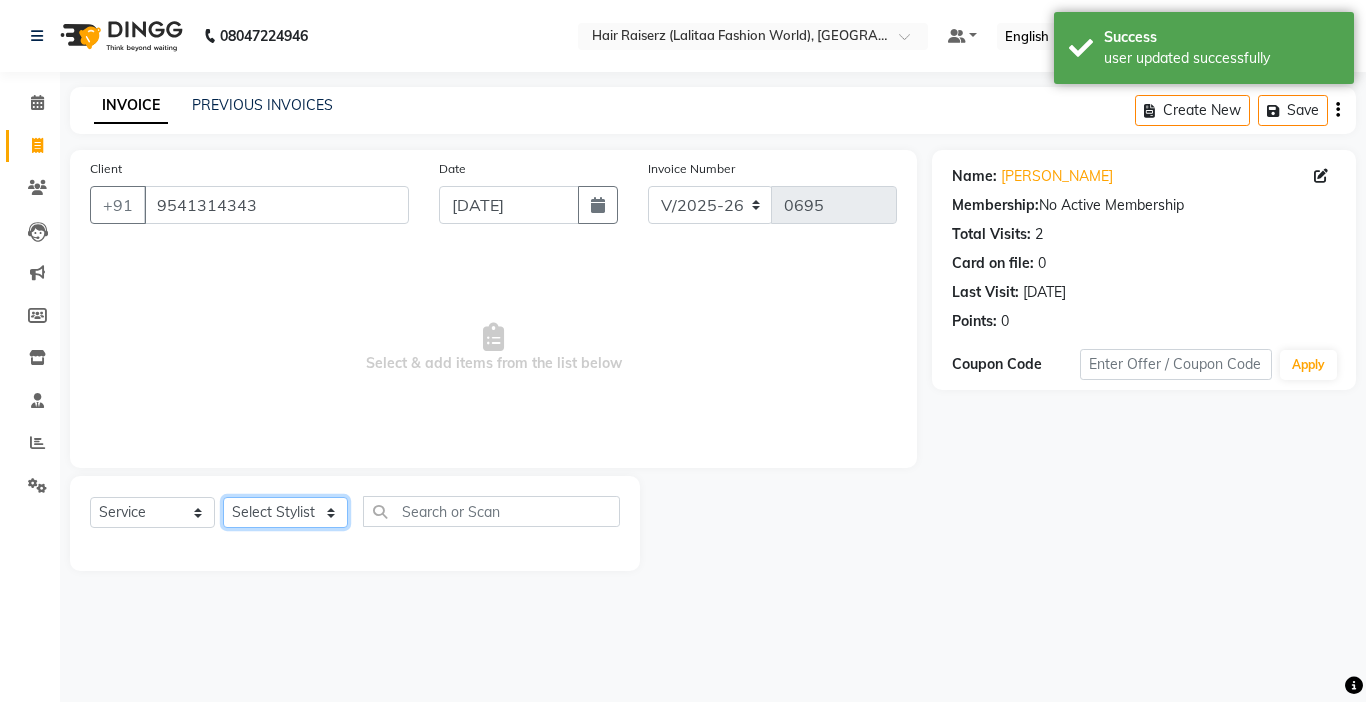 select on "68831" 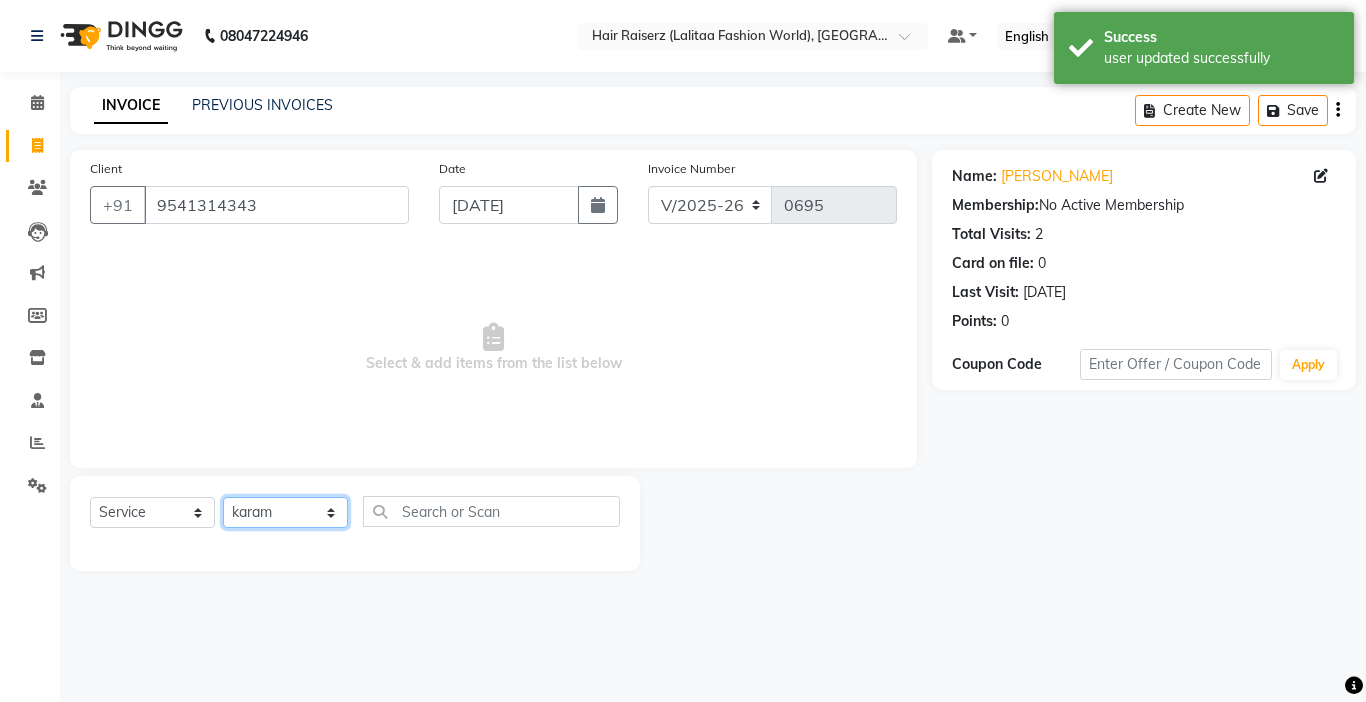 click on "Select Stylist [PERSON_NAME] counter sales [PERSON_NAME] [PERSON_NAME] Fashion World Meenakshi [PERSON_NAME] Pooja Prince  Sagar [PERSON_NAME]" 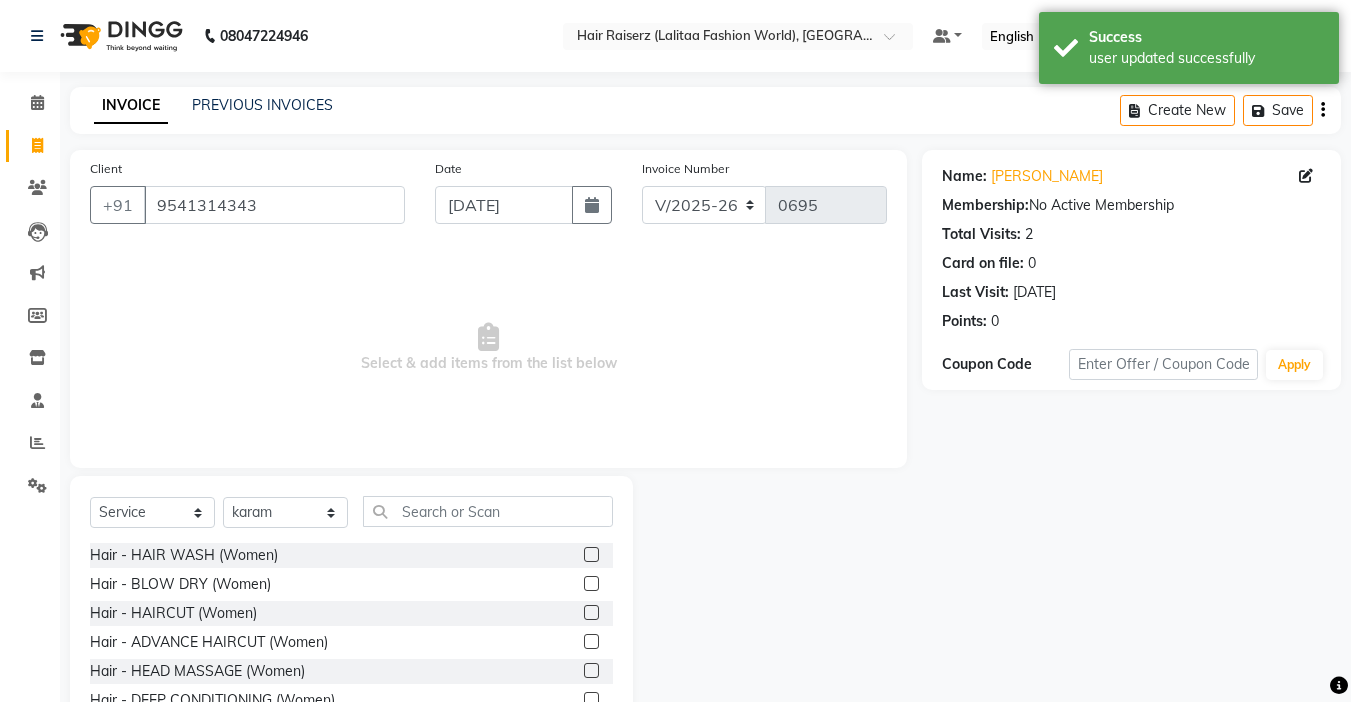 click 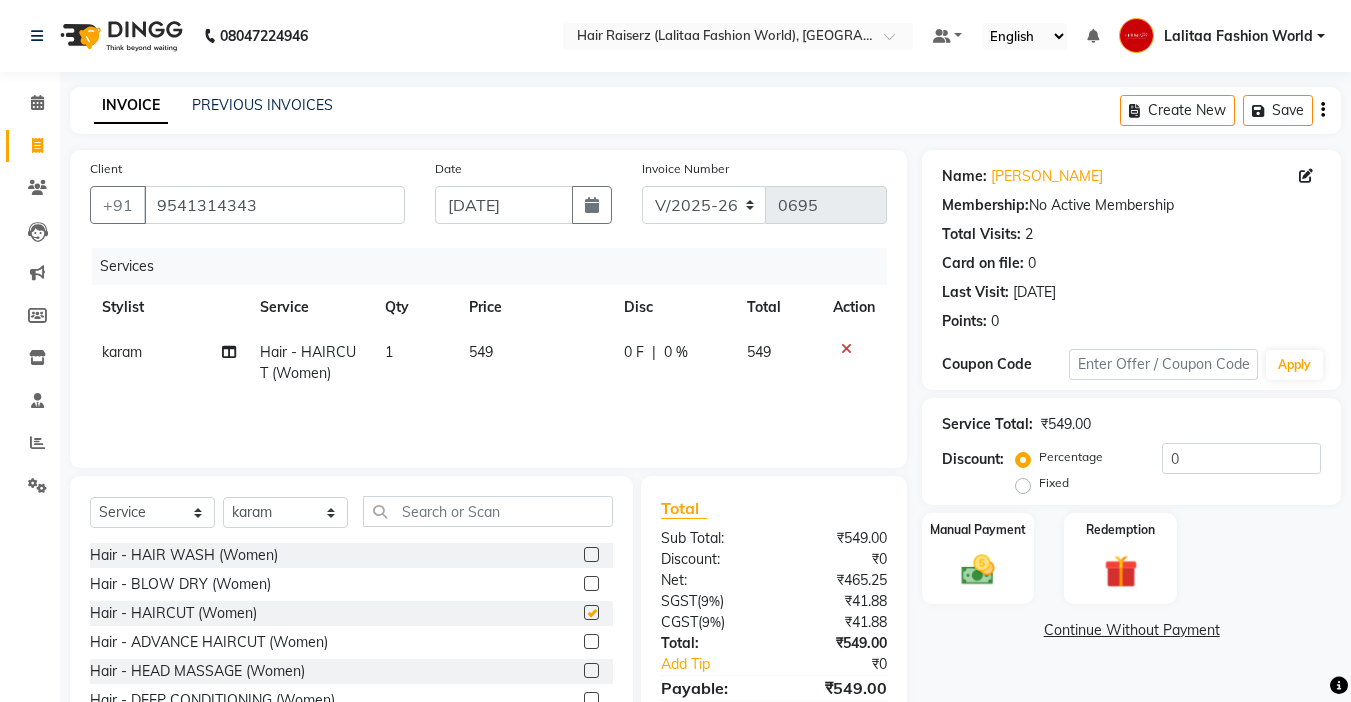 checkbox on "false" 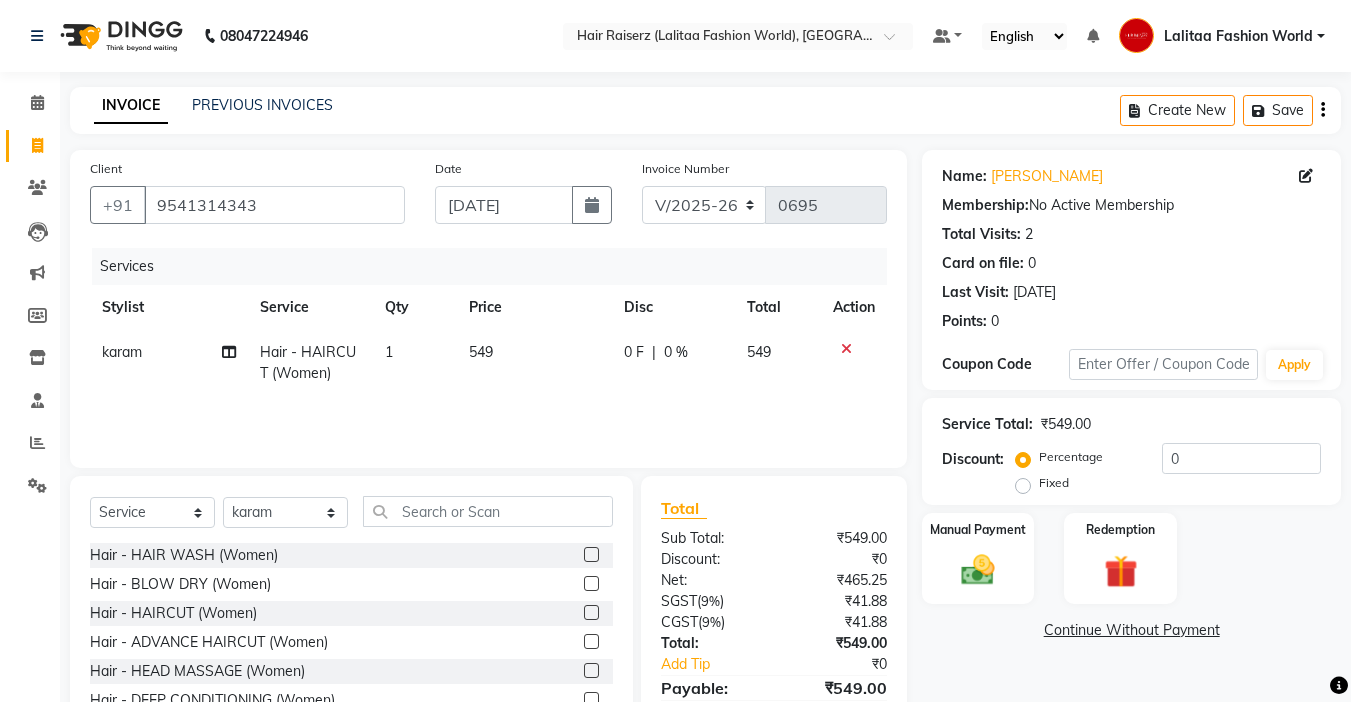 click on "549" 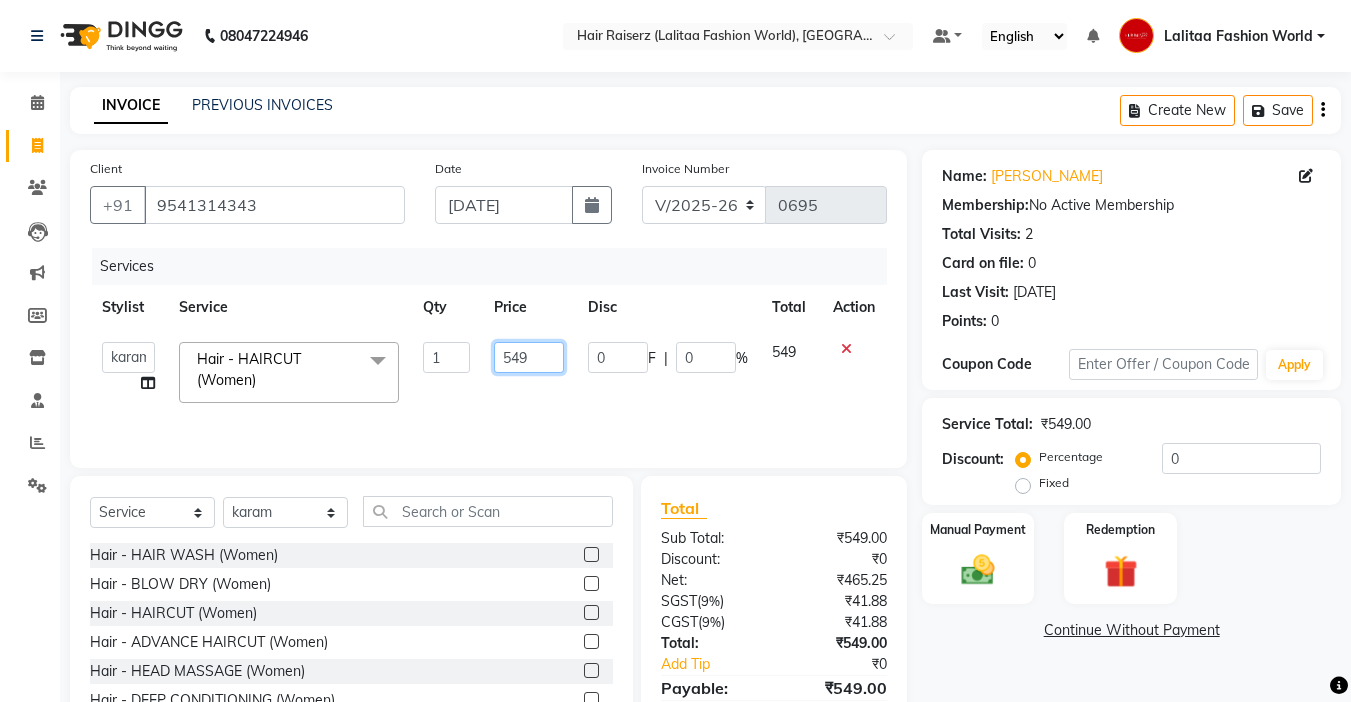 click on "549" 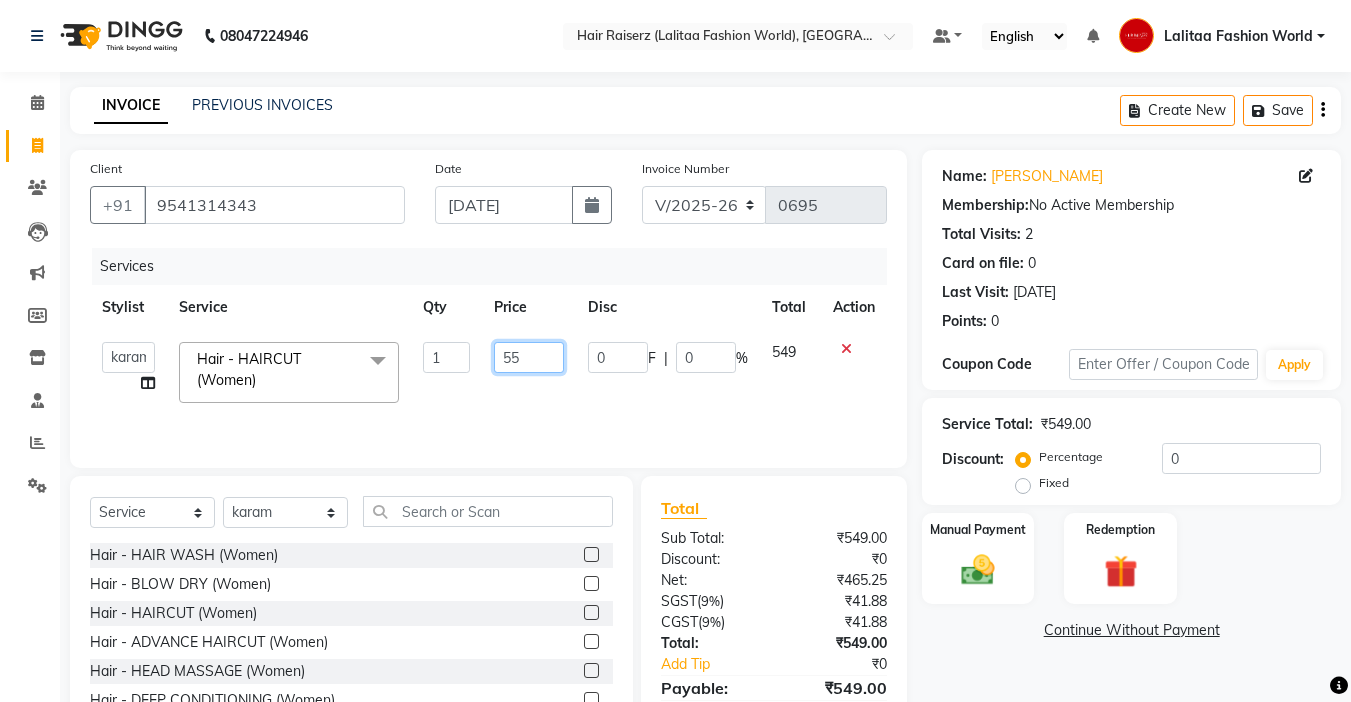 type on "550" 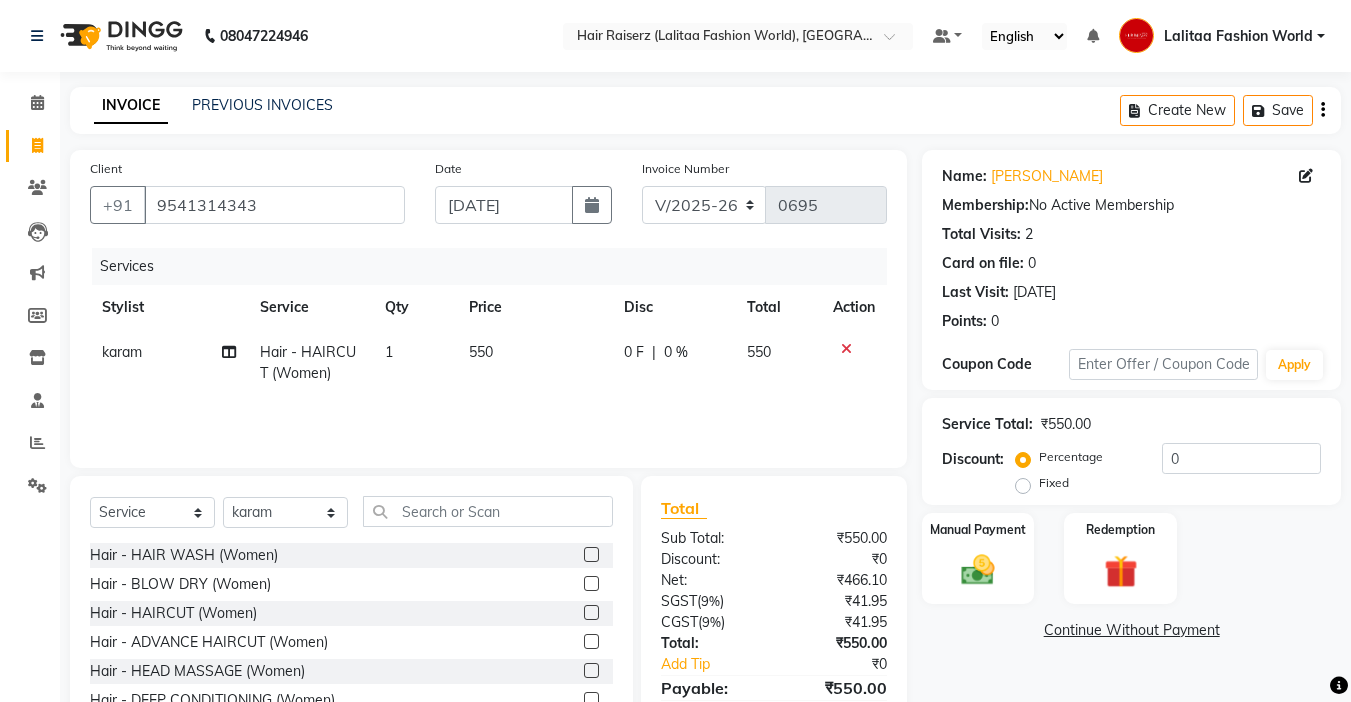 click on "Services Stylist Service Qty Price Disc Total Action karam  Hair - HAIRCUT (Women) 1 550 0 F | 0 % 550" 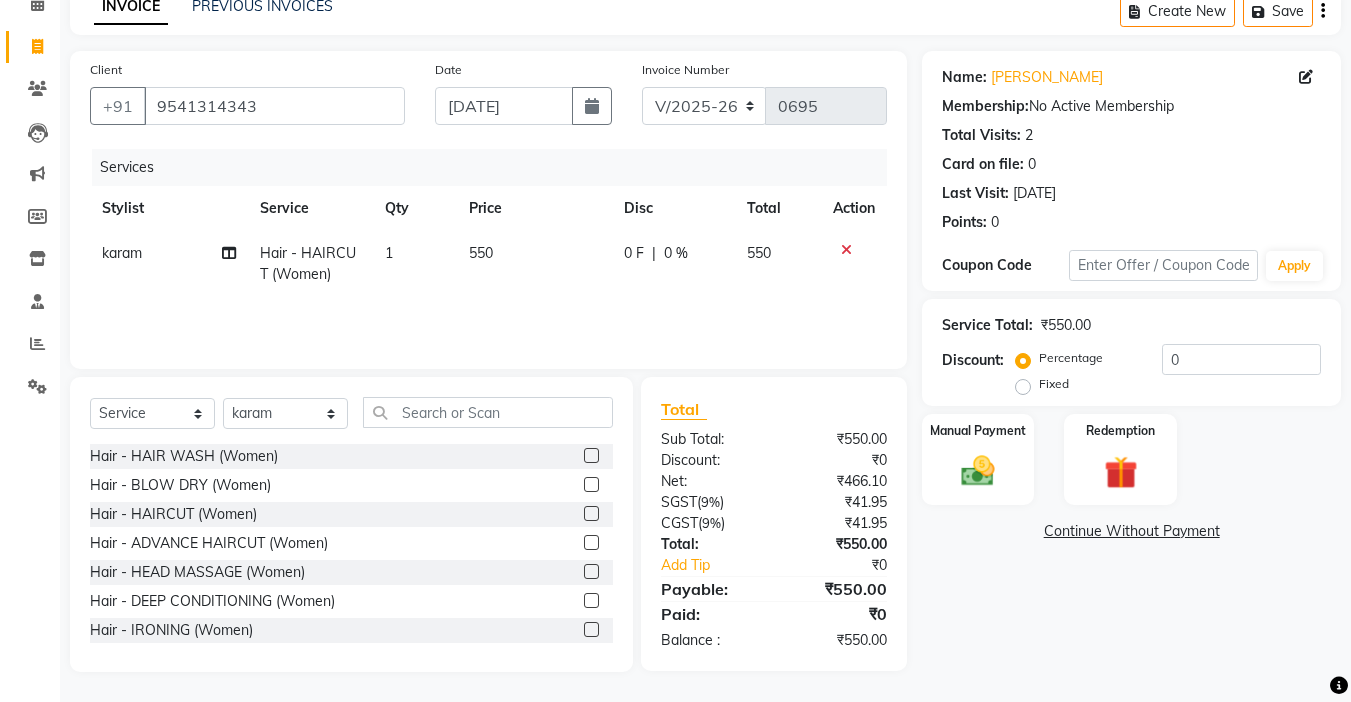 click on "Fixed" 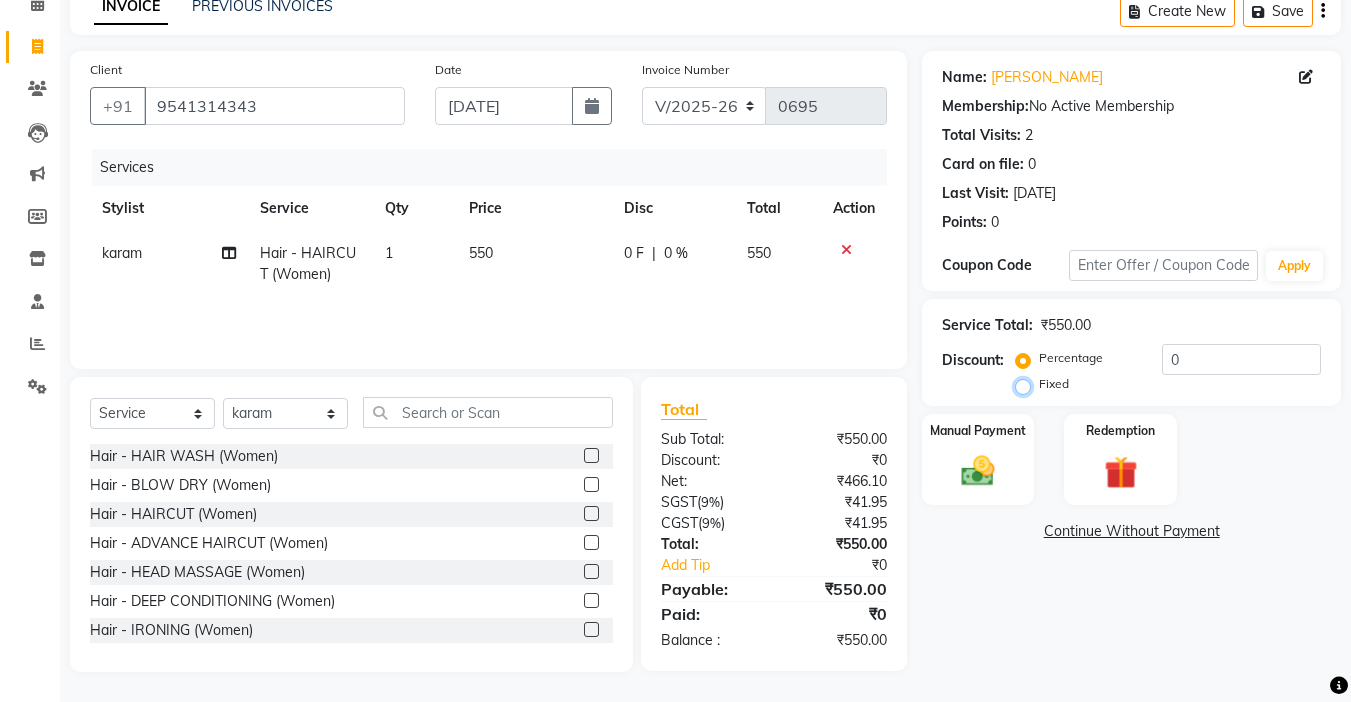 click on "Fixed" at bounding box center [1027, 384] 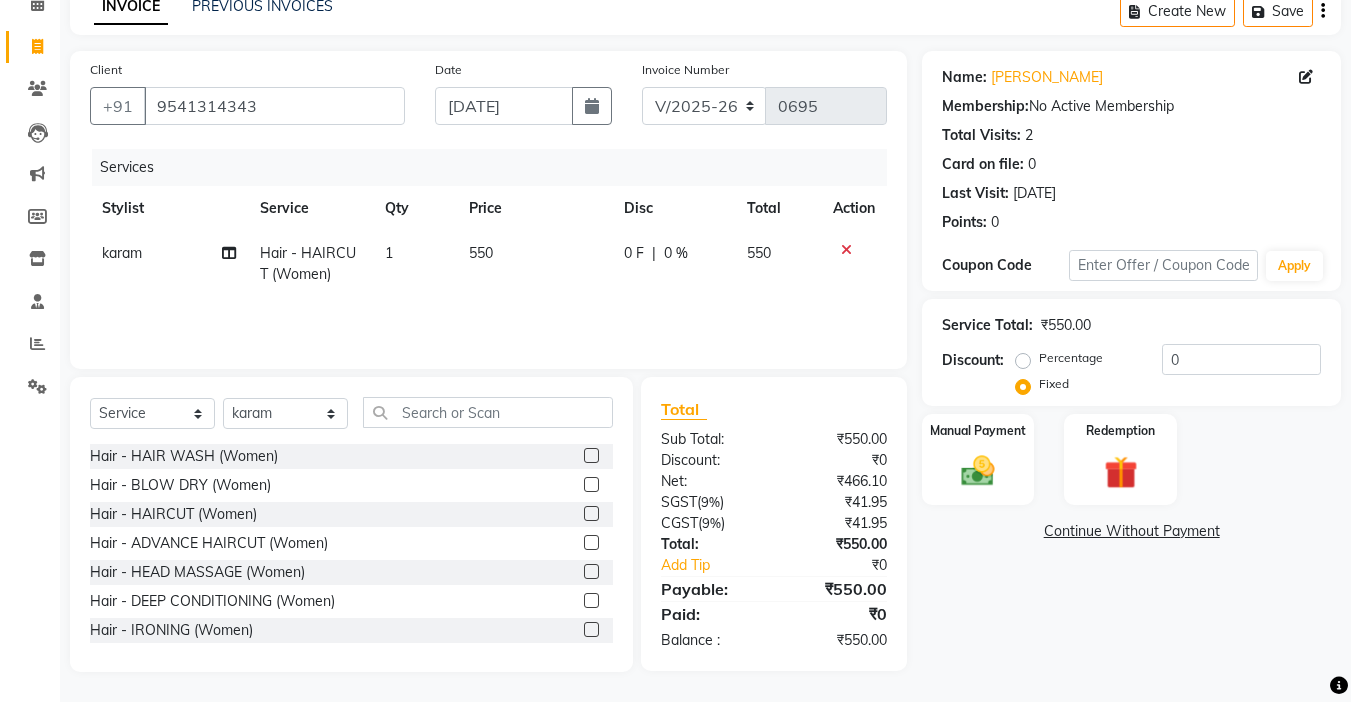click on "Service Total:  ₹550.00  Discount:  Percentage   Fixed  0" 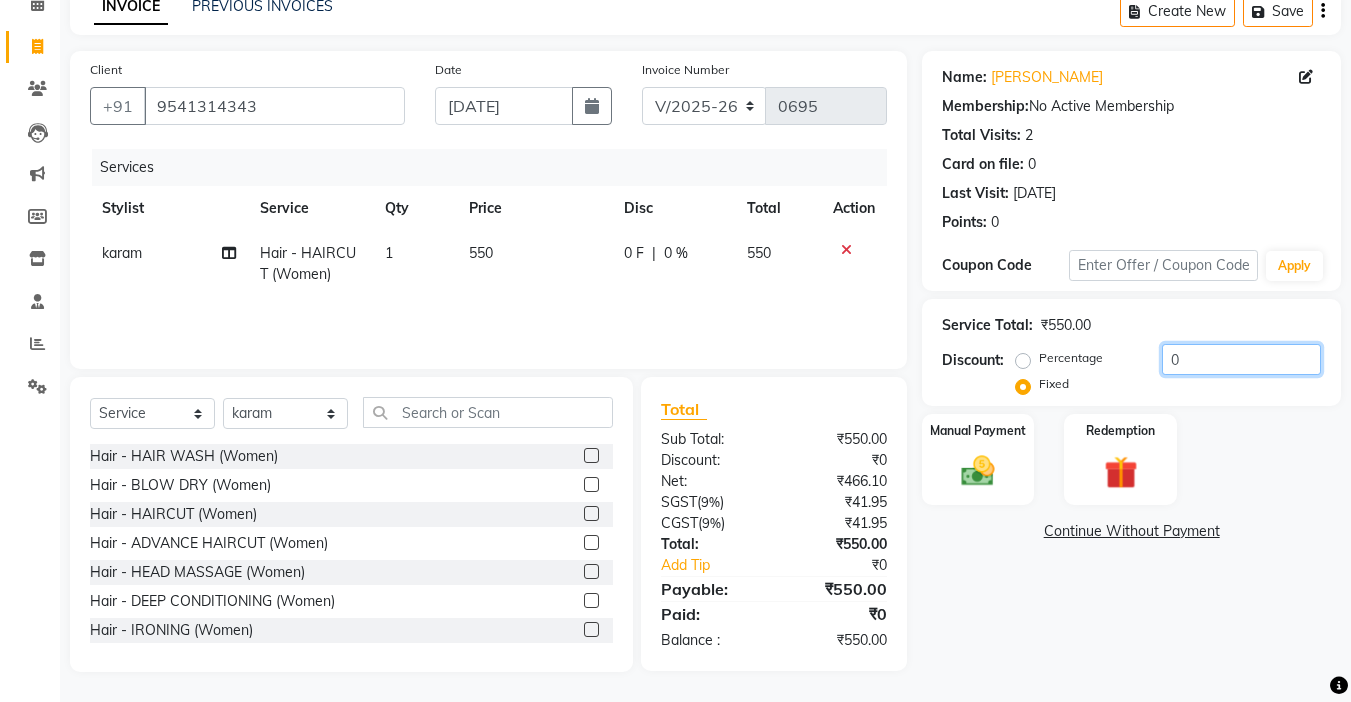 click on "0" 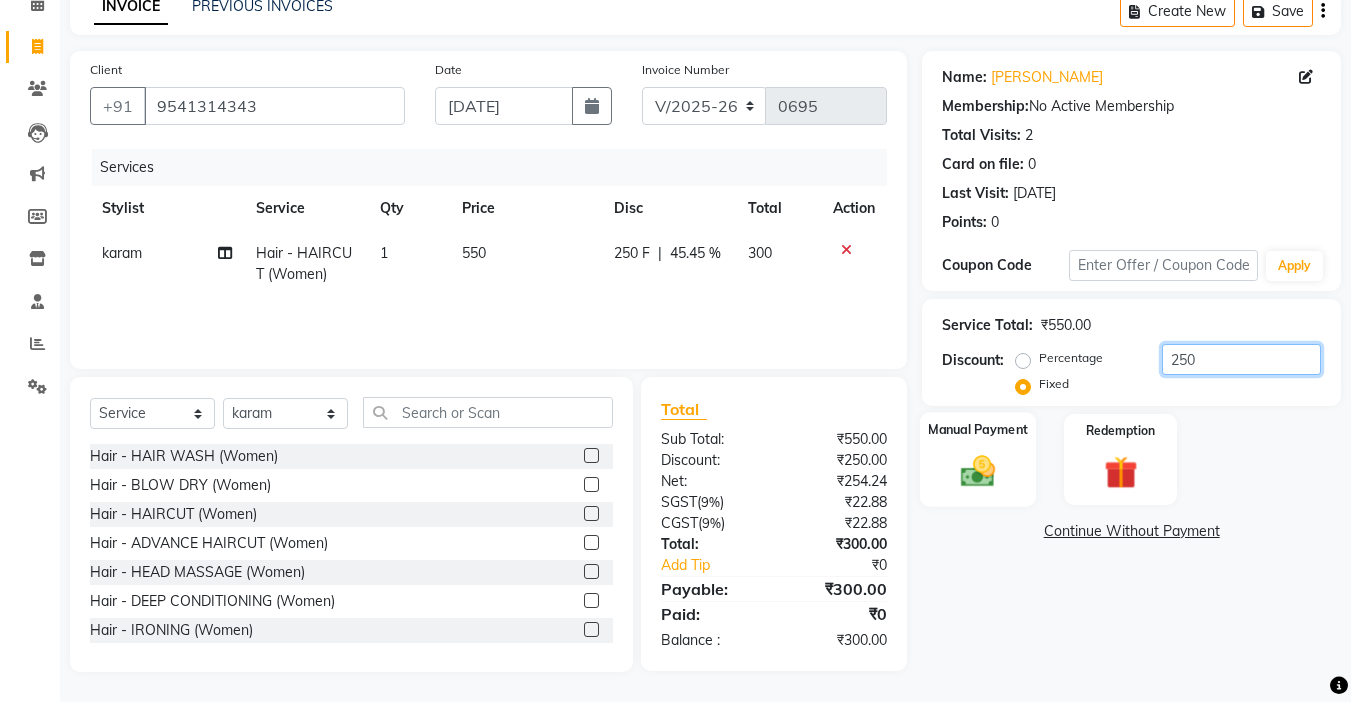 type on "250" 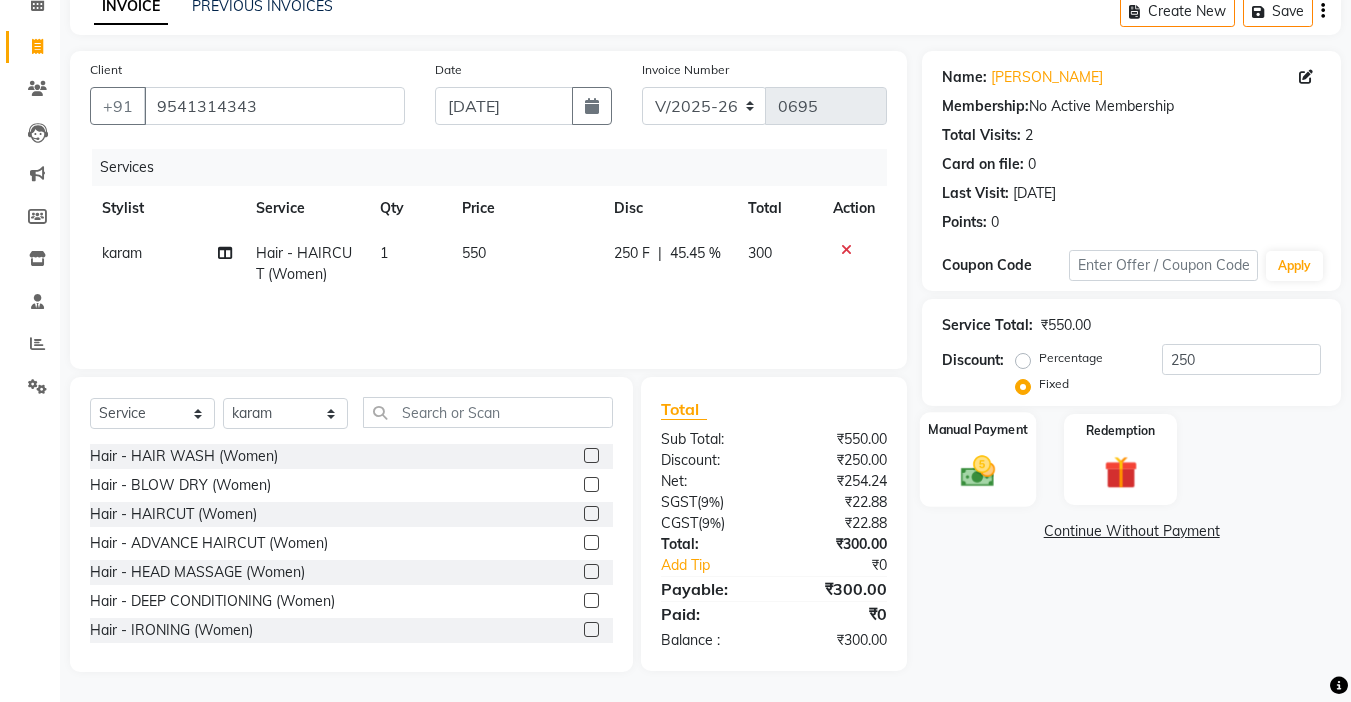 click 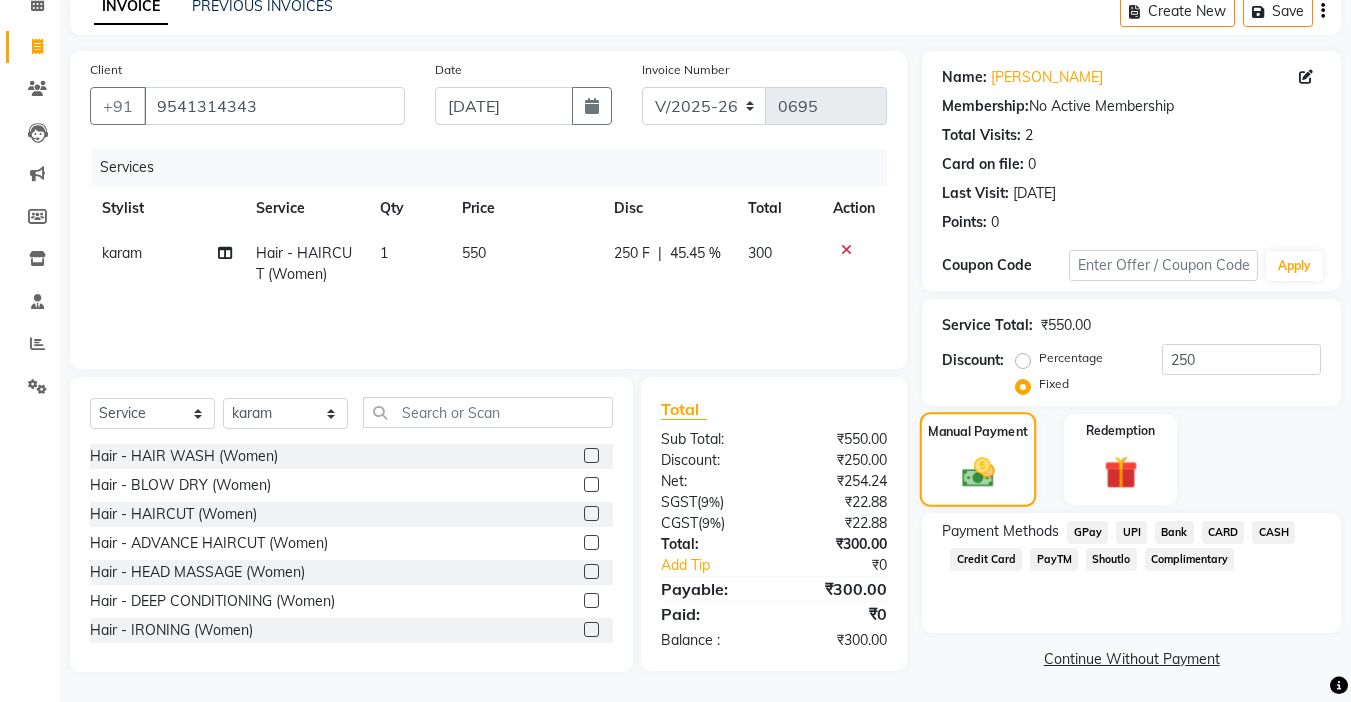 scroll, scrollTop: 101, scrollLeft: 0, axis: vertical 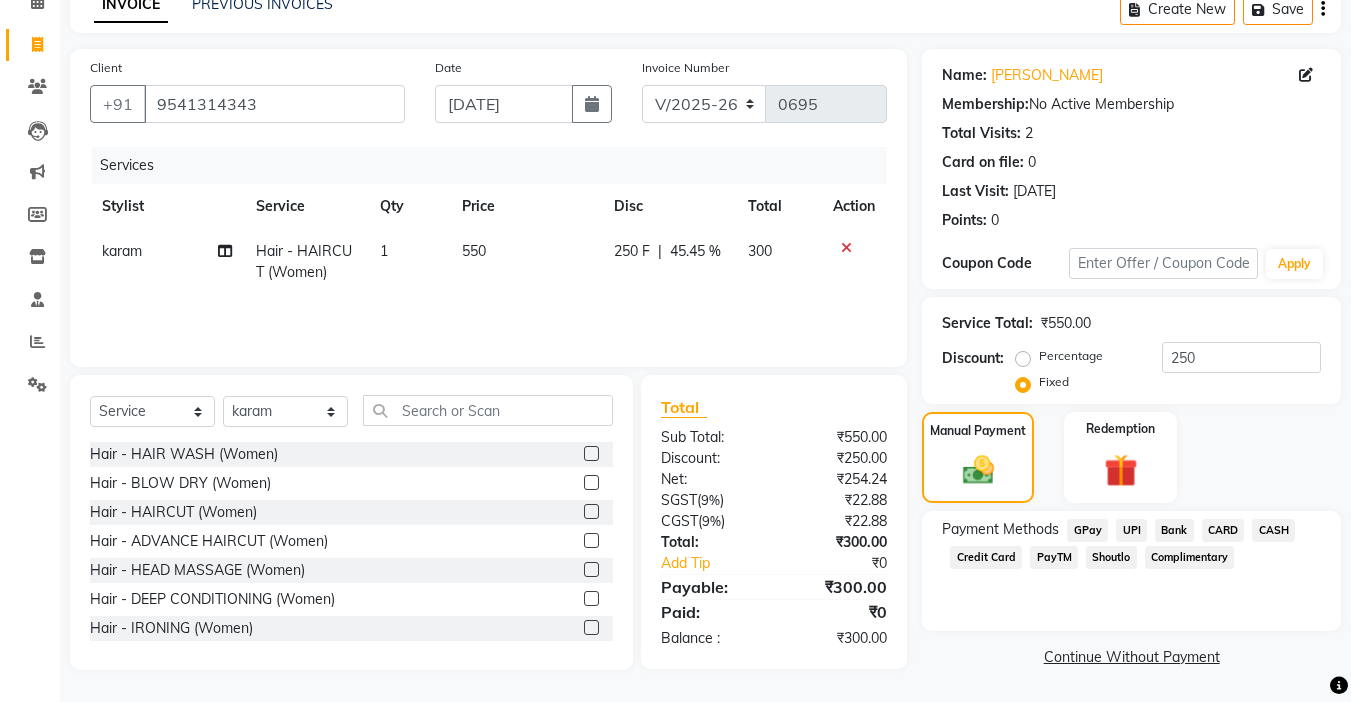 click on "UPI" 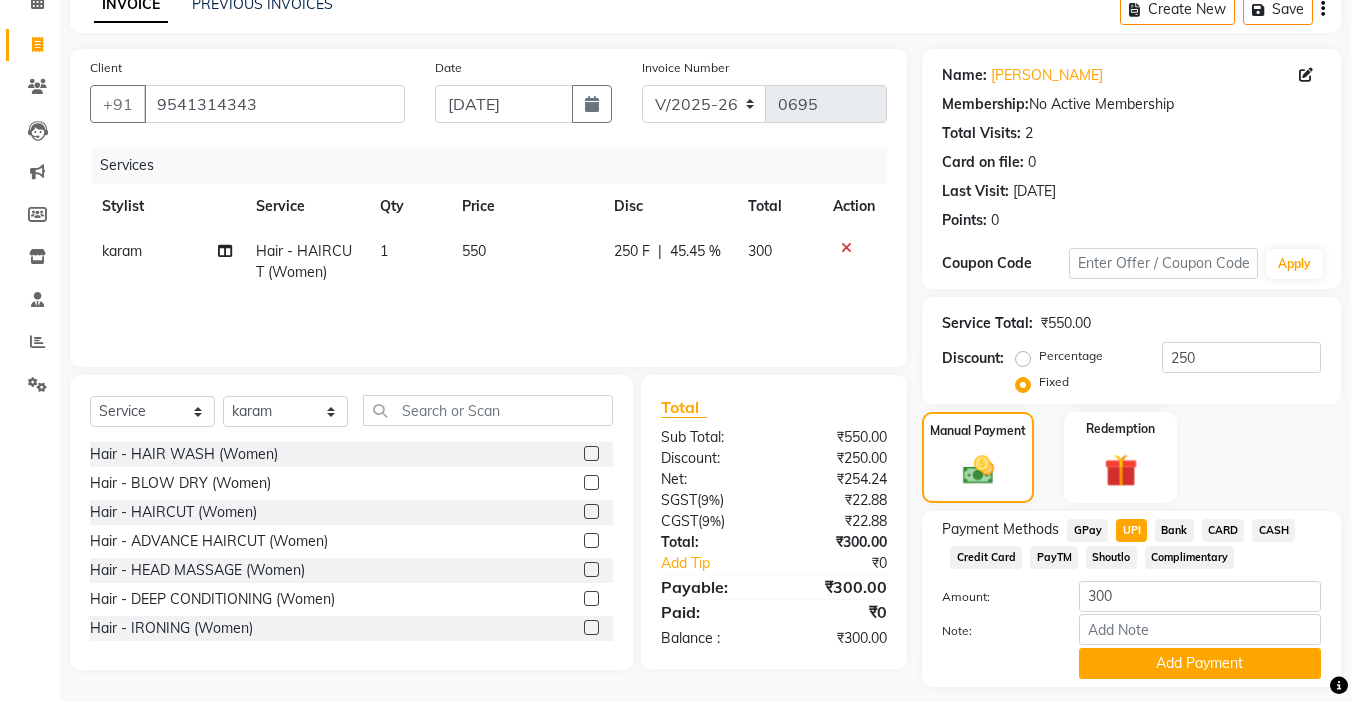 scroll, scrollTop: 157, scrollLeft: 0, axis: vertical 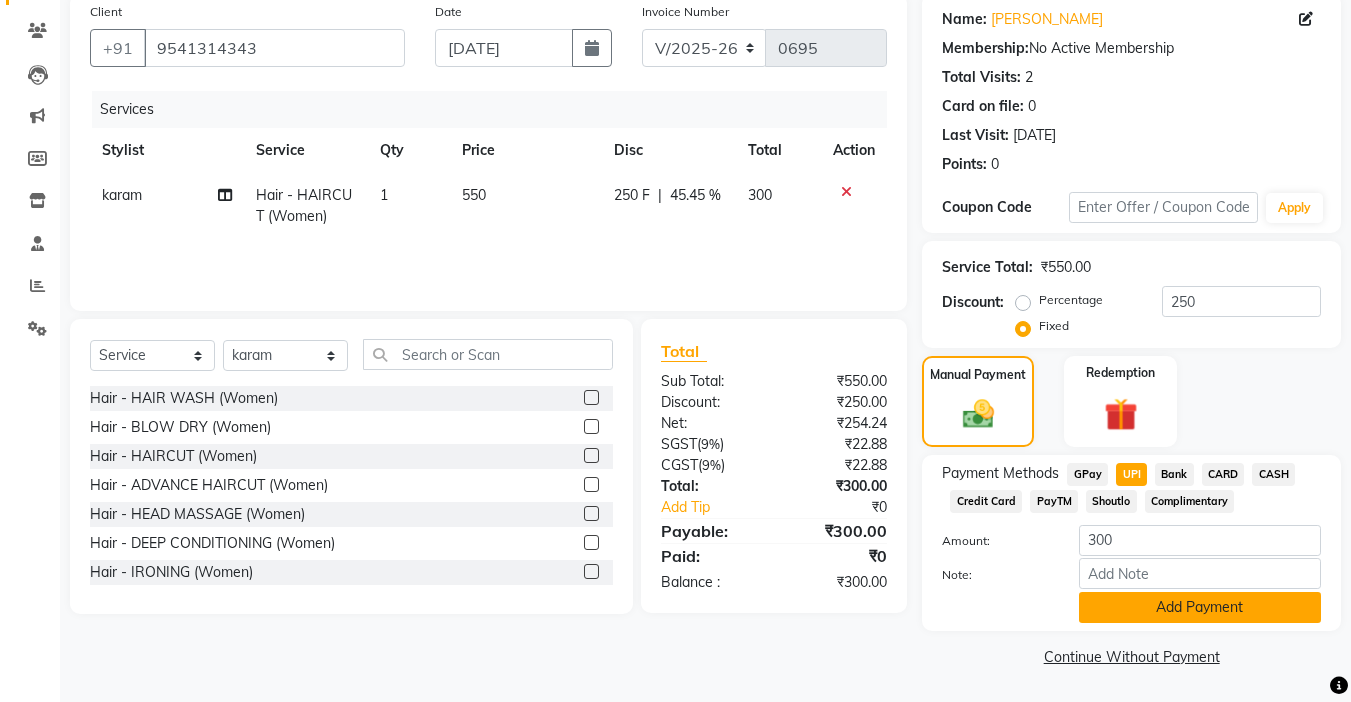 click on "Add Payment" 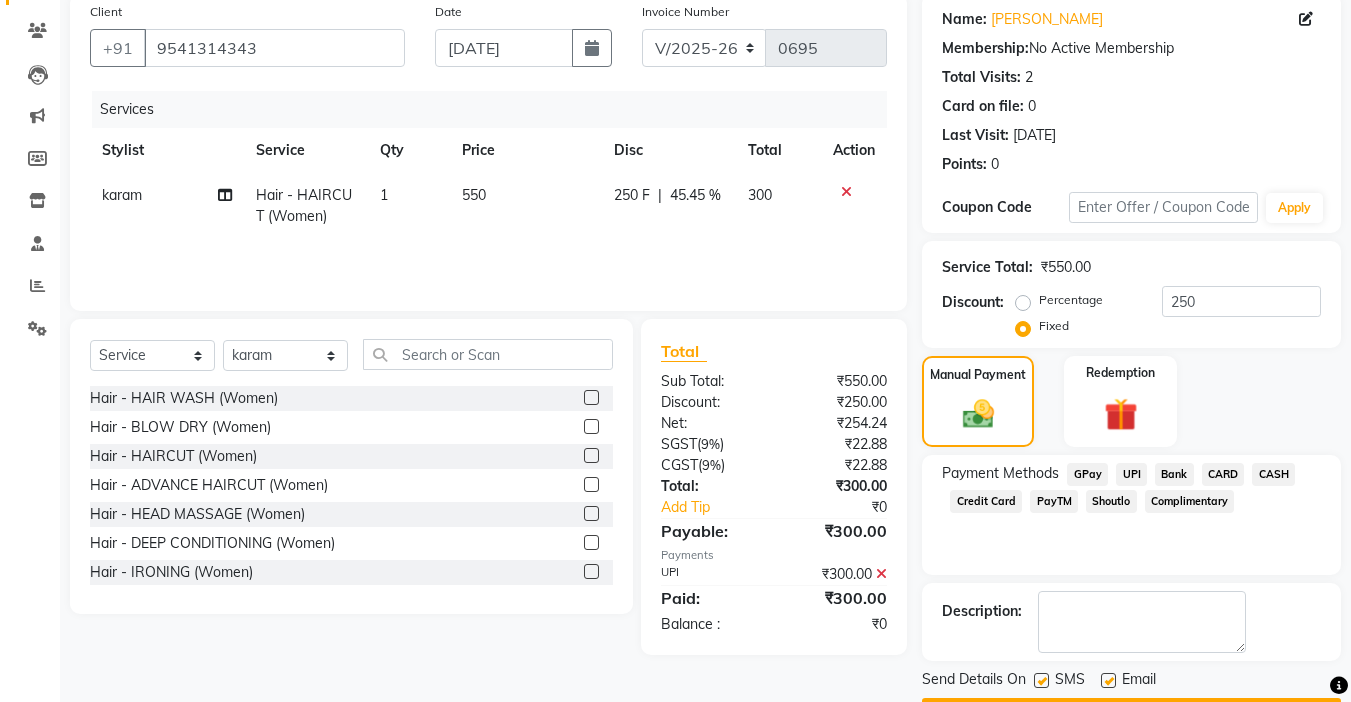 scroll, scrollTop: 214, scrollLeft: 0, axis: vertical 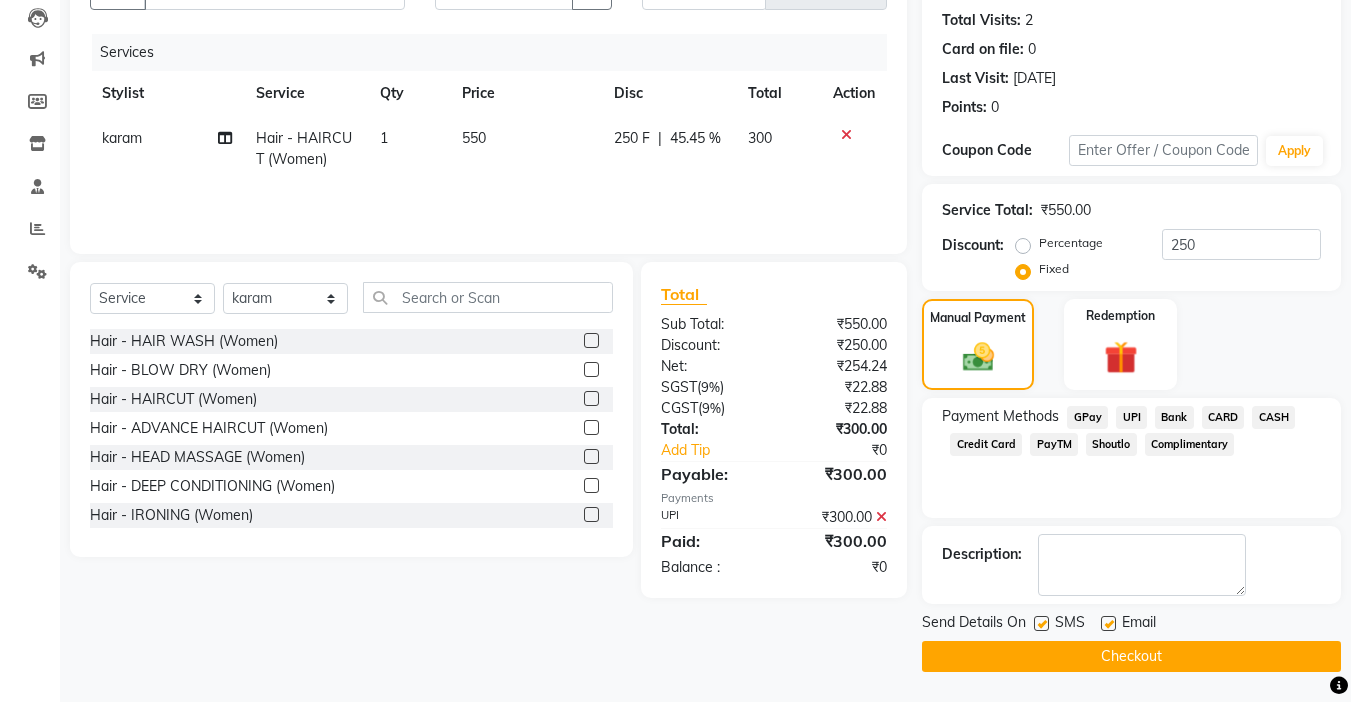 click 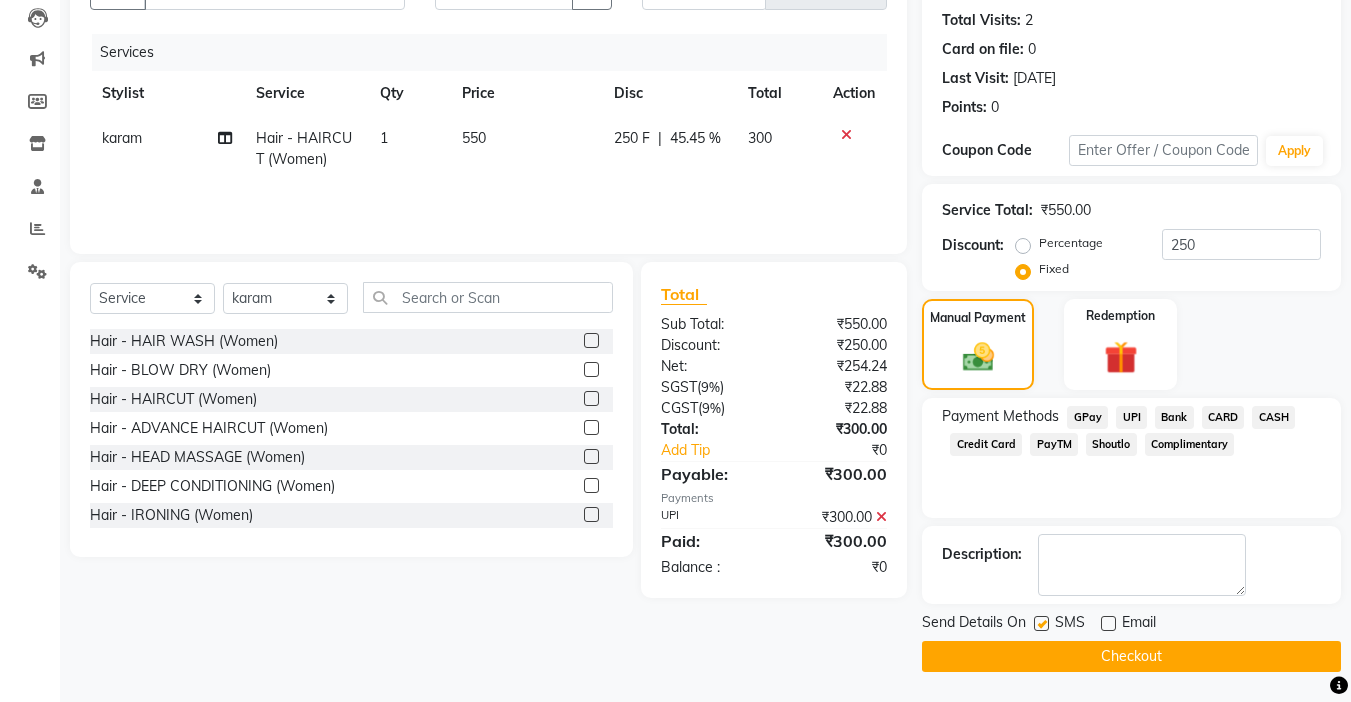 click on "Checkout" 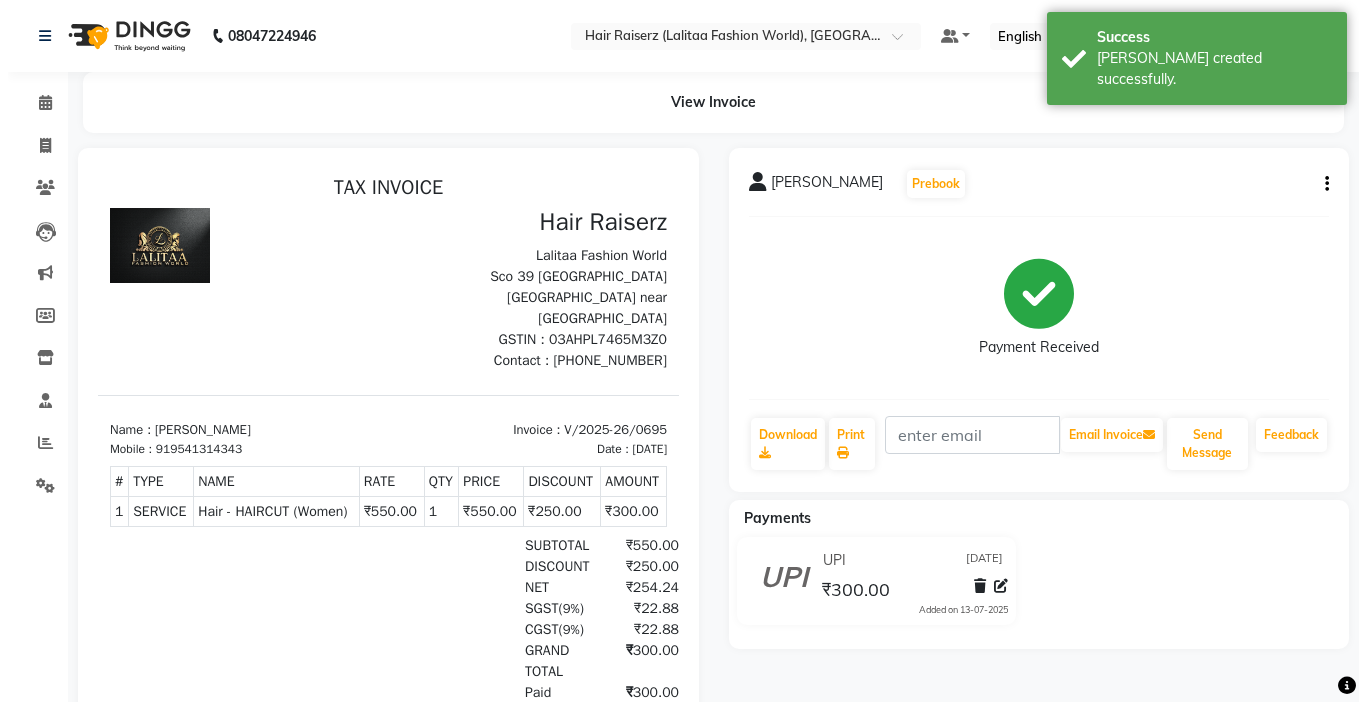 scroll, scrollTop: 0, scrollLeft: 0, axis: both 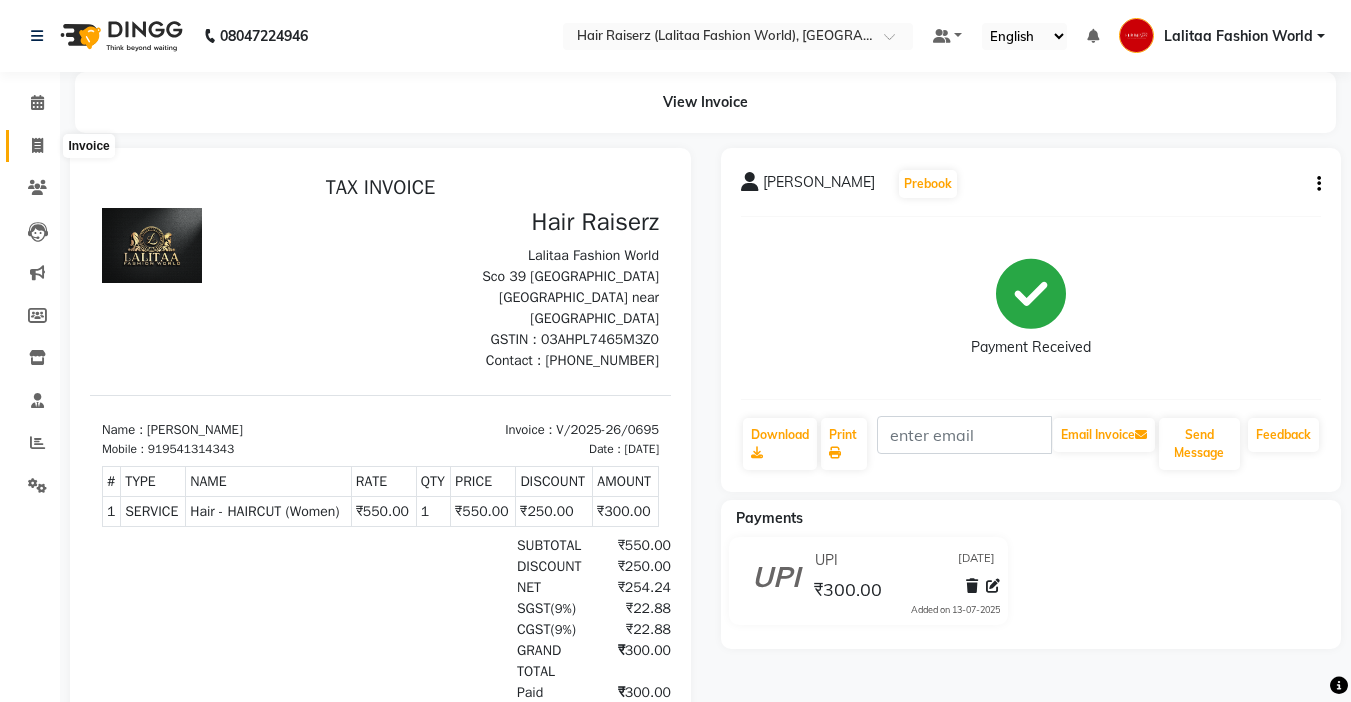 click 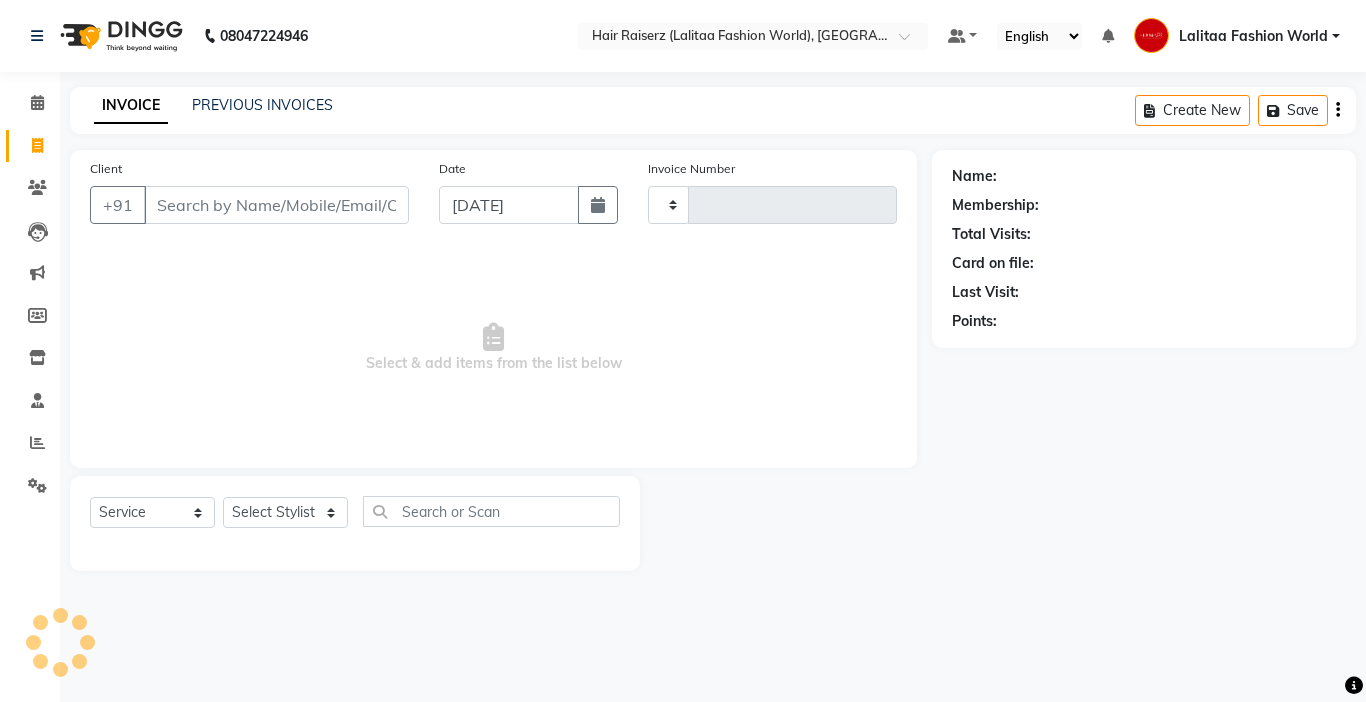 type on "0696" 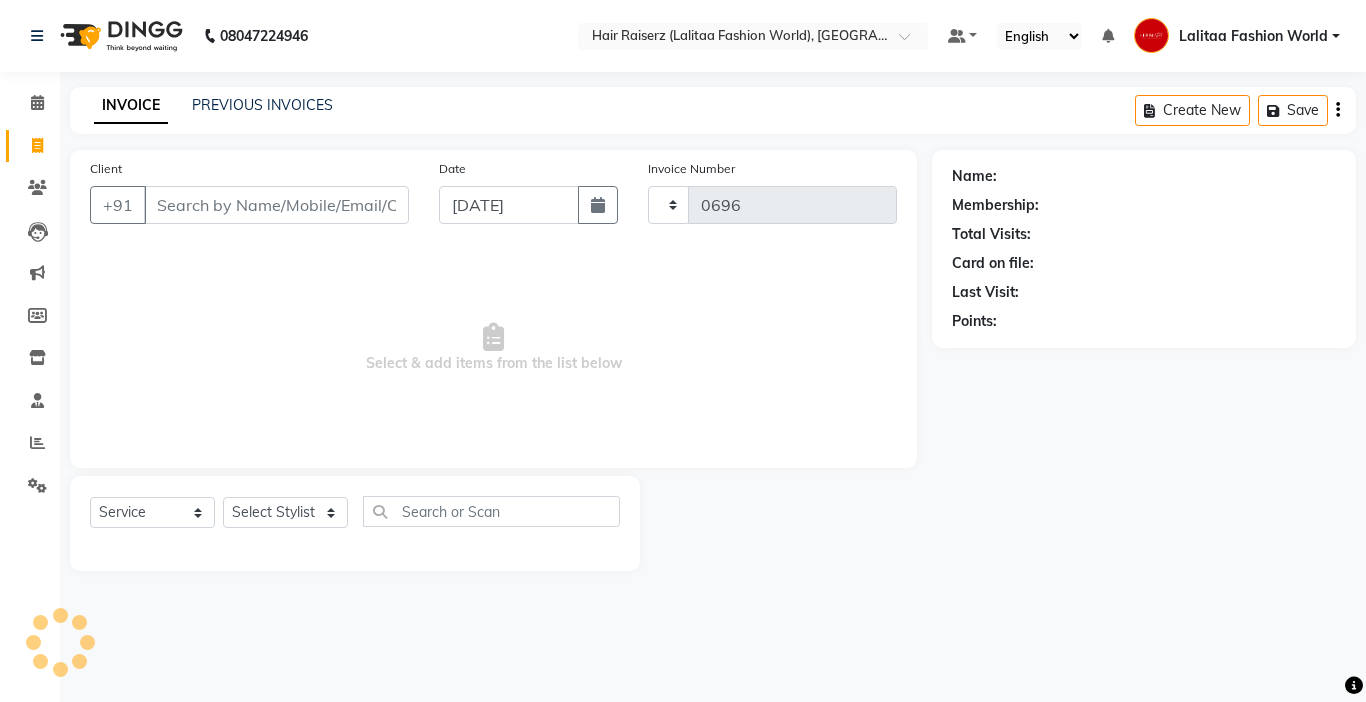 select on "7098" 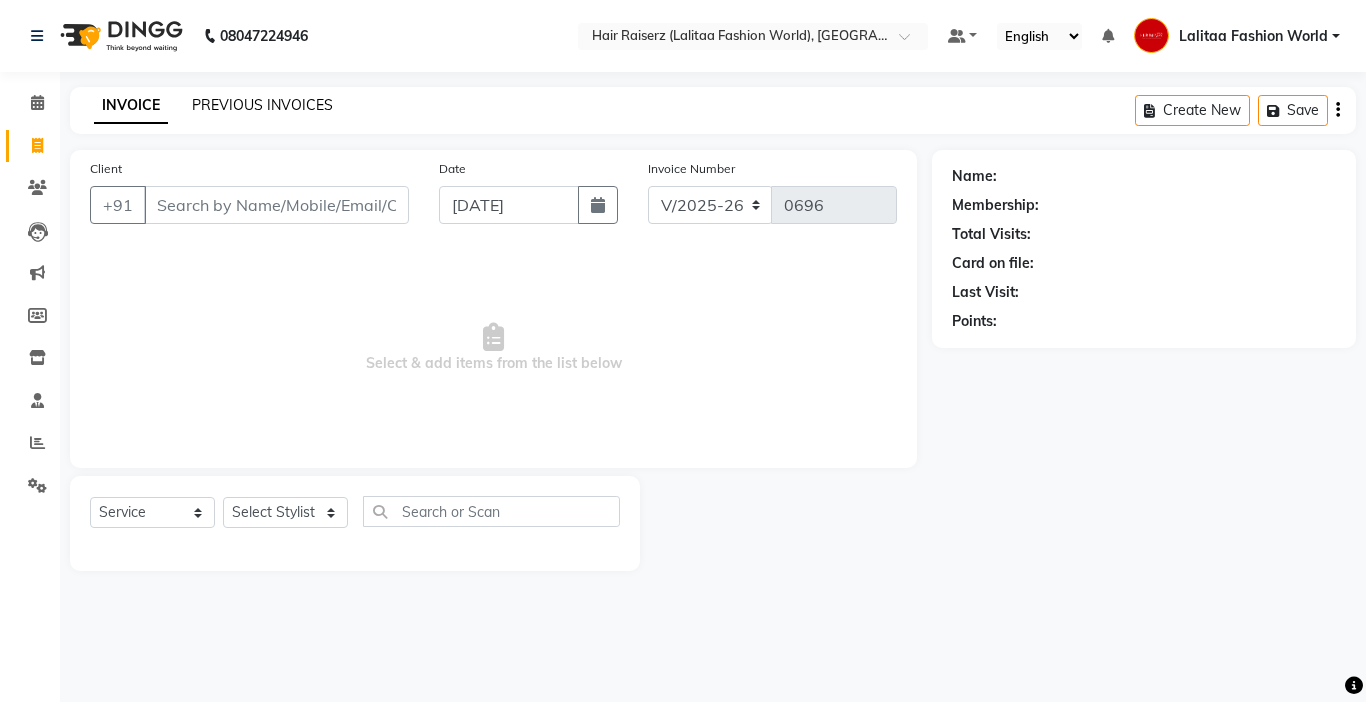 click on "PREVIOUS INVOICES" 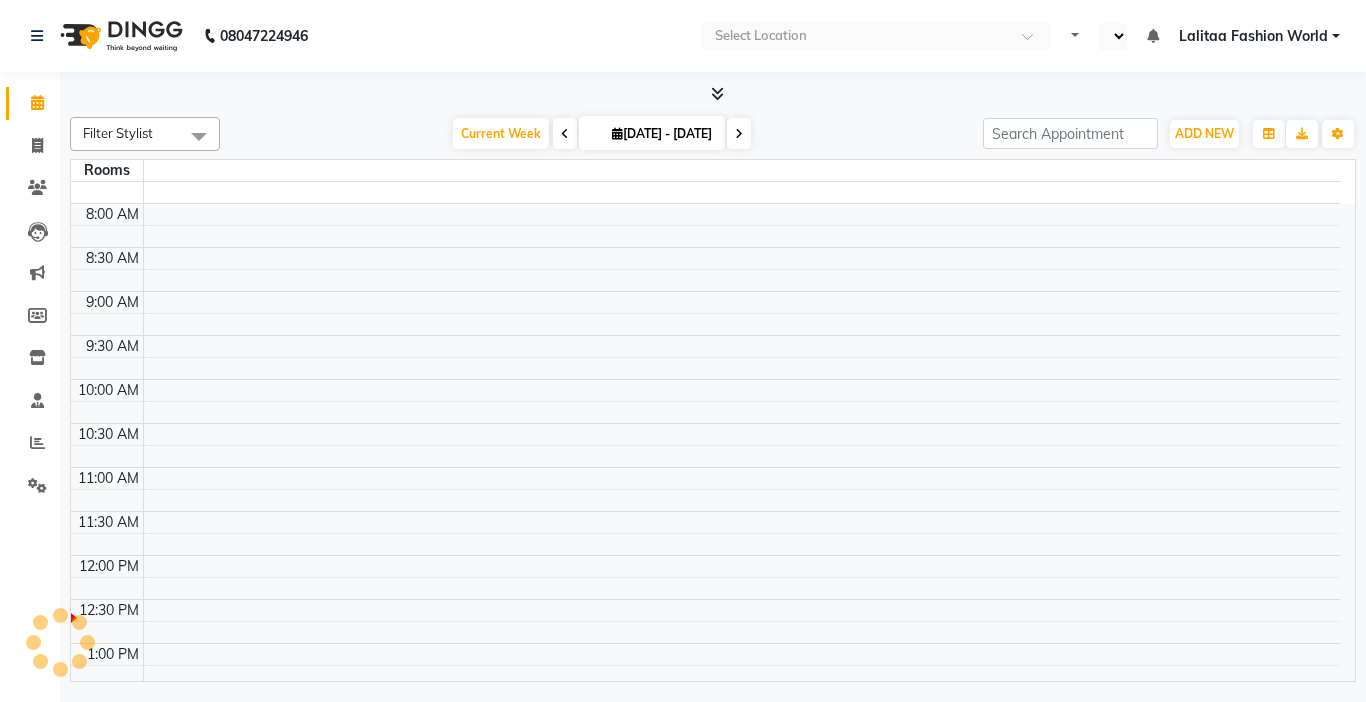 scroll, scrollTop: 0, scrollLeft: 0, axis: both 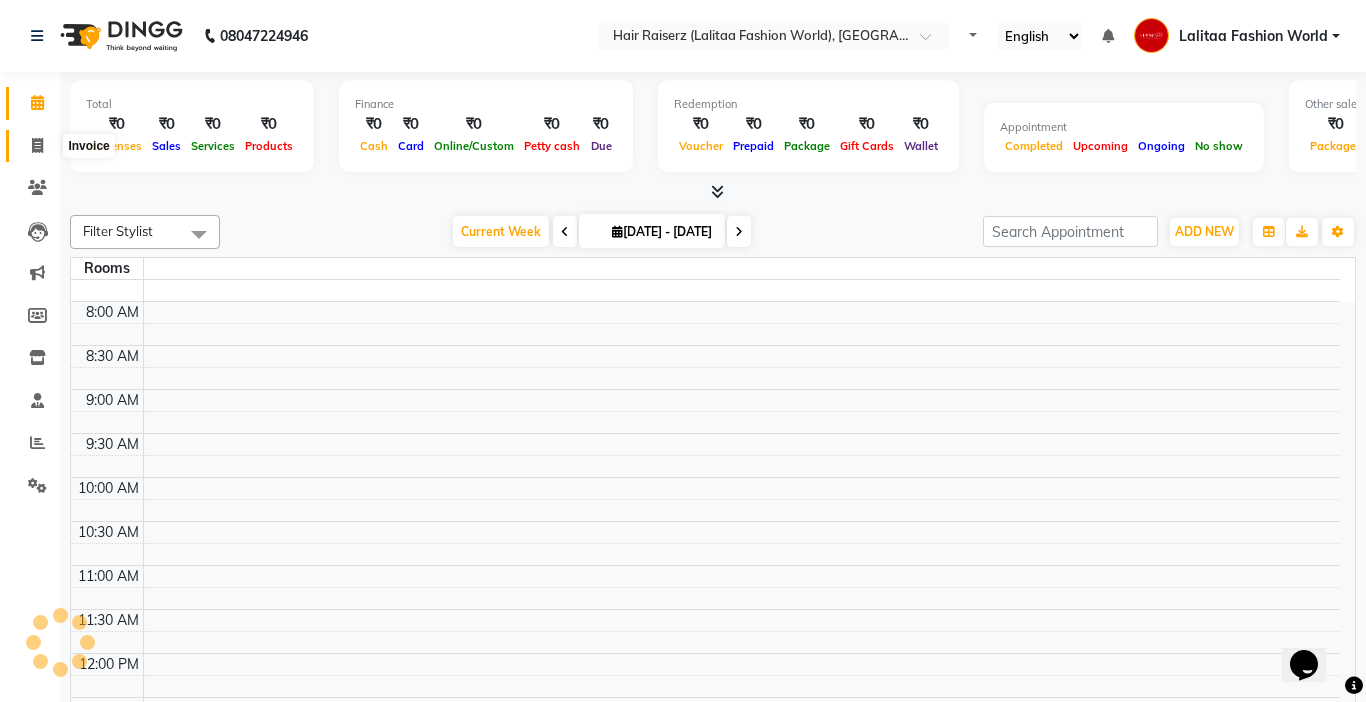 select on "en" 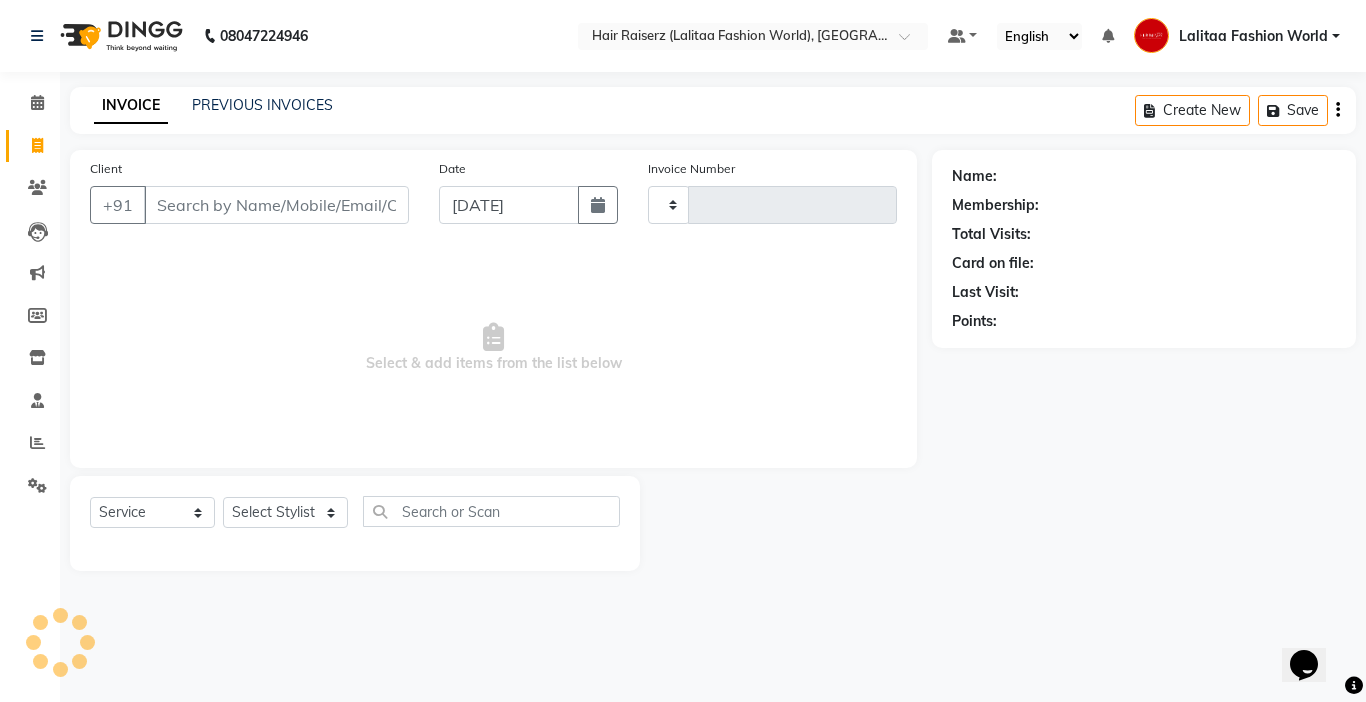 type on "0696" 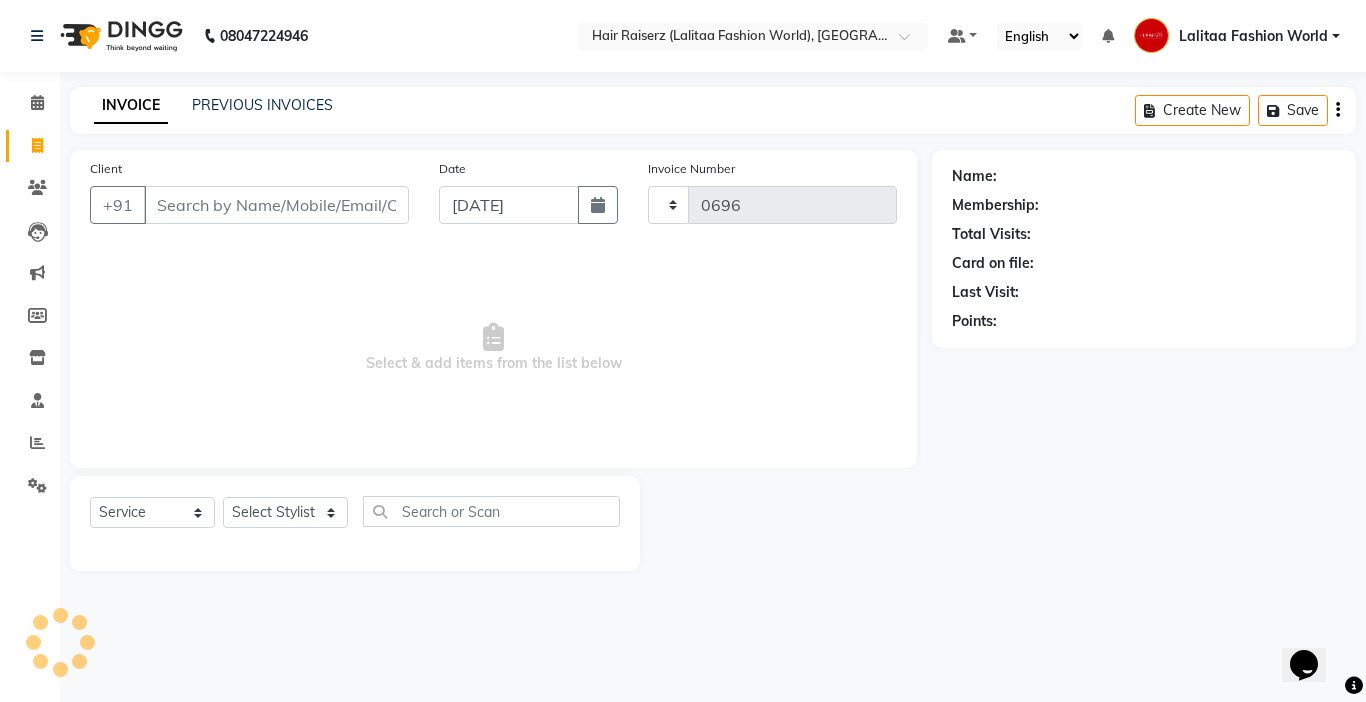 select on "7098" 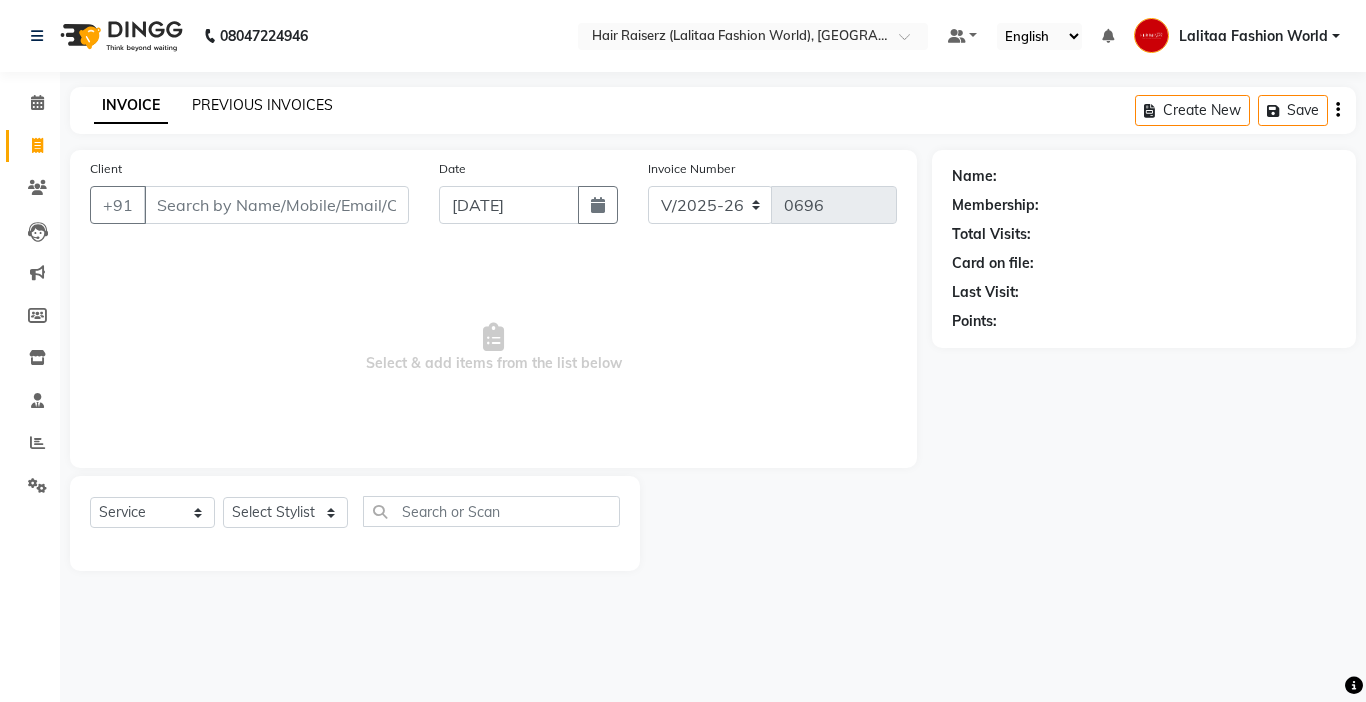 click on "PREVIOUS INVOICES" 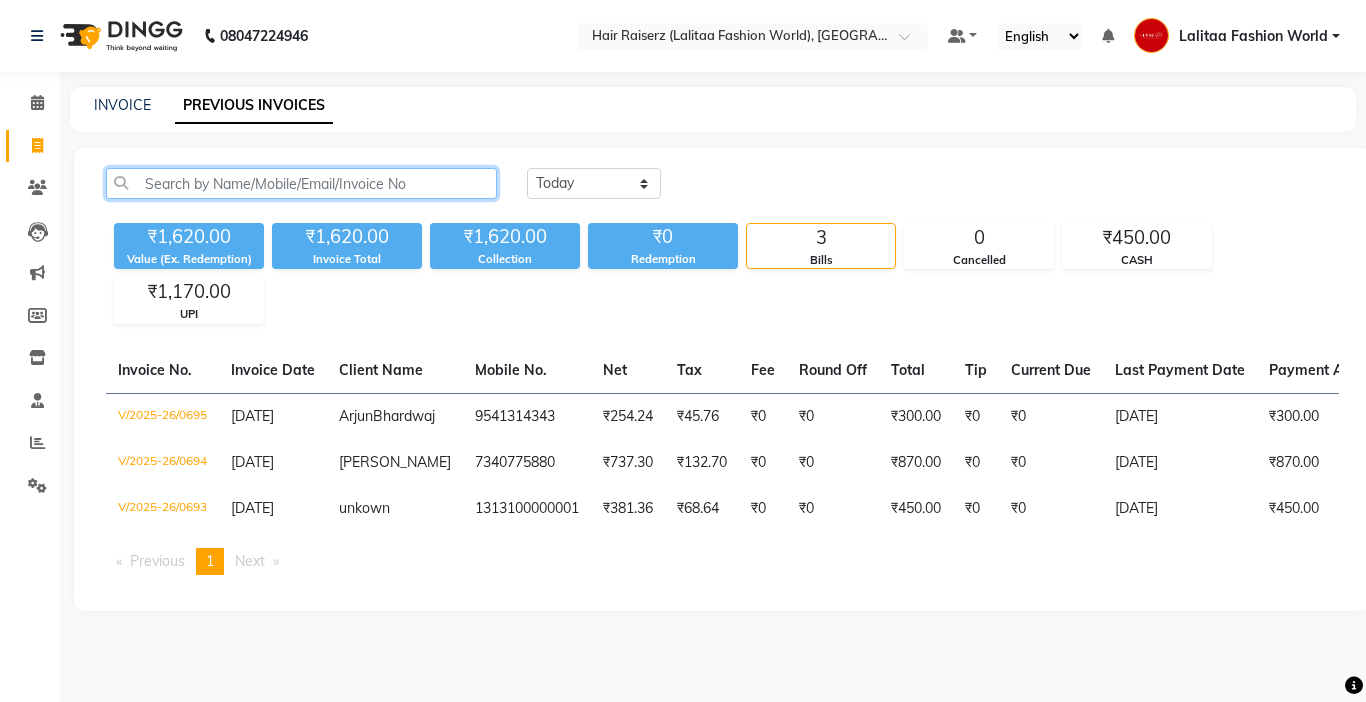 click 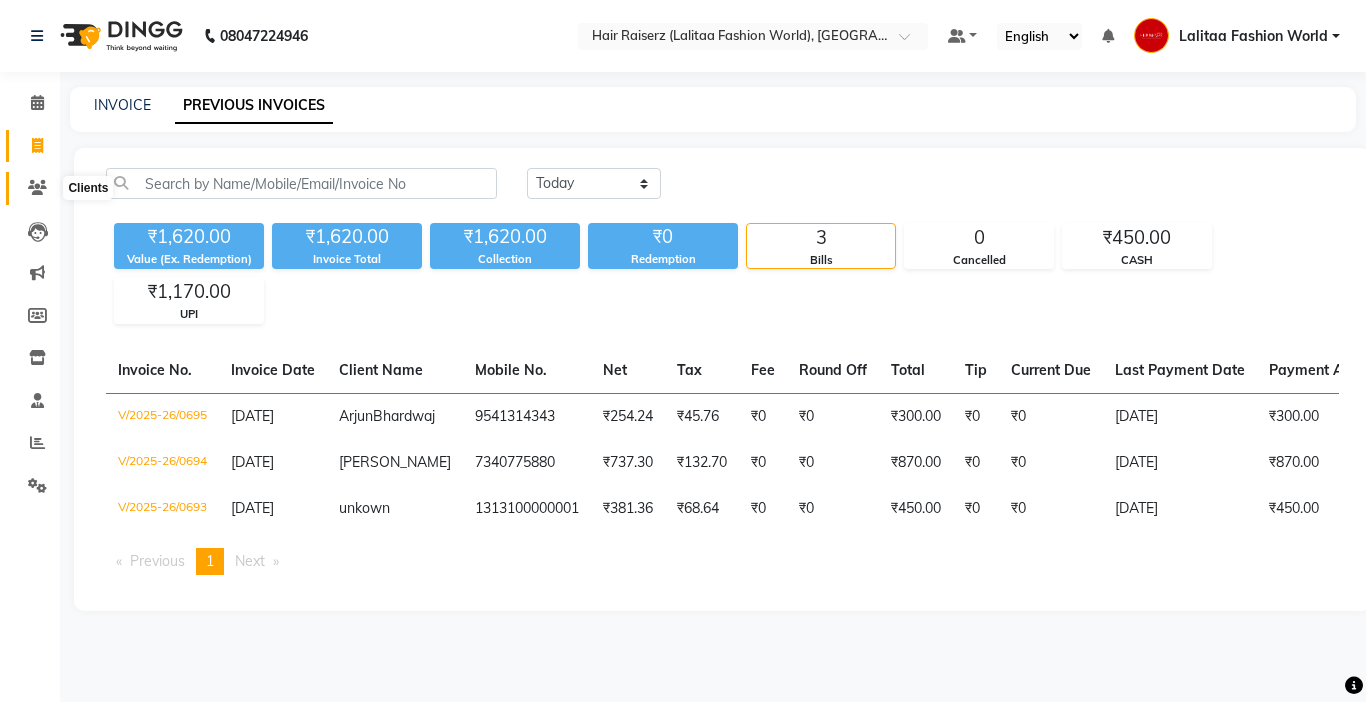 click 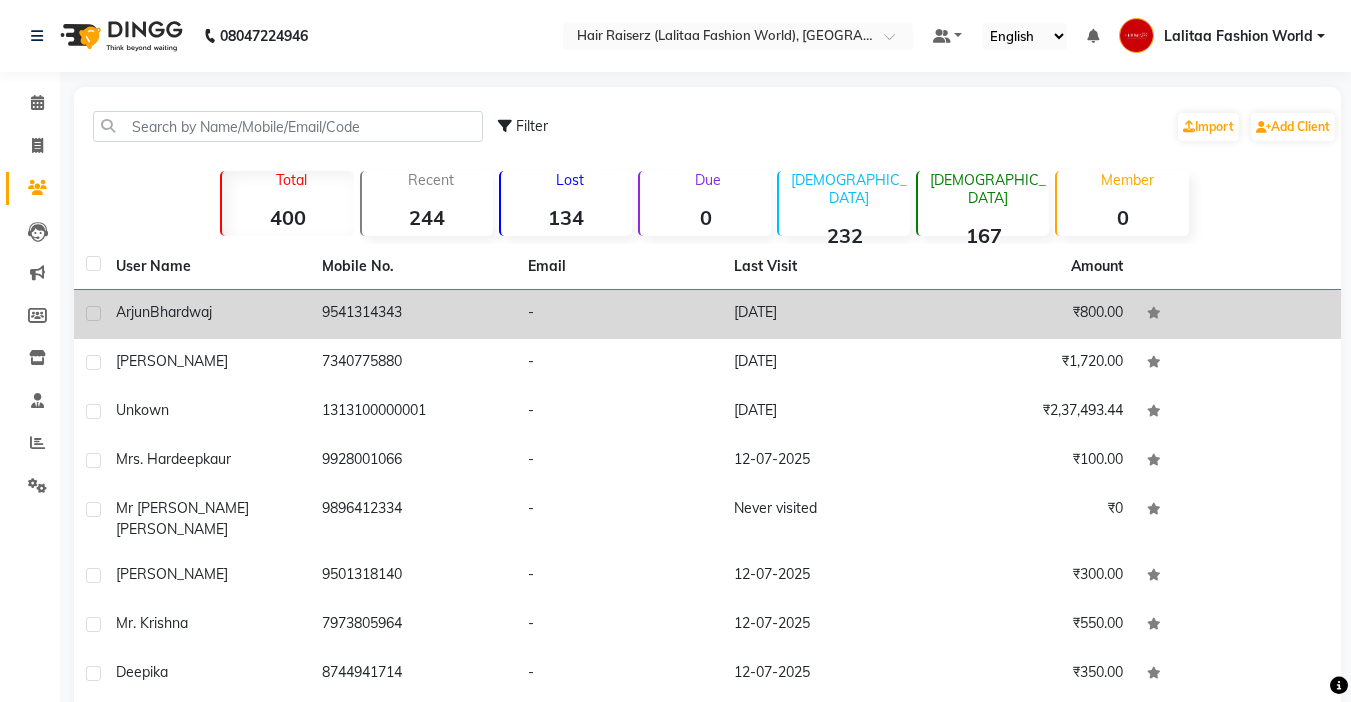 click on "9541314343" 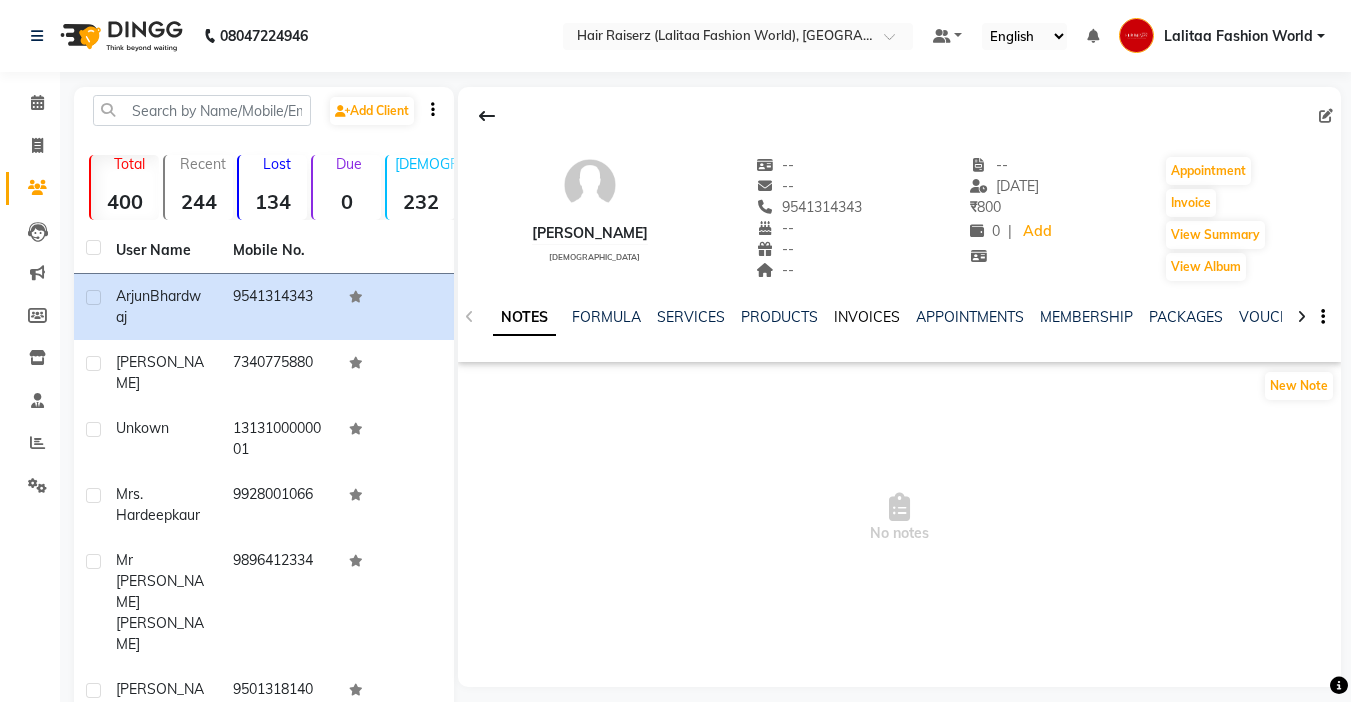 click on "INVOICES" 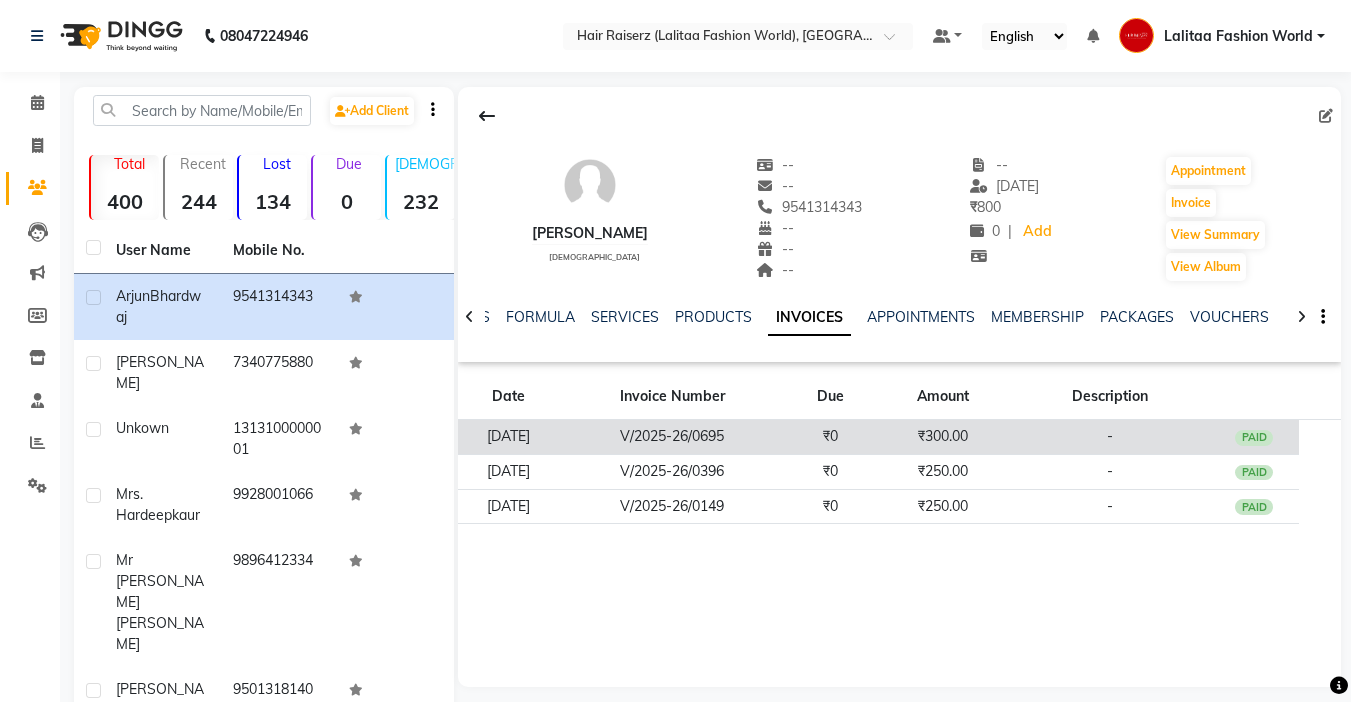 click on "₹300.00" 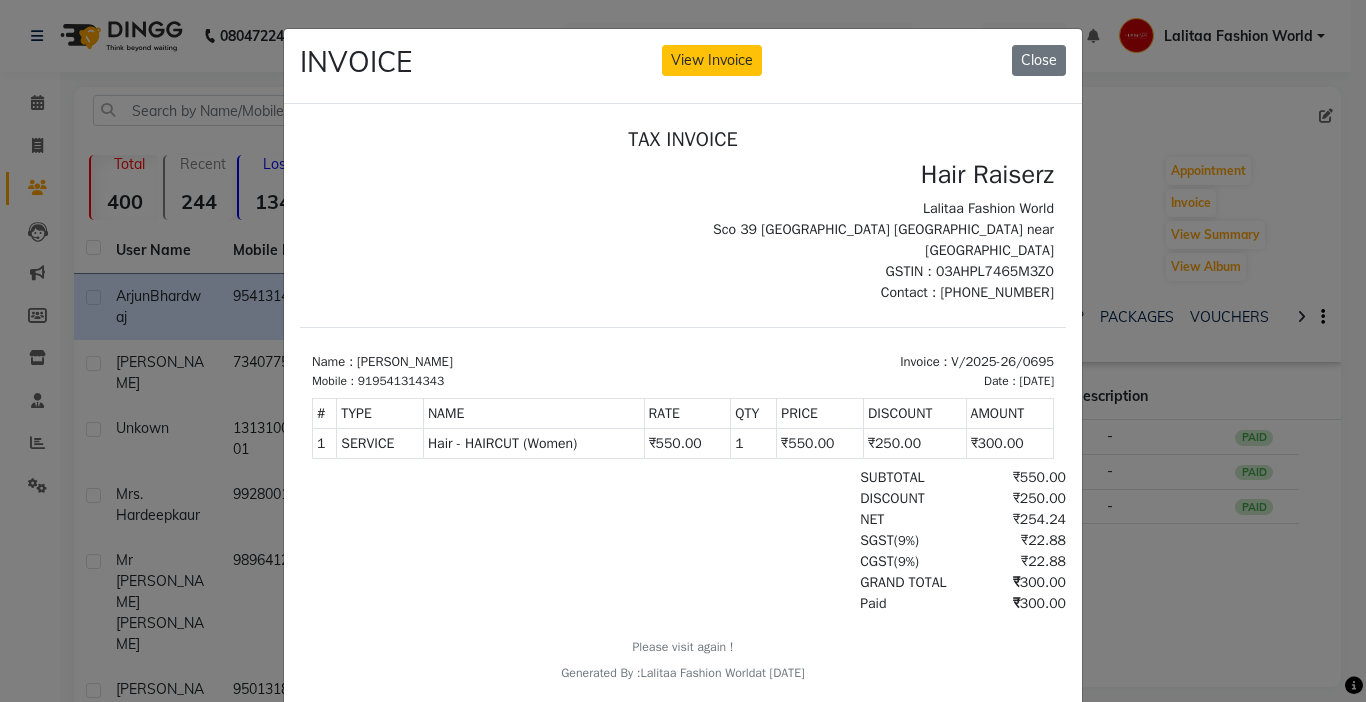 scroll, scrollTop: 16, scrollLeft: 0, axis: vertical 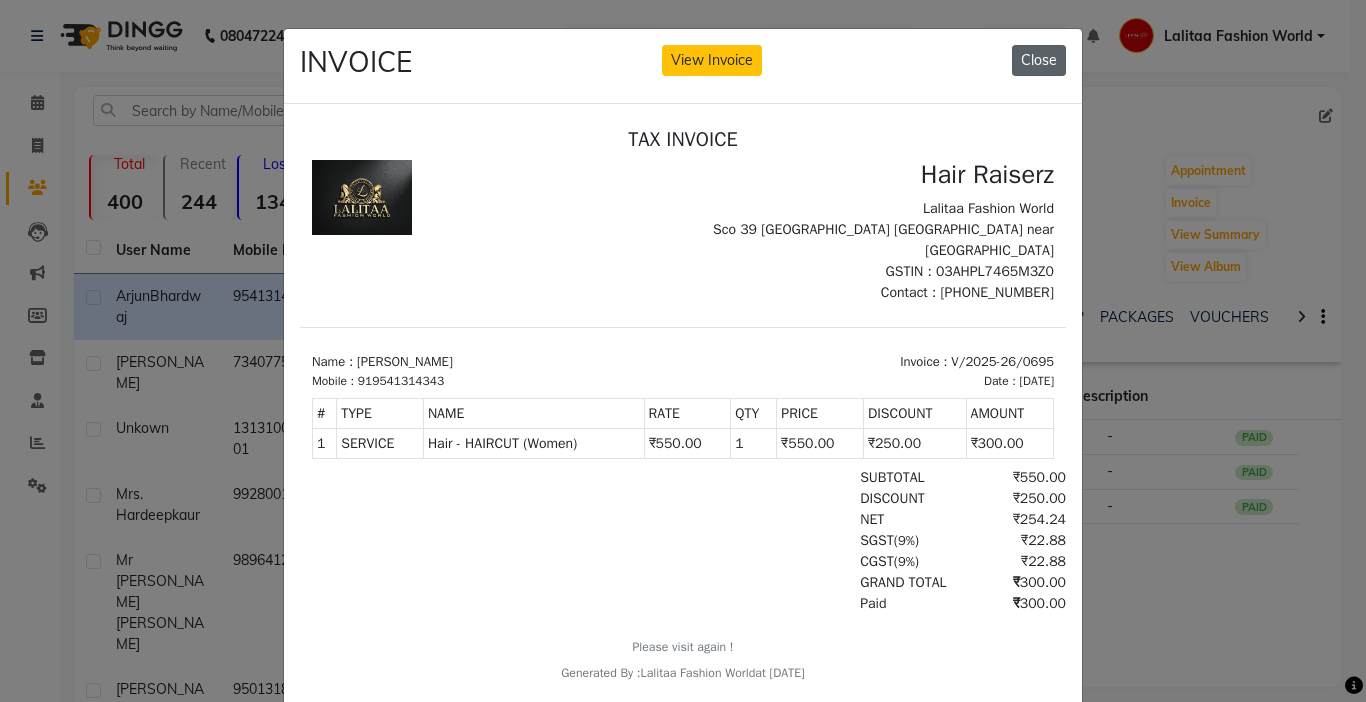 click on "Close" 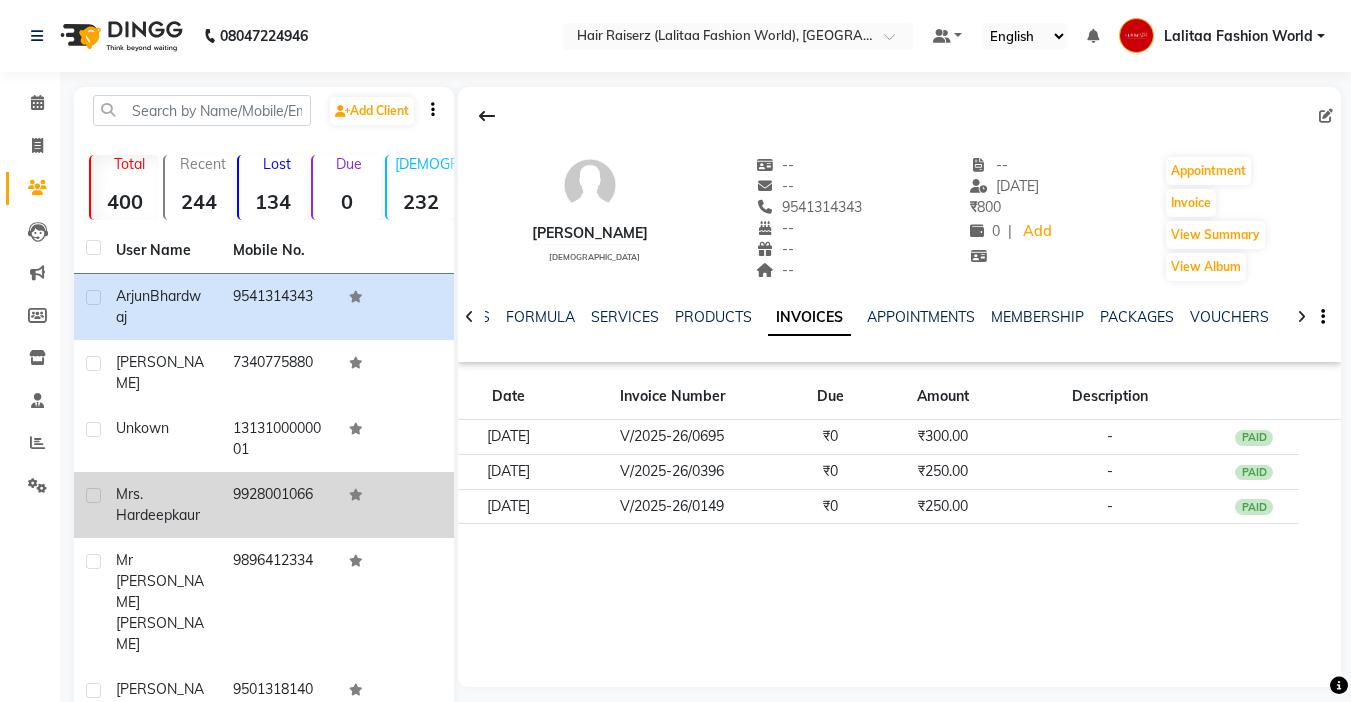 click on "9928001066" 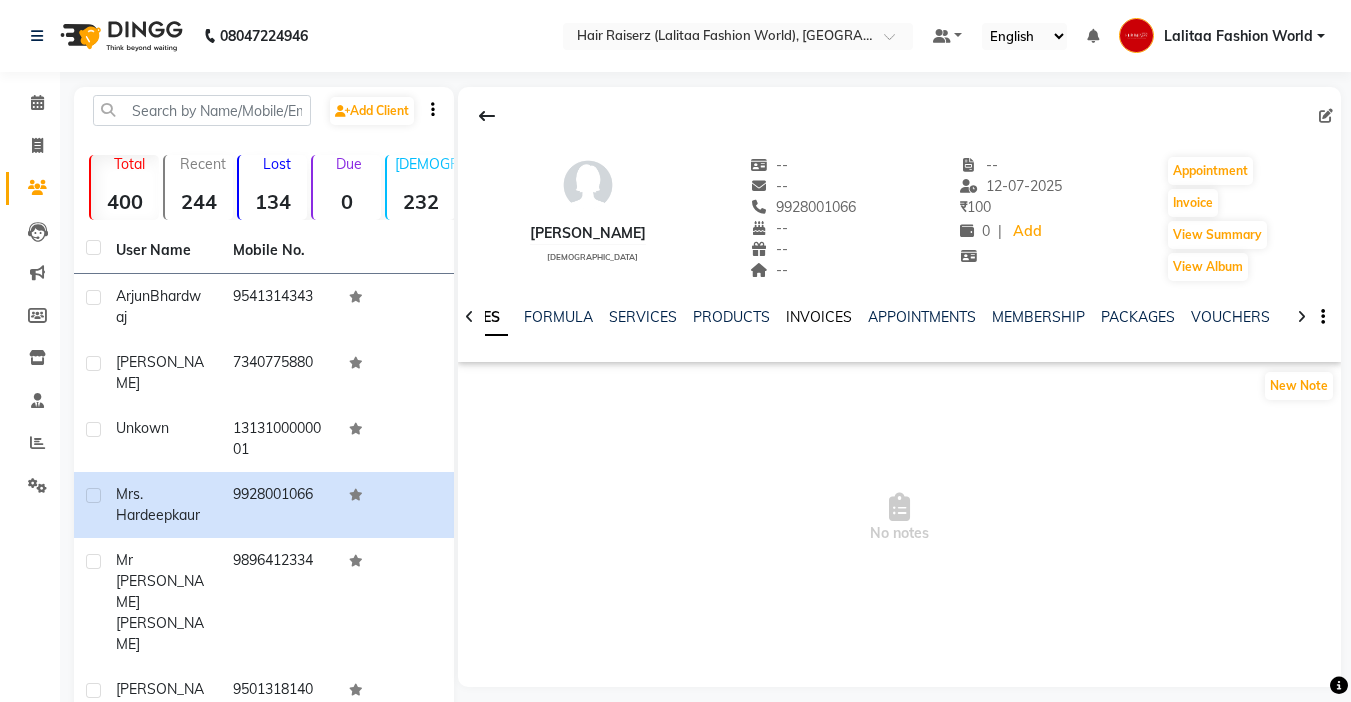 click on "INVOICES" 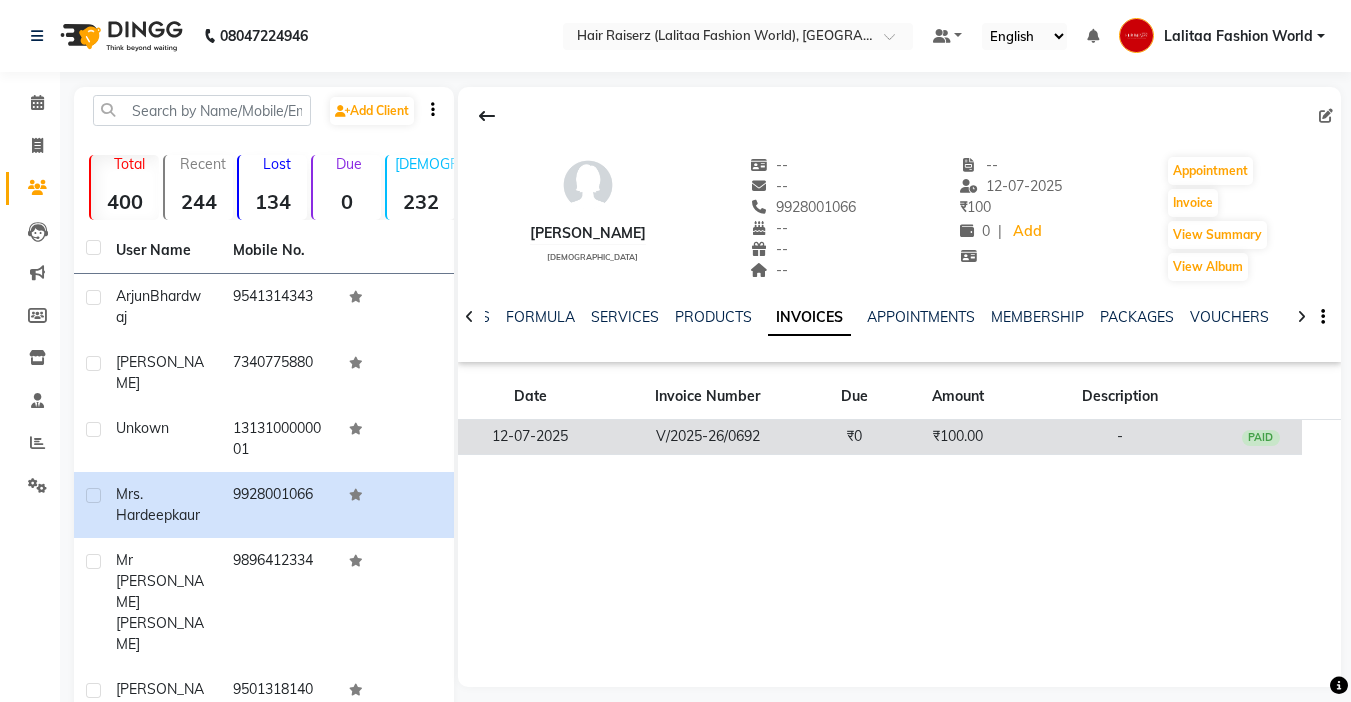 click on "₹100.00" 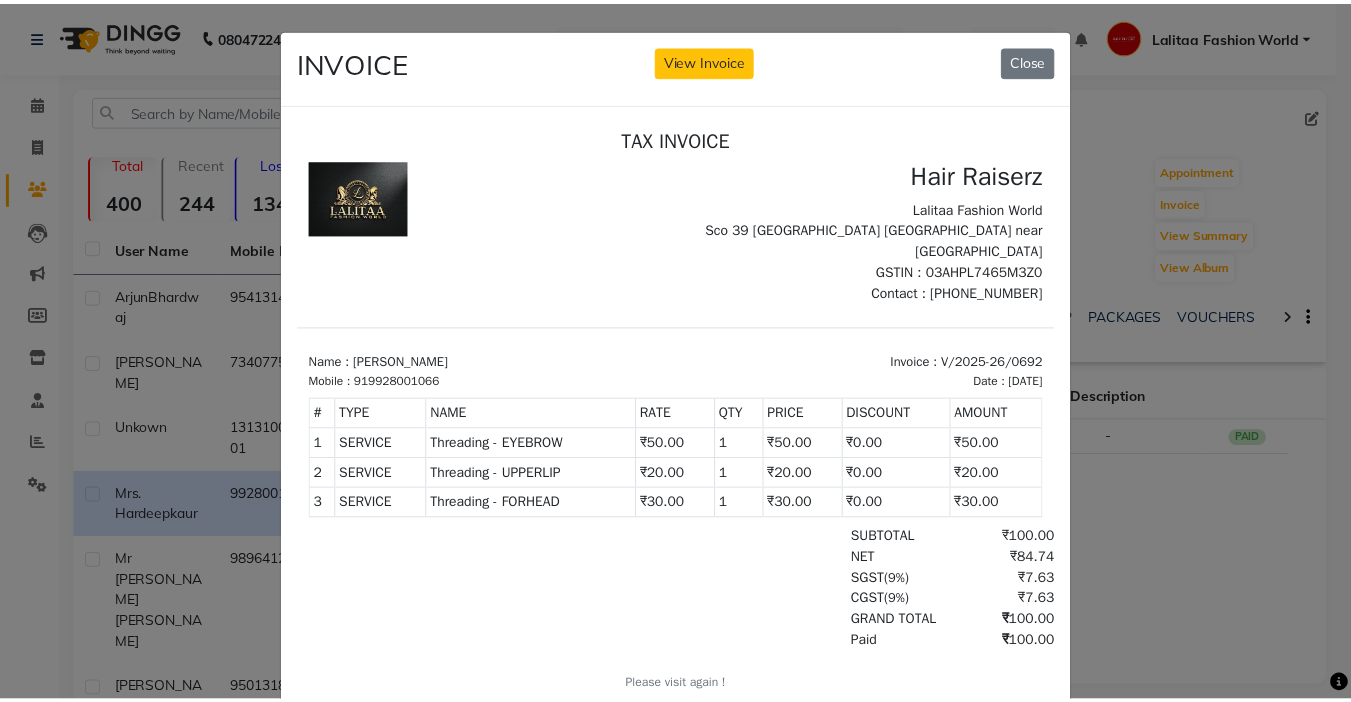 scroll, scrollTop: 16, scrollLeft: 0, axis: vertical 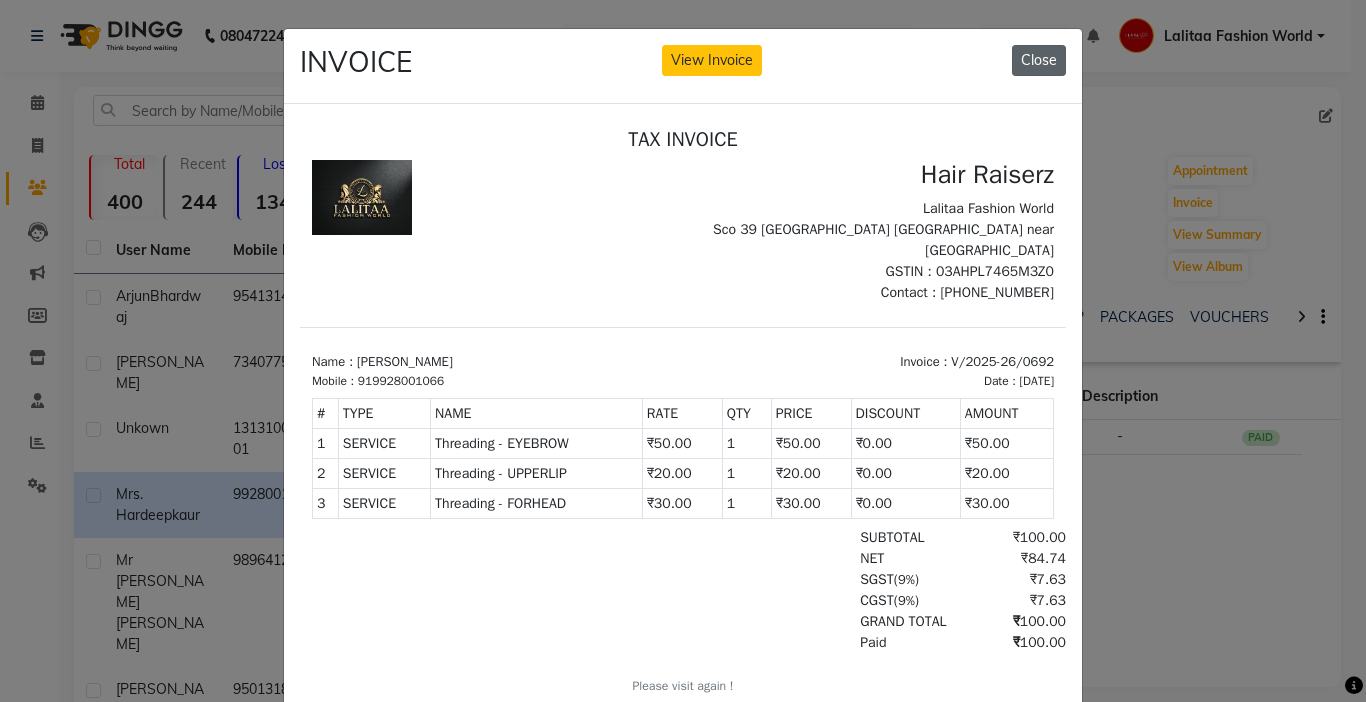 click on "Close" 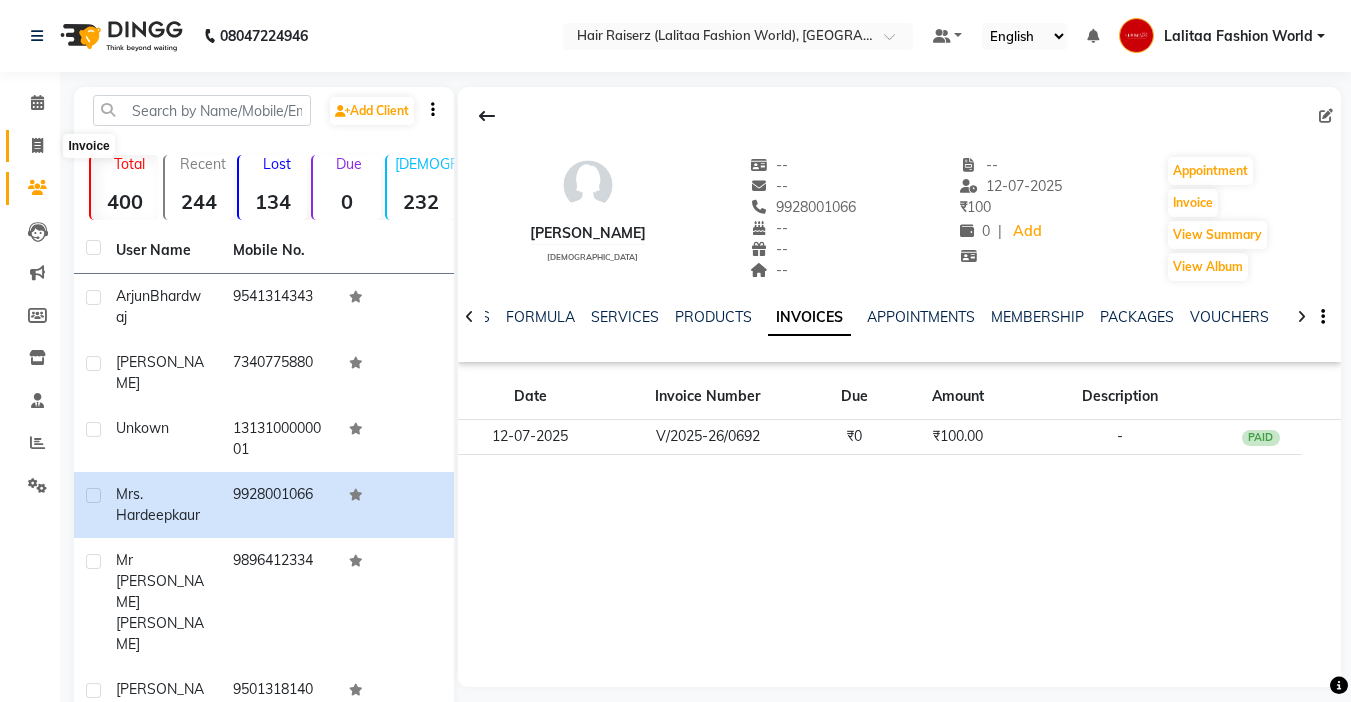 click 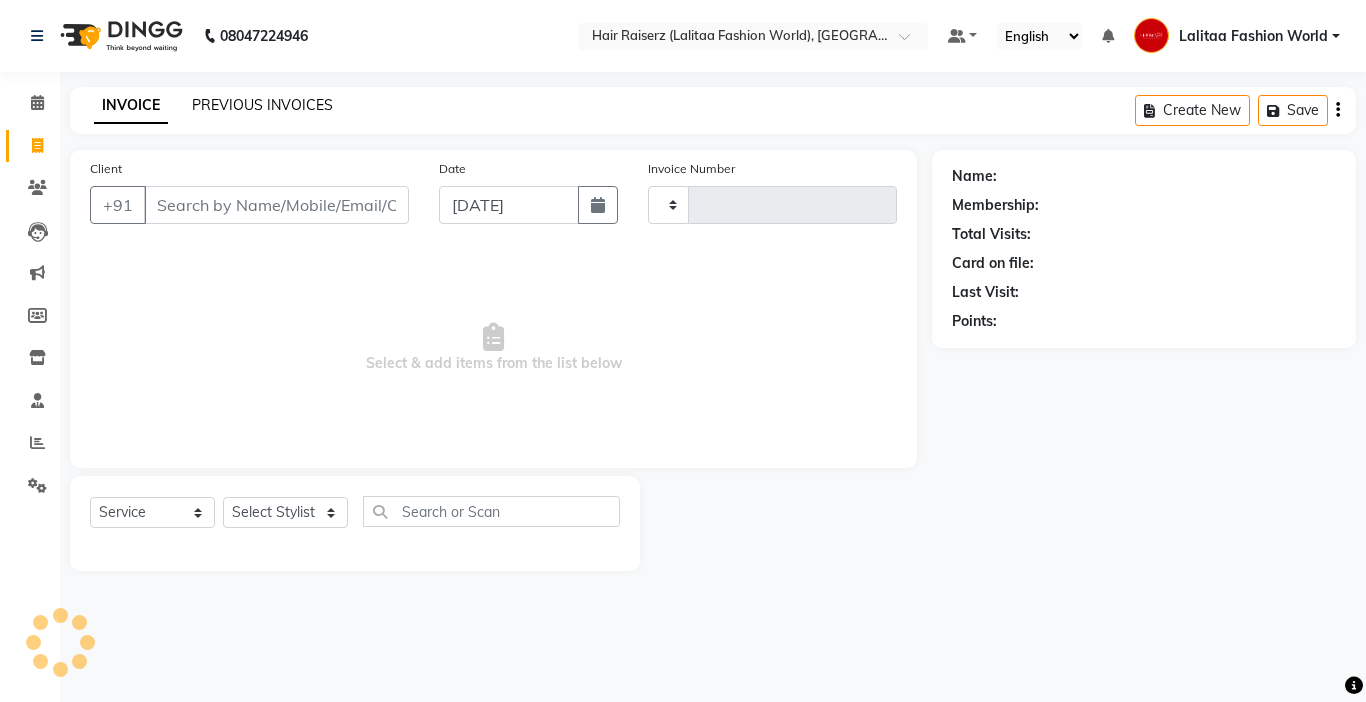 type on "0696" 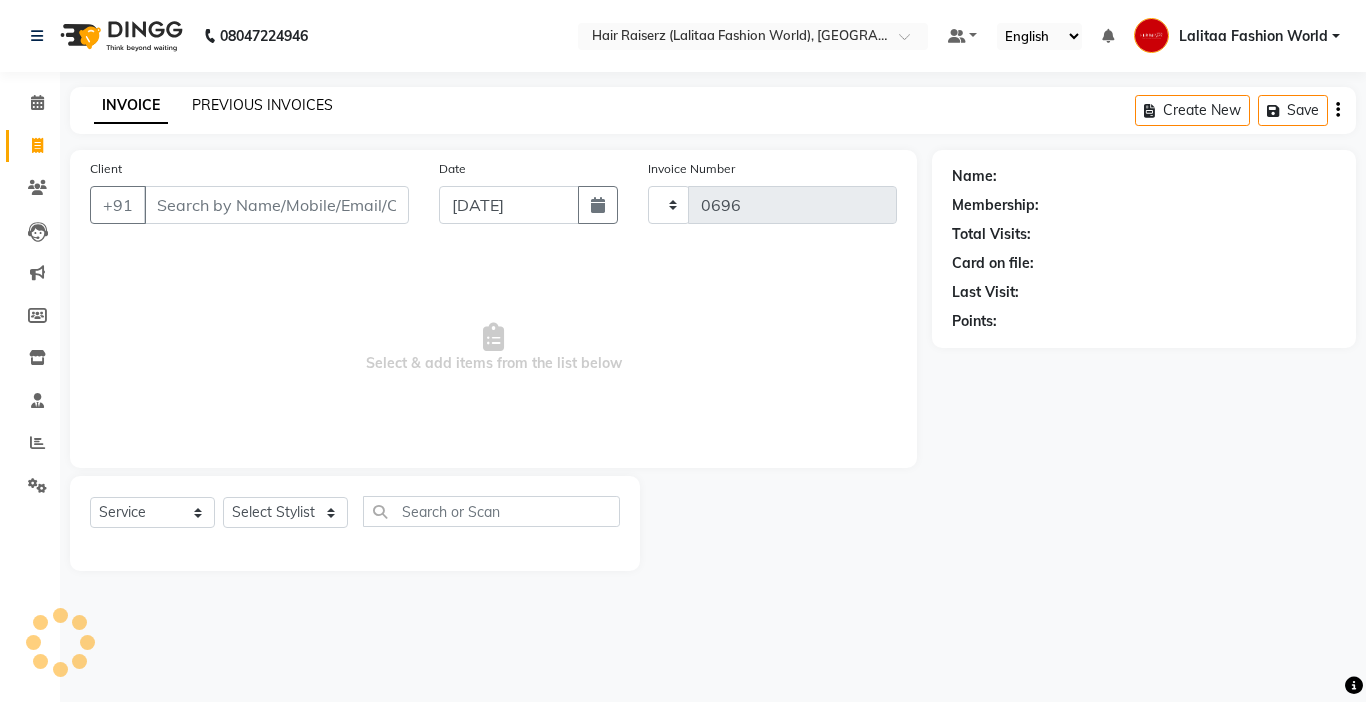 select on "7098" 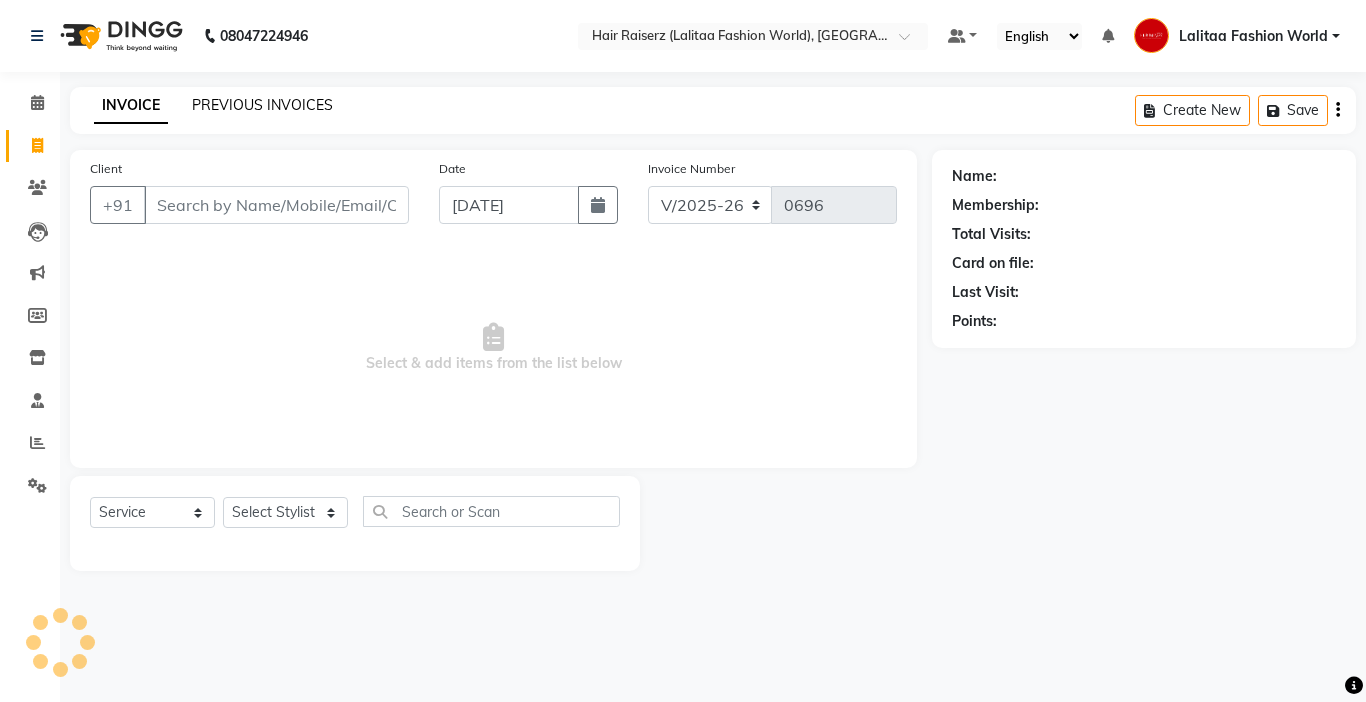 click on "PREVIOUS INVOICES" 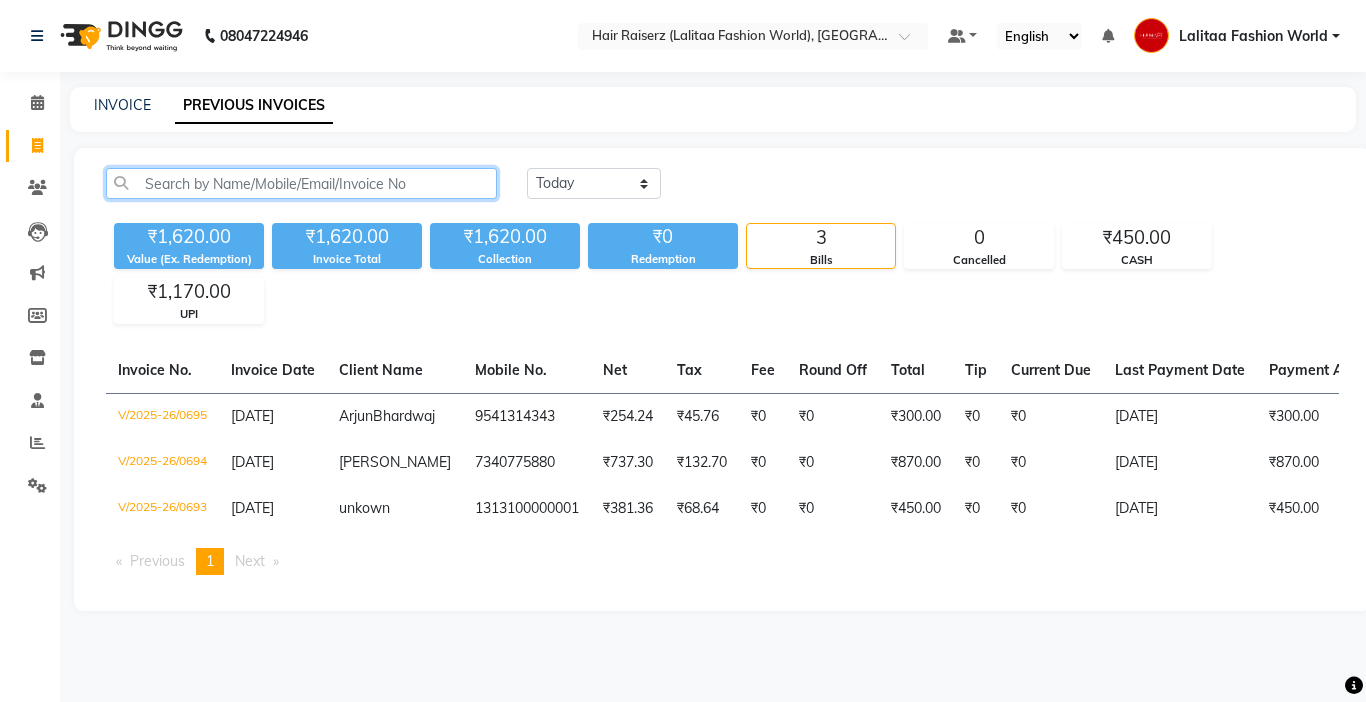 click 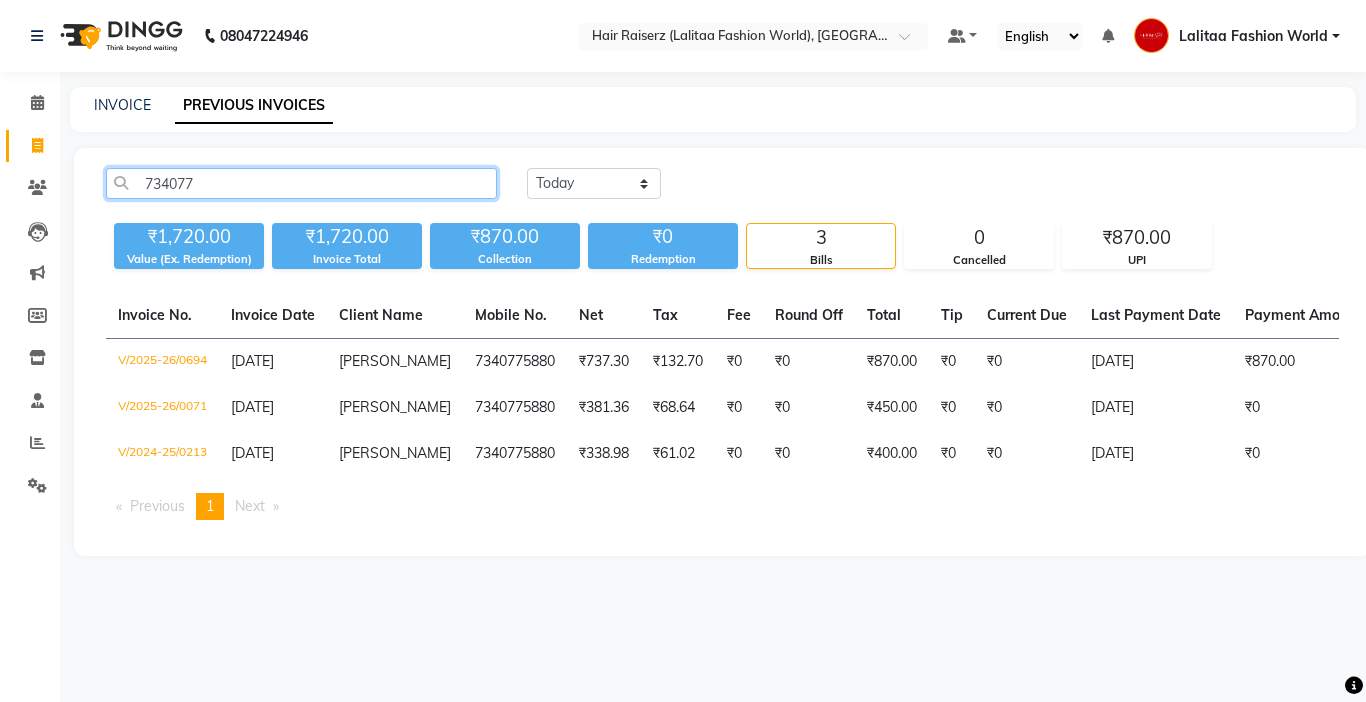 click on "734077" 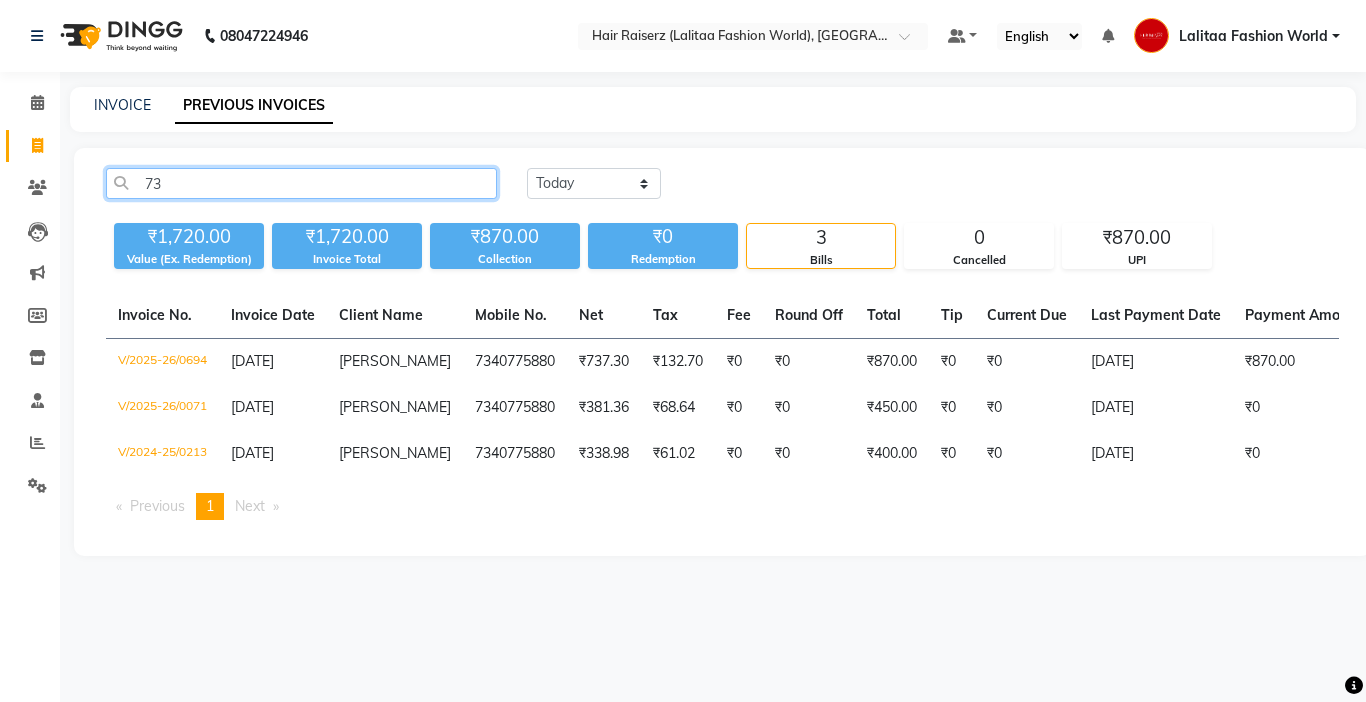type on "7" 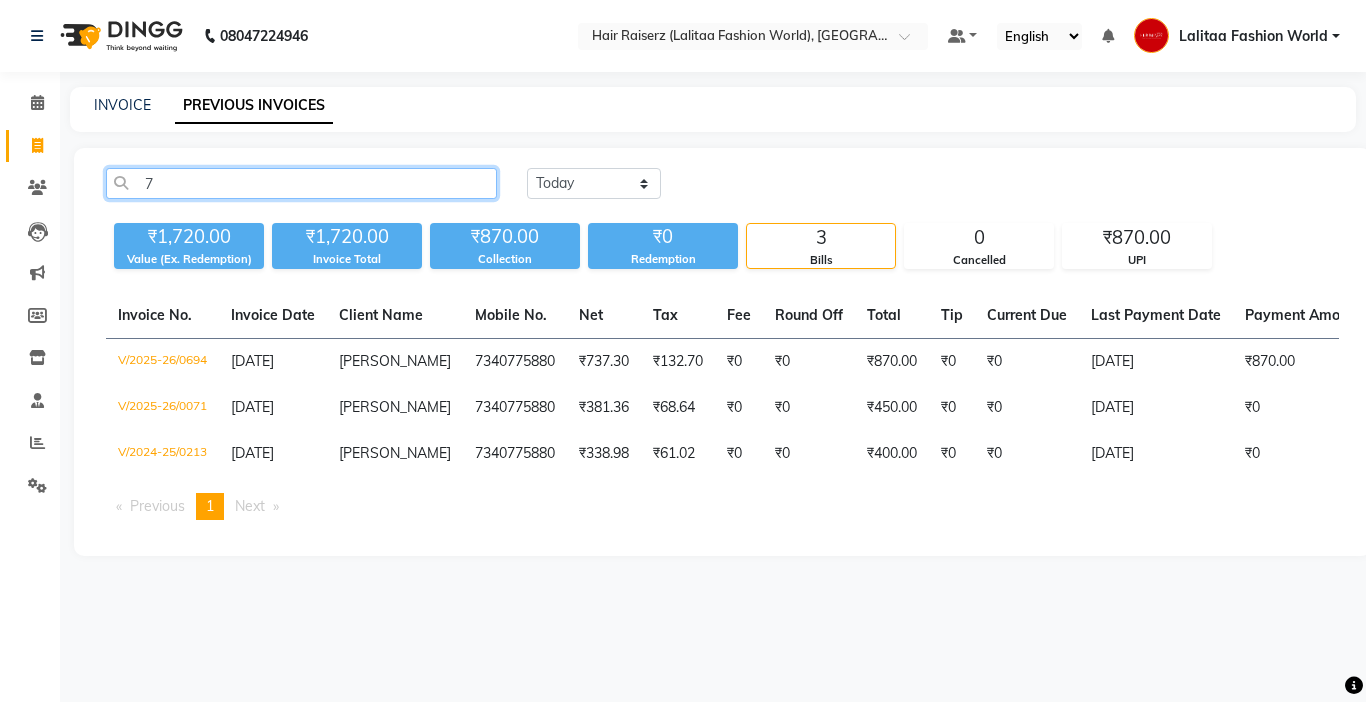 type 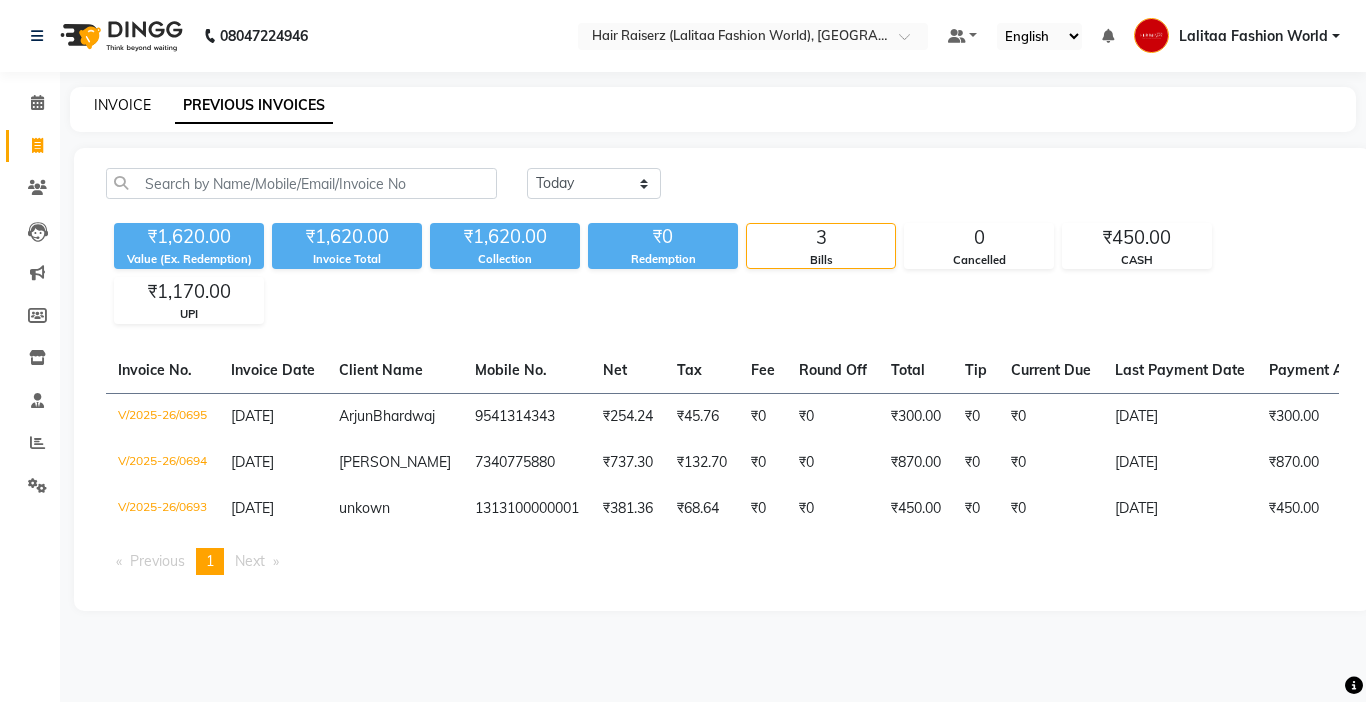click on "INVOICE" 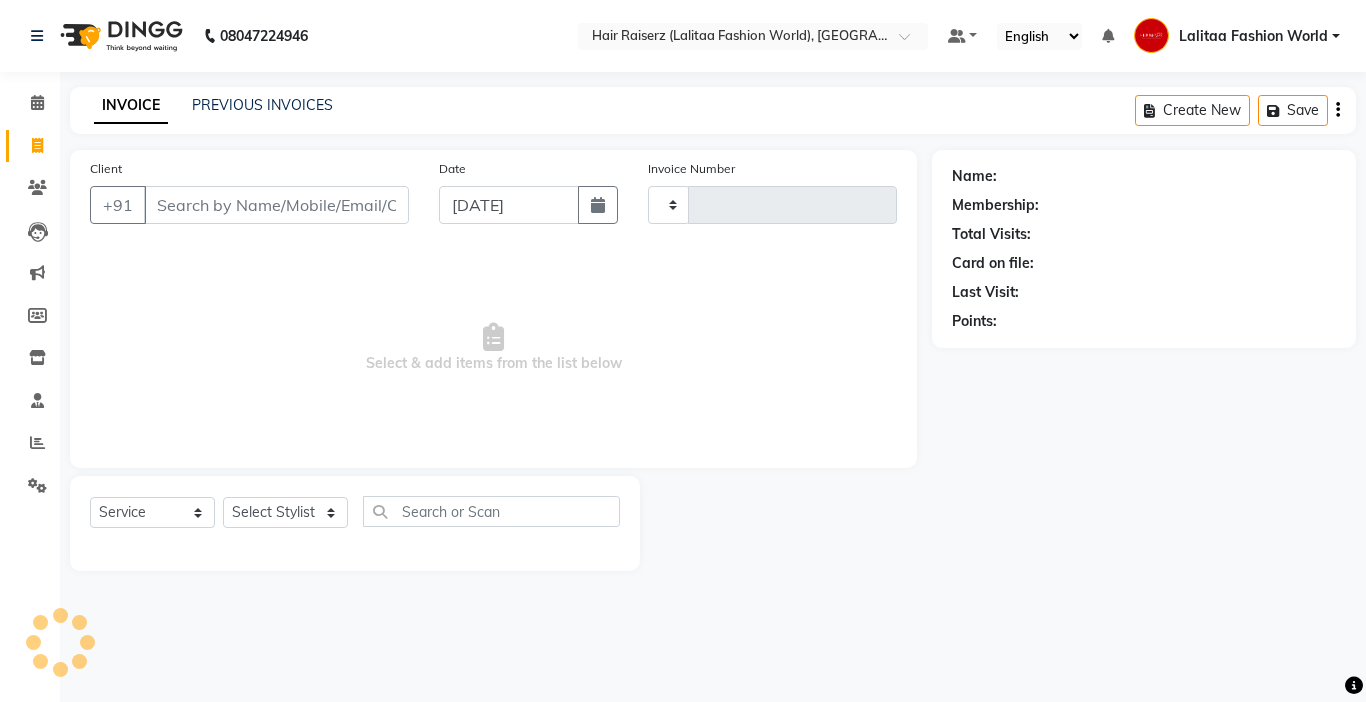 type on "0696" 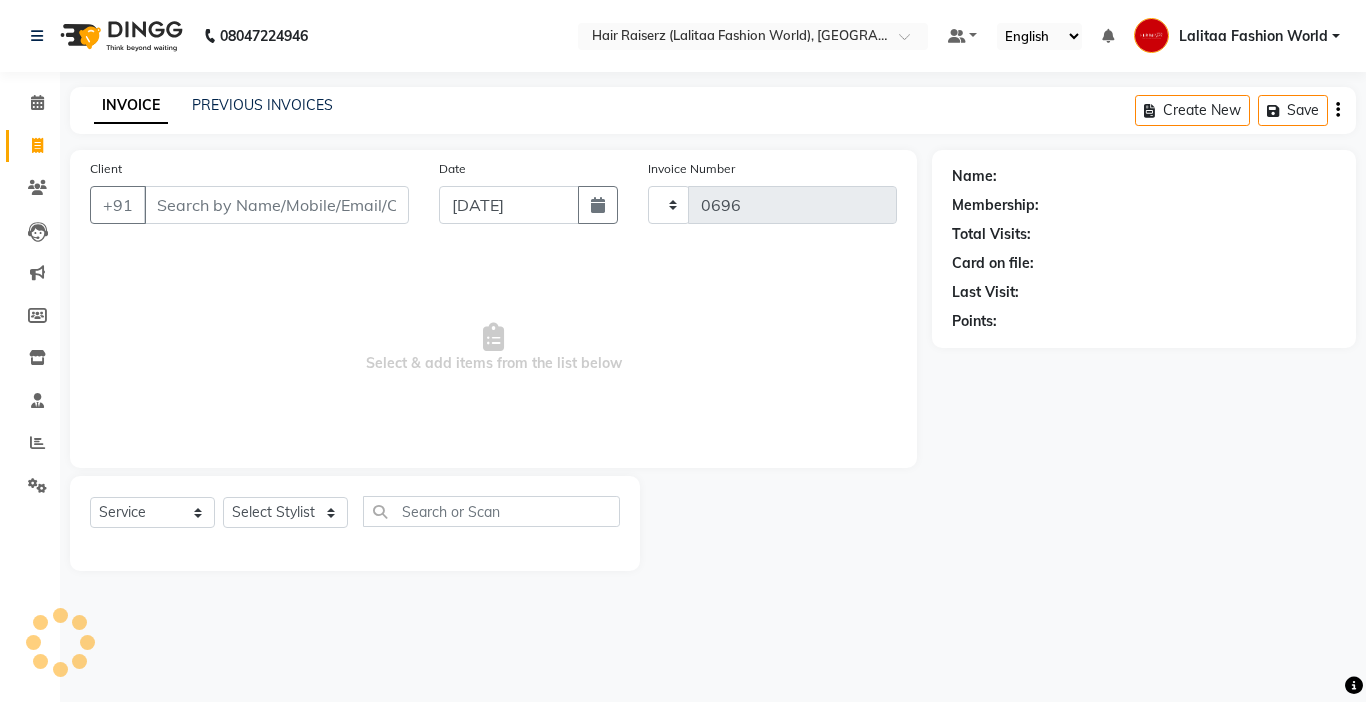 select on "7098" 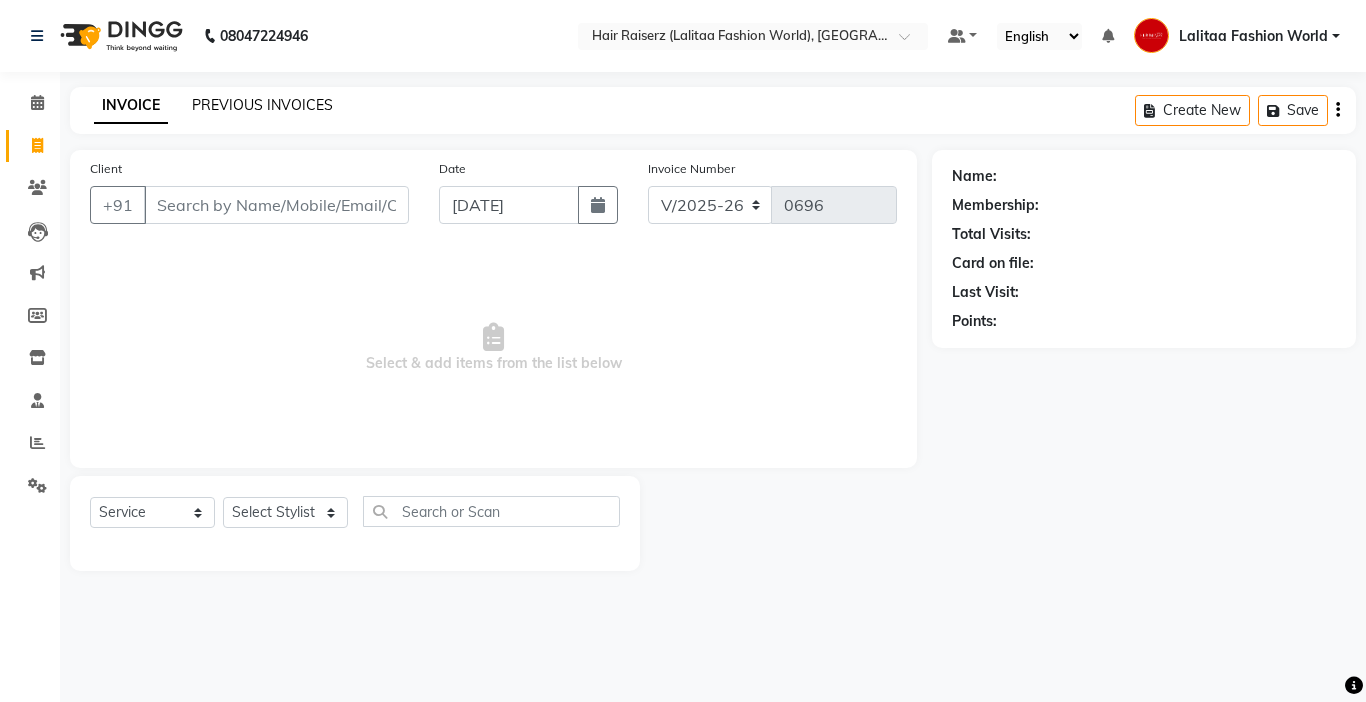 click on "PREVIOUS INVOICES" 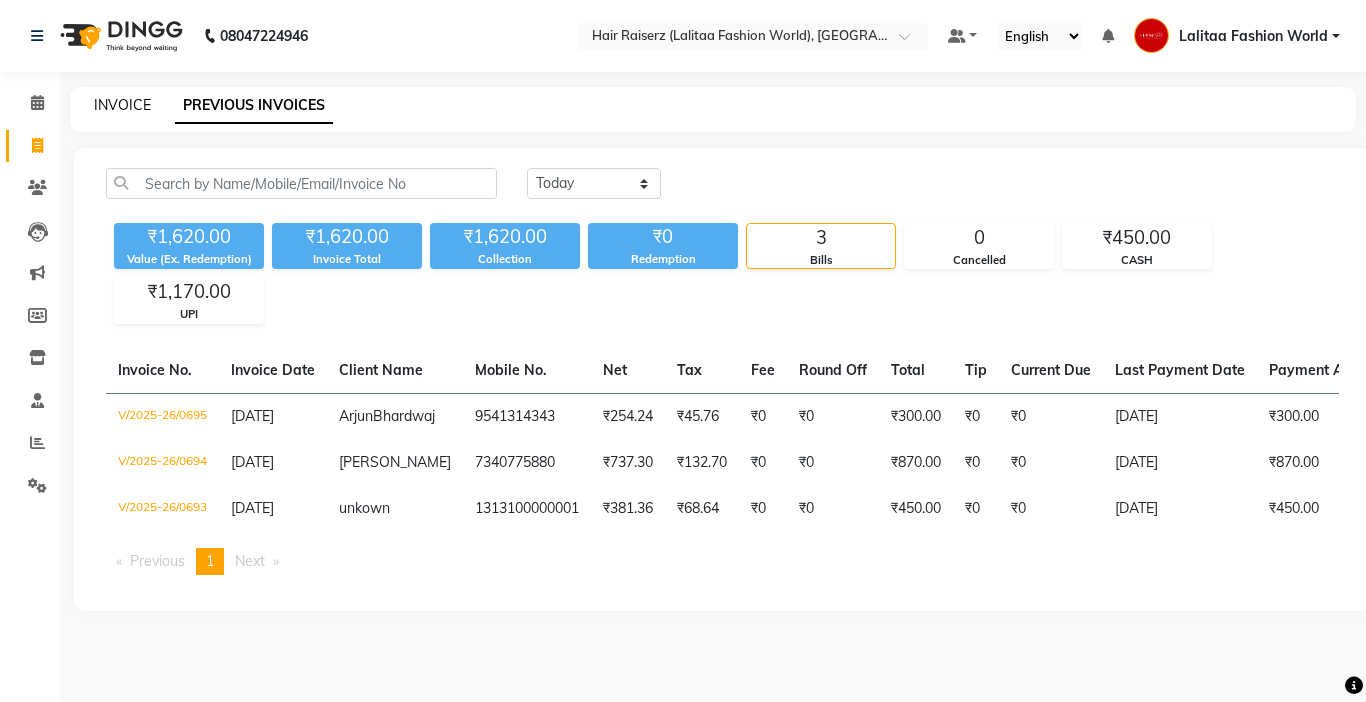 click on "INVOICE" 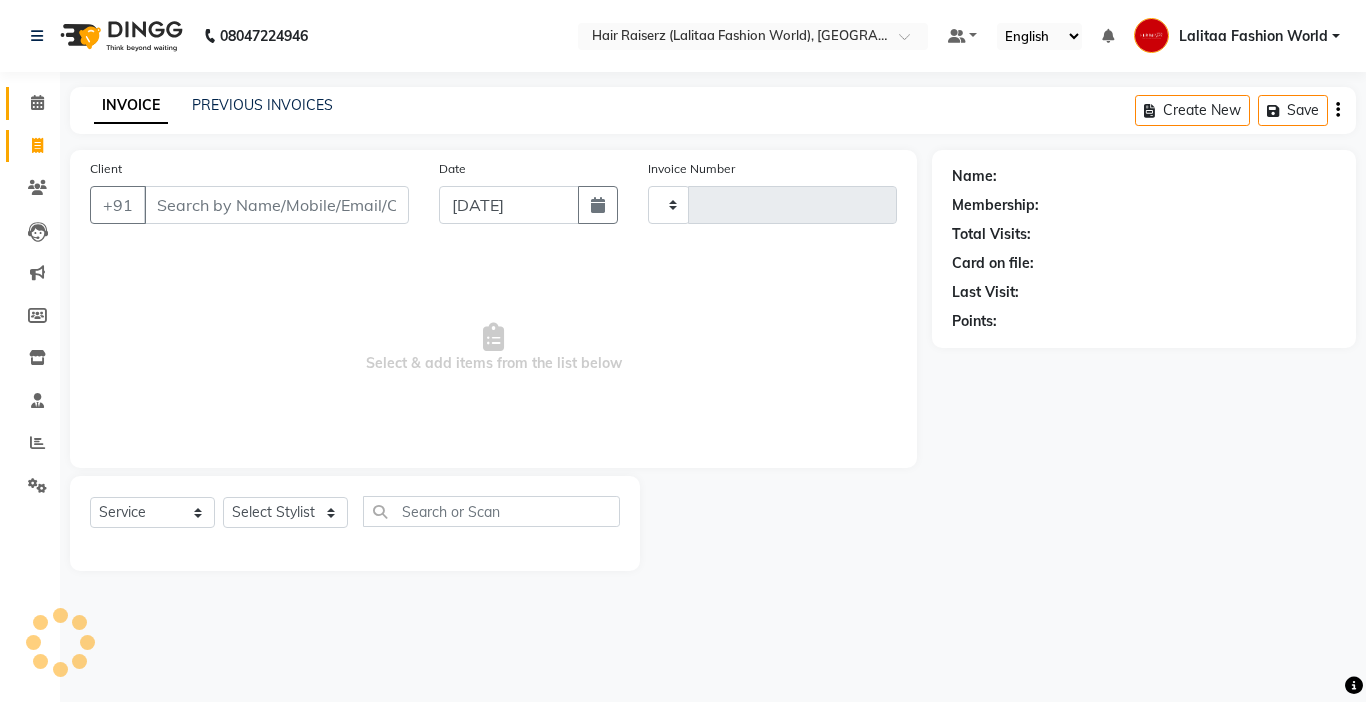 type on "0696" 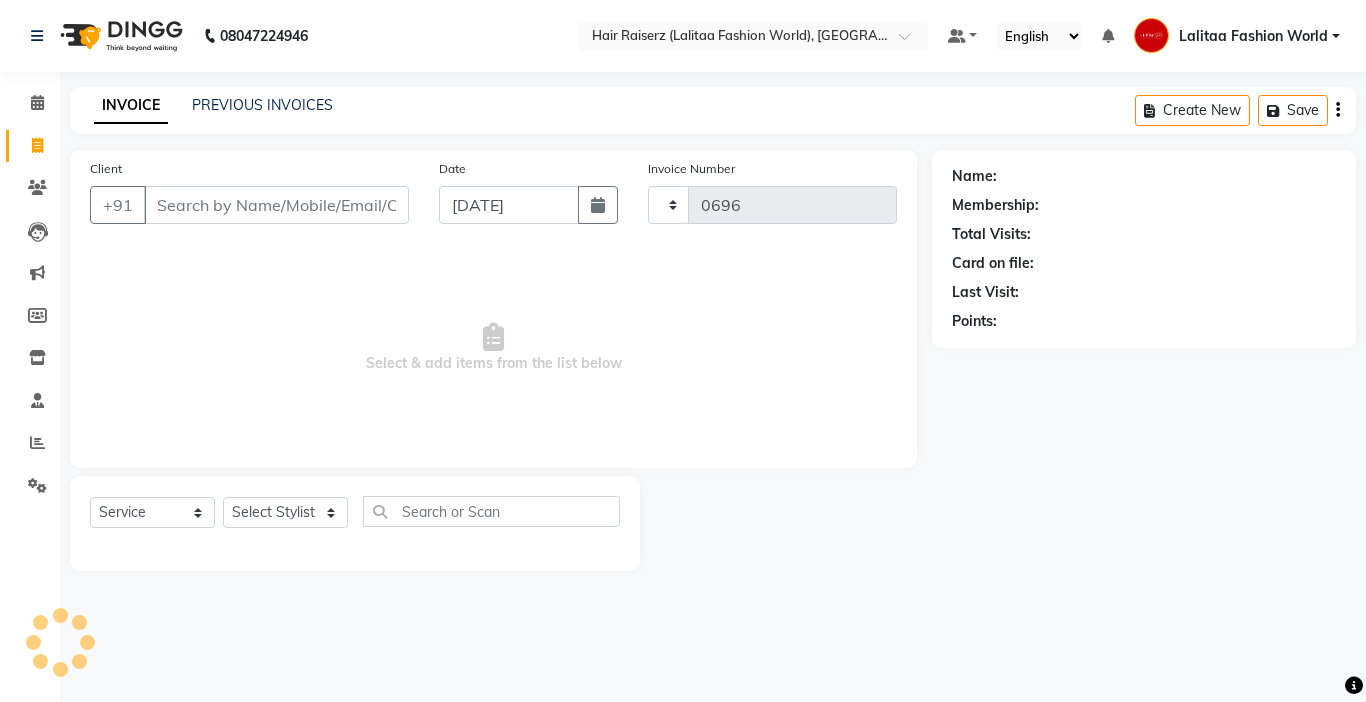 select on "7098" 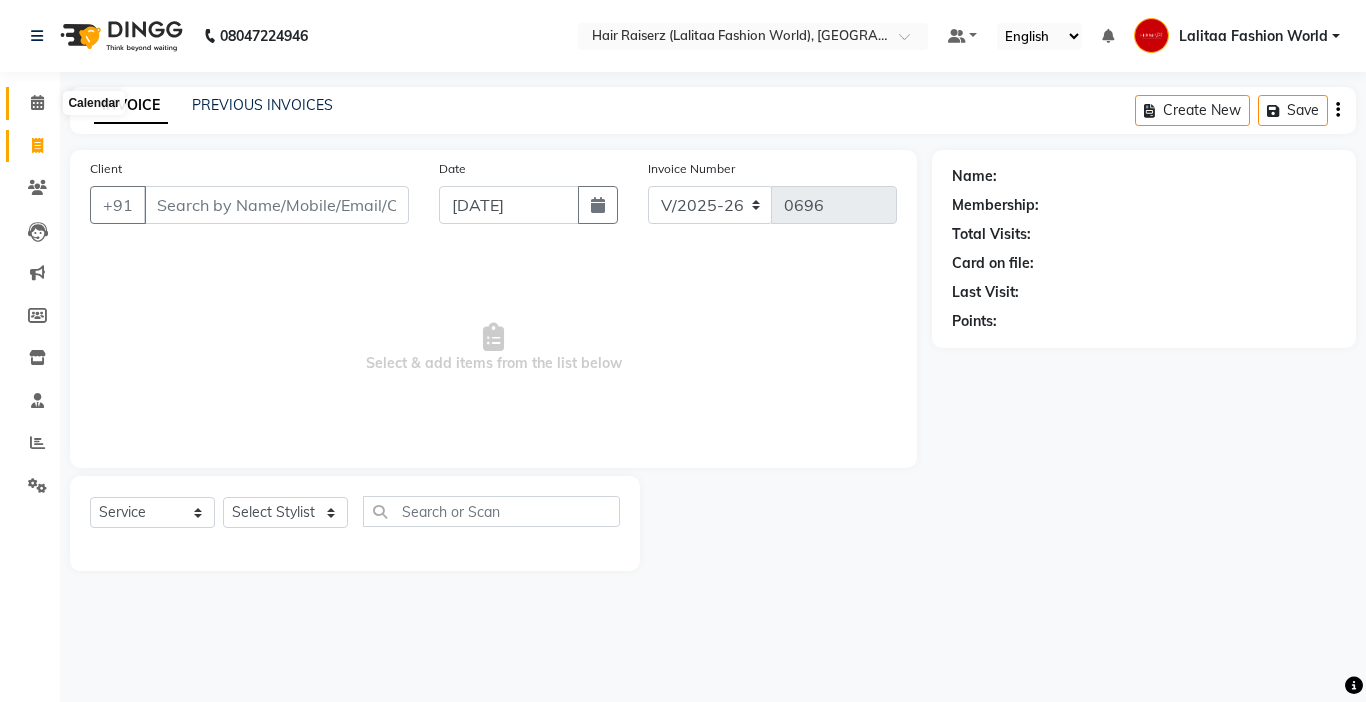 click 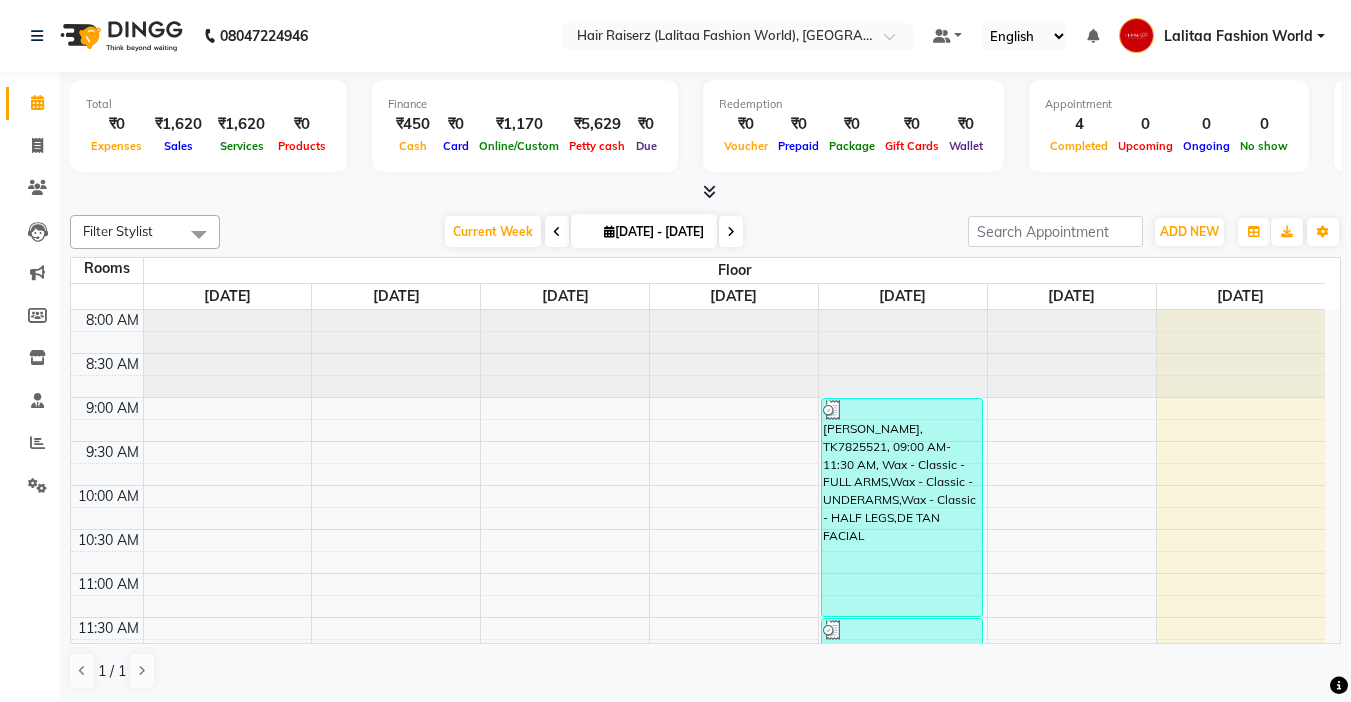 scroll, scrollTop: 0, scrollLeft: 0, axis: both 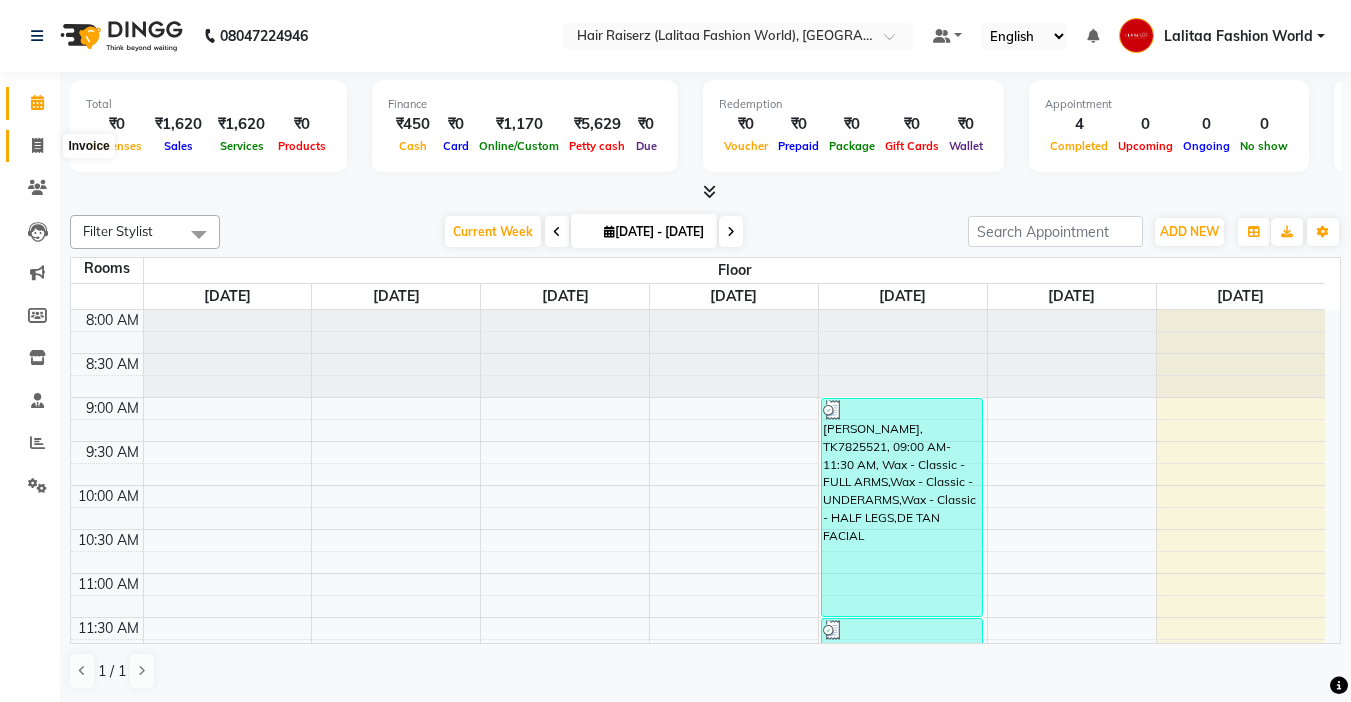 click 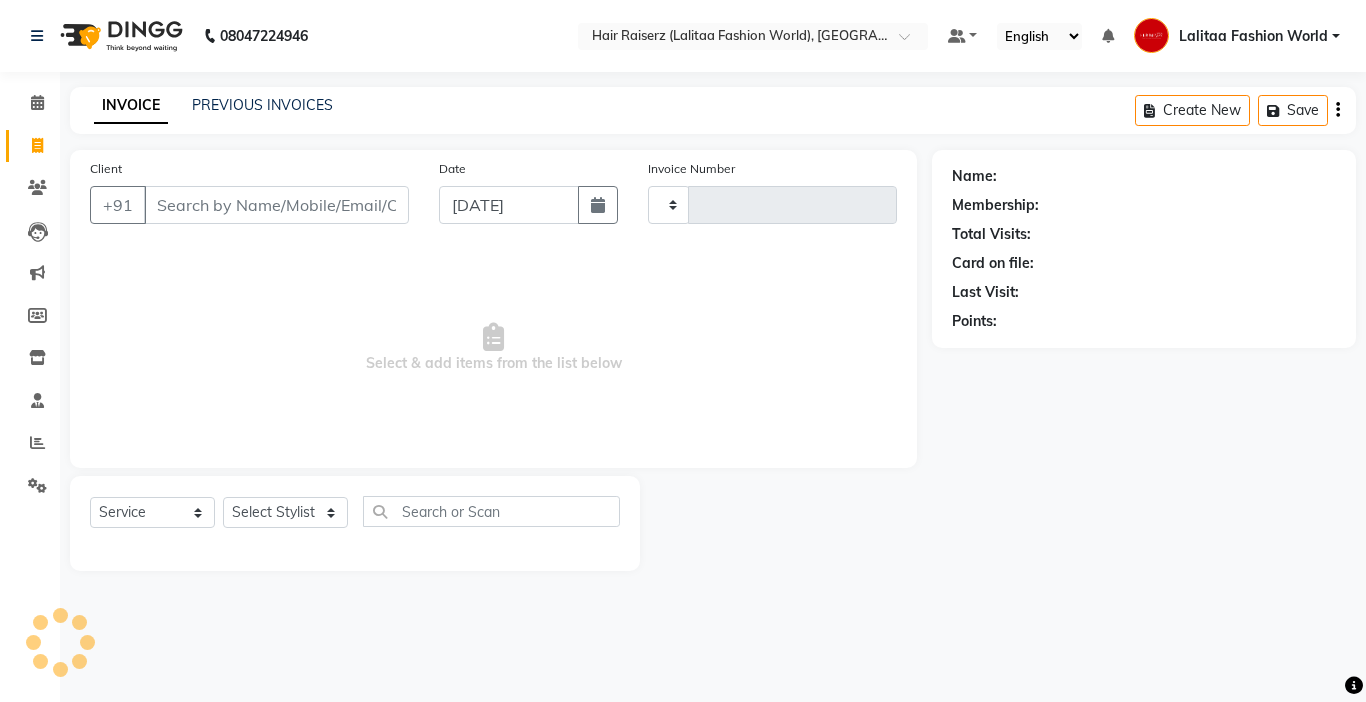 type on "0696" 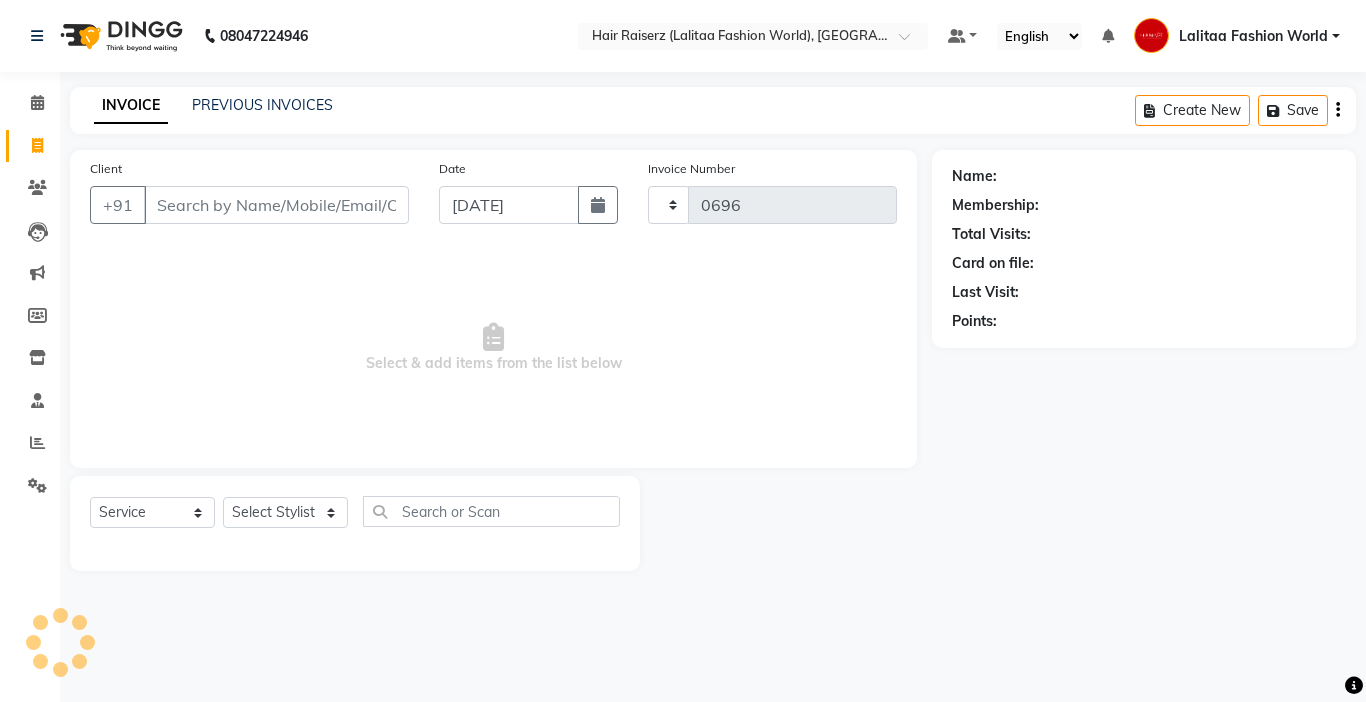 select on "7098" 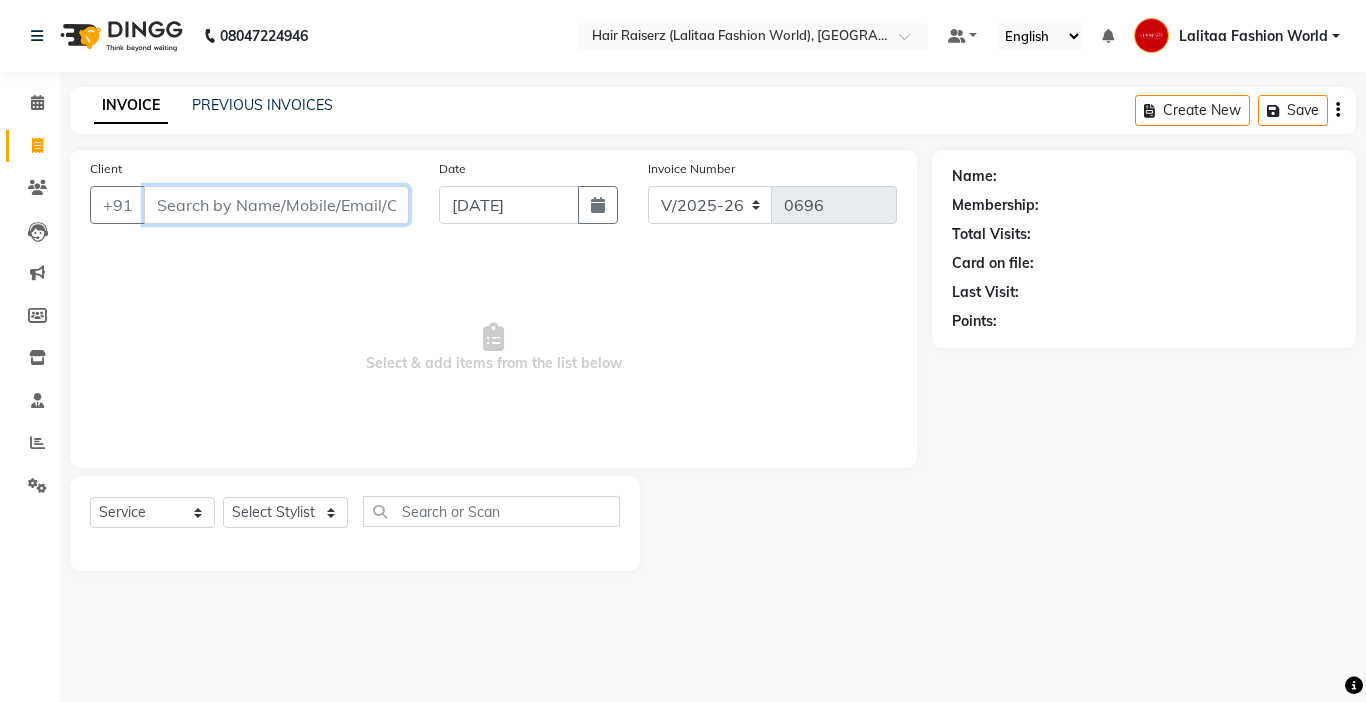 click on "Client" at bounding box center [276, 205] 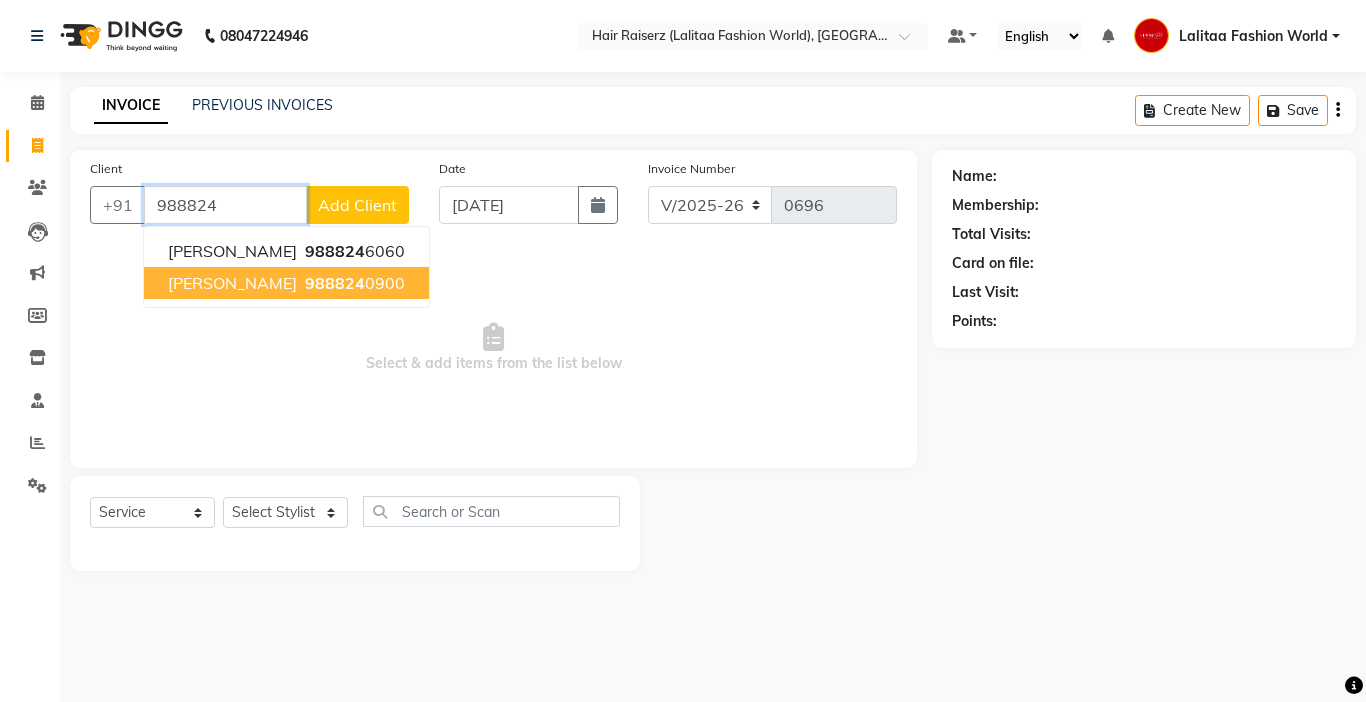 click on "988824" at bounding box center [335, 283] 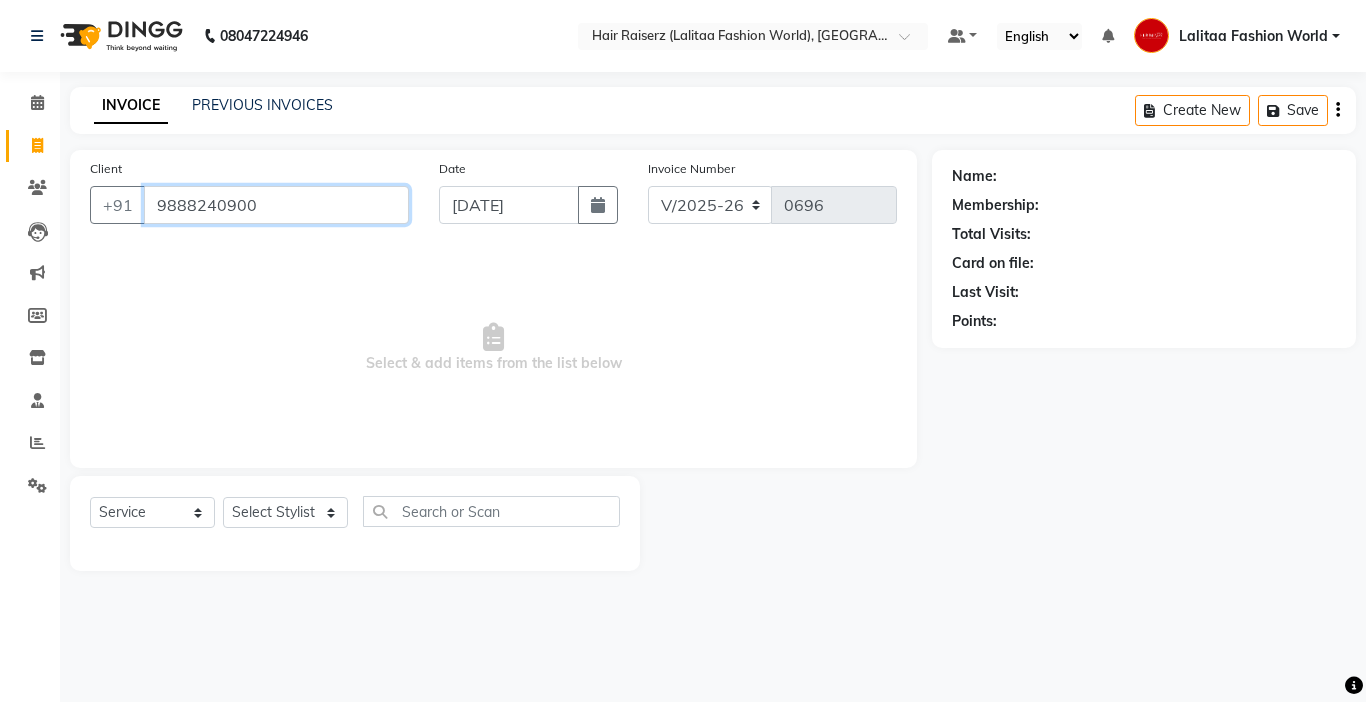 type on "9888240900" 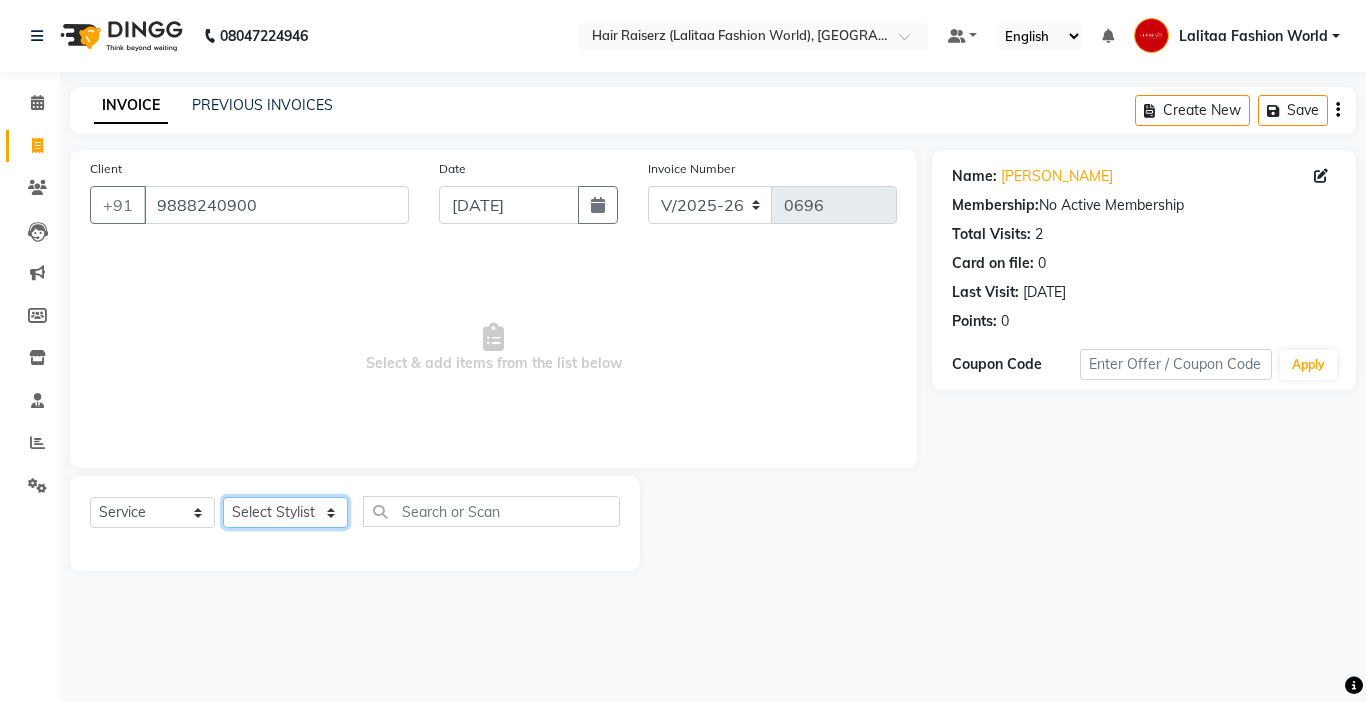 click on "Select Stylist [PERSON_NAME] counter sales [PERSON_NAME] [PERSON_NAME] Fashion World Meenakshi [PERSON_NAME] Pooja Prince  Sagar [PERSON_NAME]" 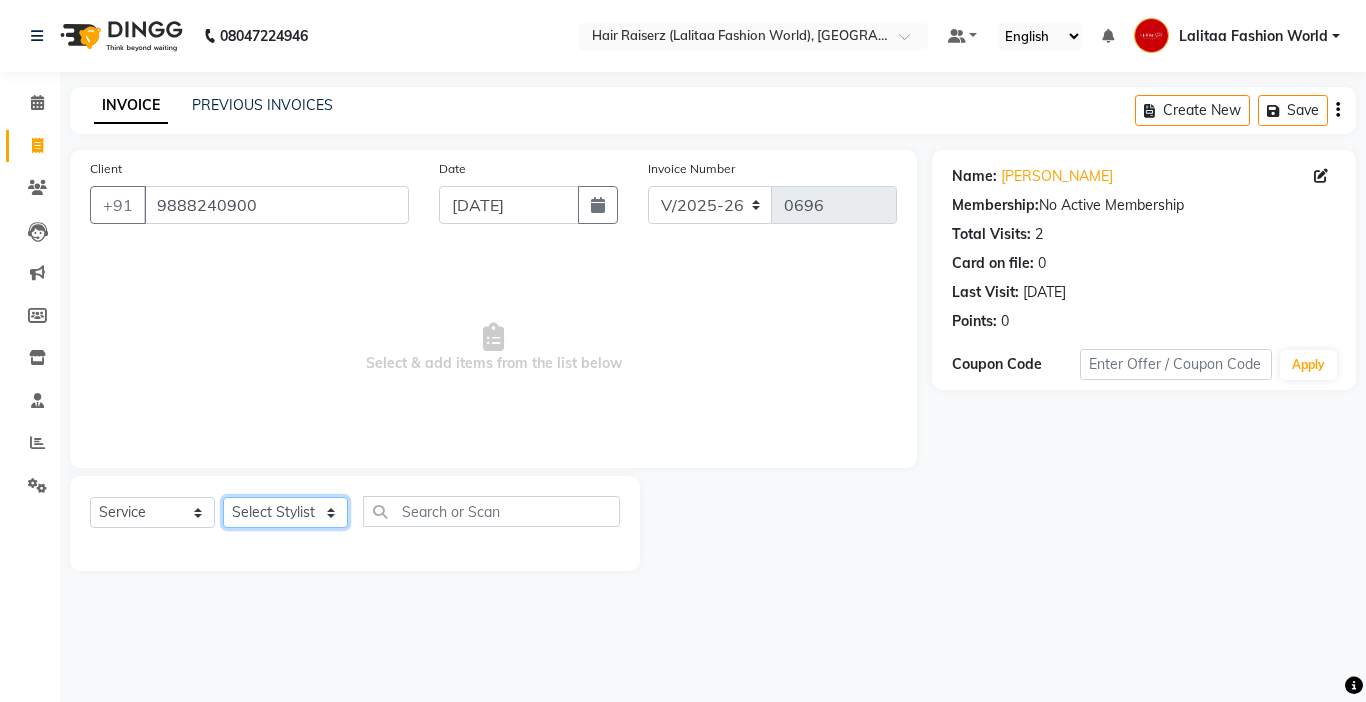 select on "67730" 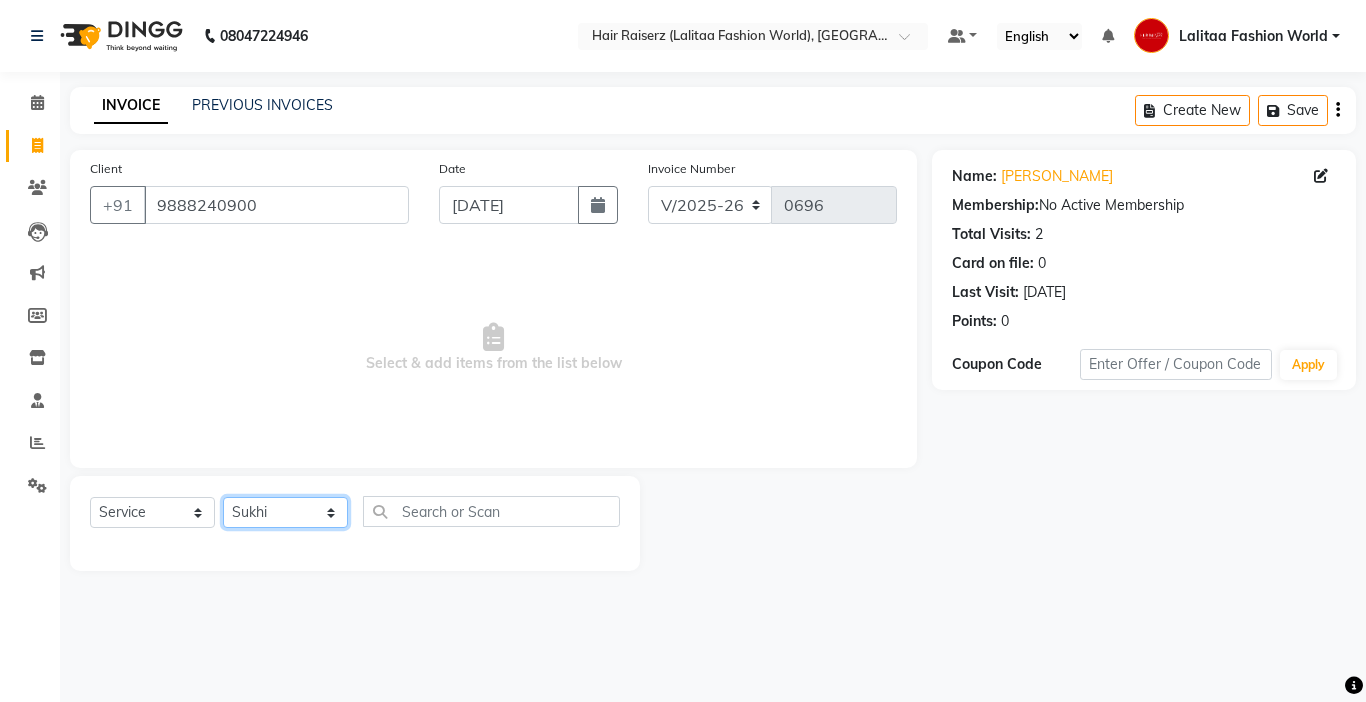 click on "Select Stylist [PERSON_NAME] counter sales [PERSON_NAME] [PERSON_NAME] Fashion World Meenakshi [PERSON_NAME] Pooja Prince  Sagar [PERSON_NAME]" 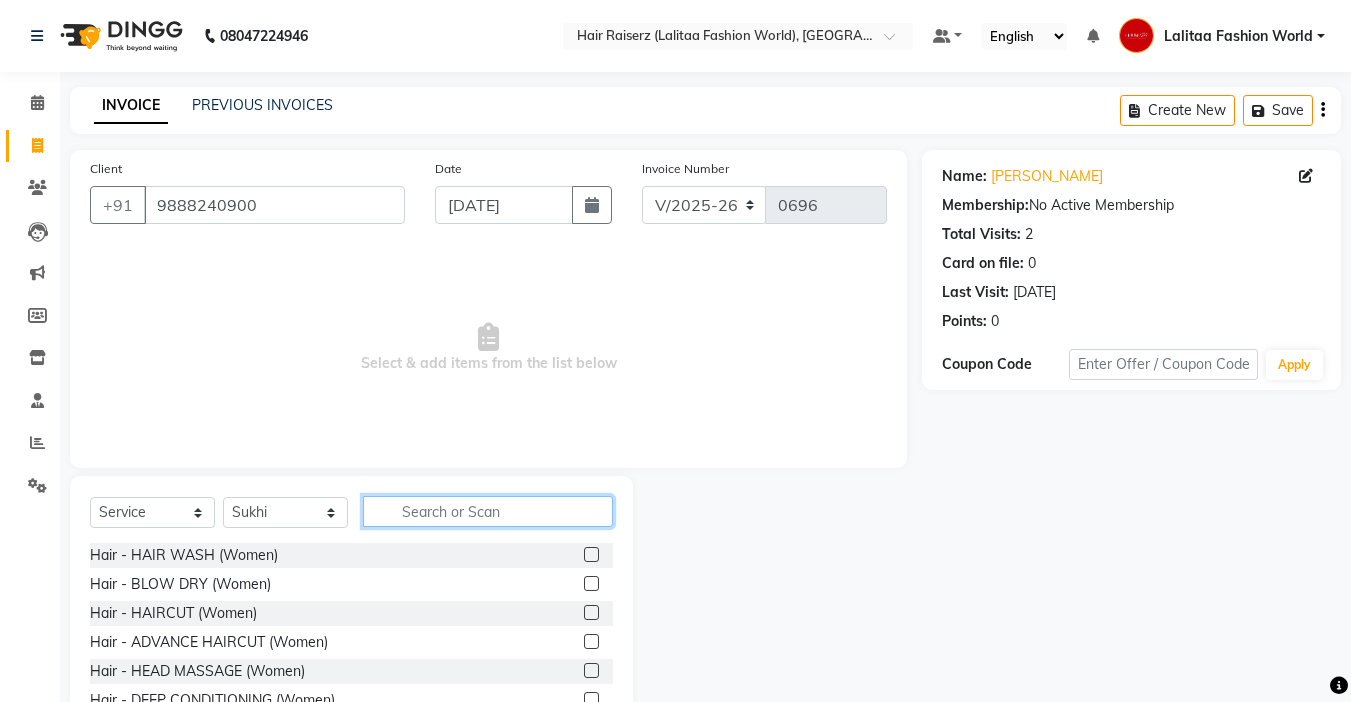 click 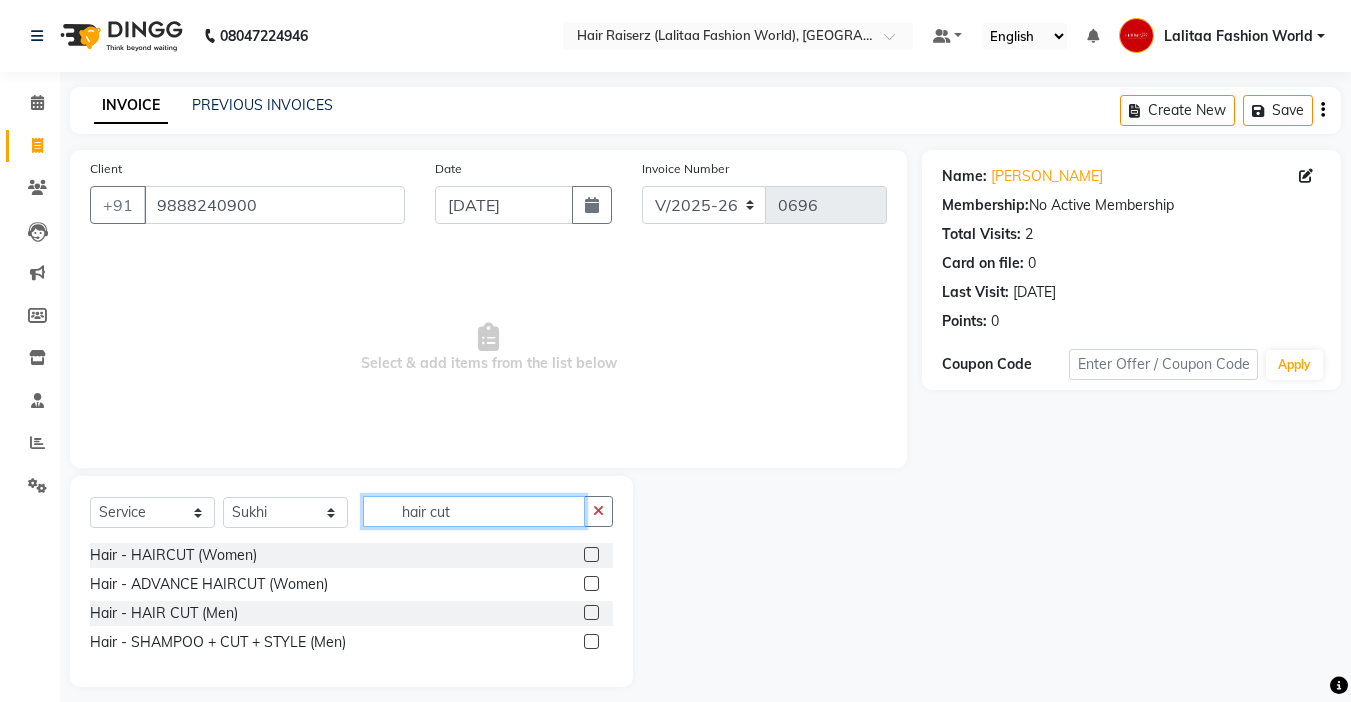 type on "hair cut" 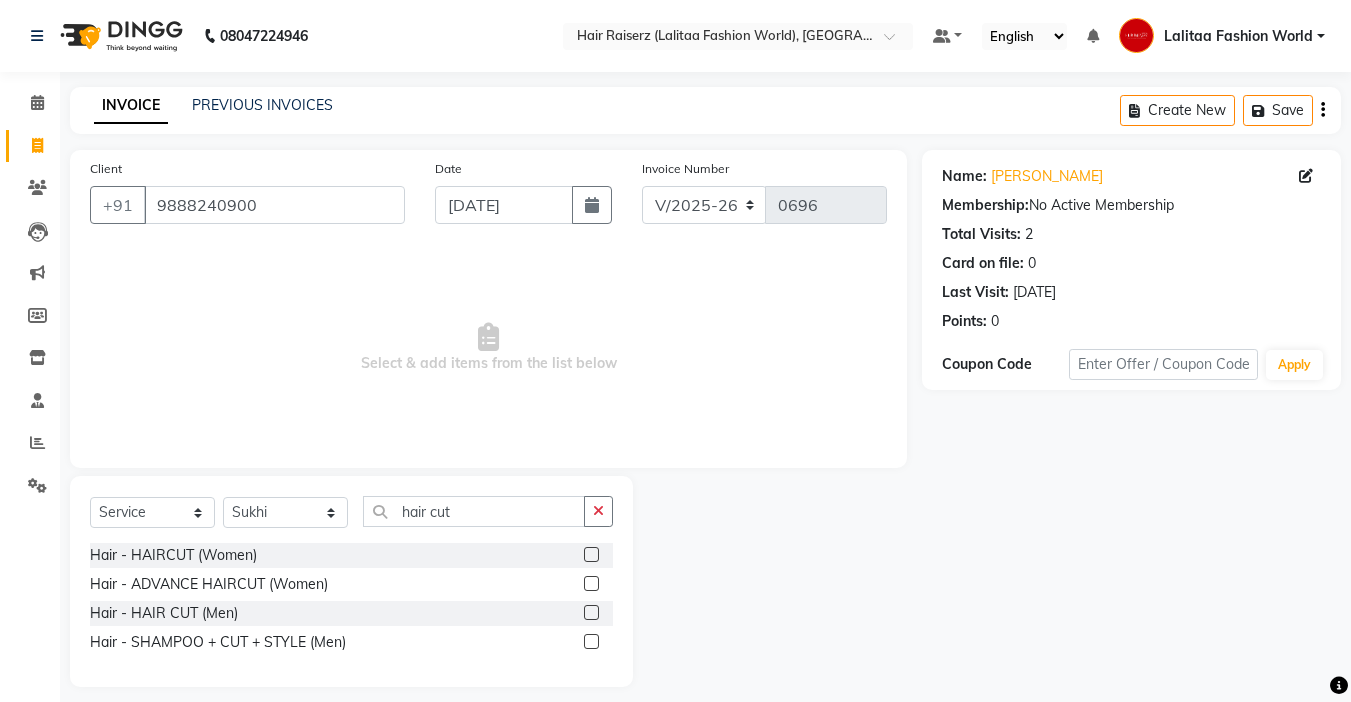 click 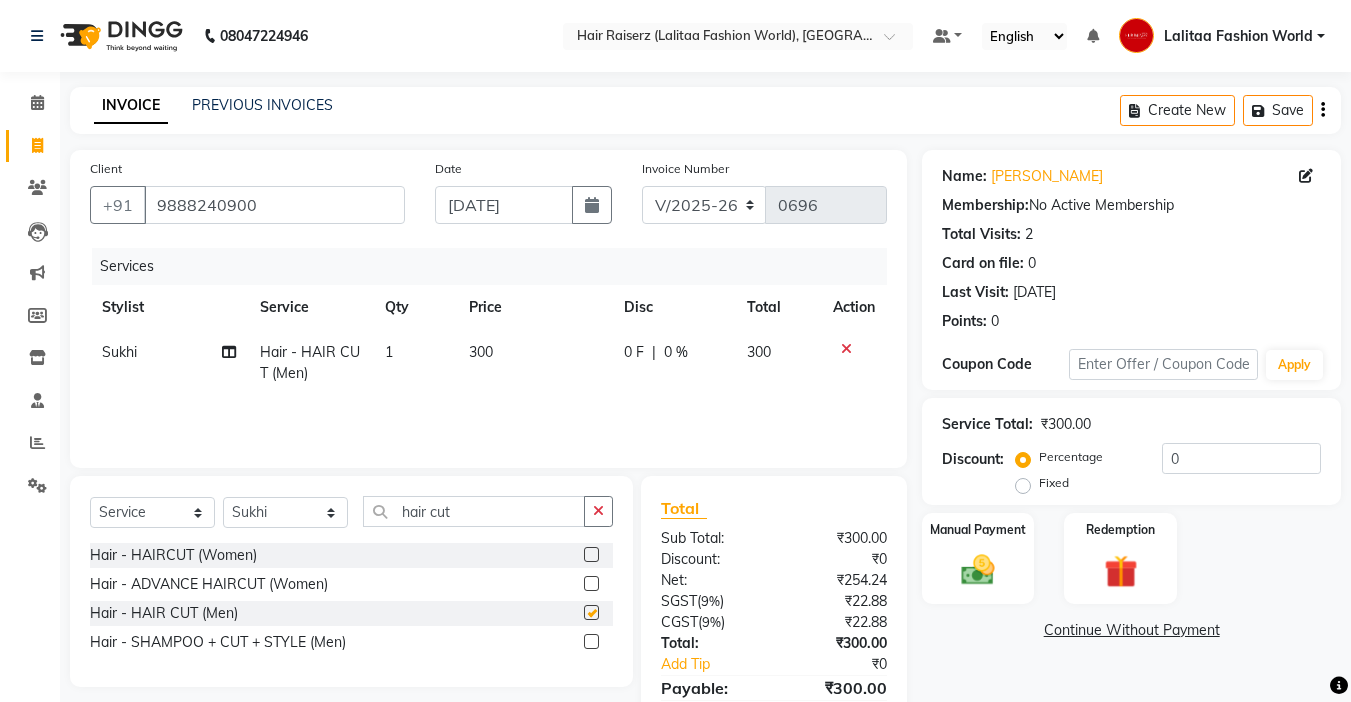 checkbox on "false" 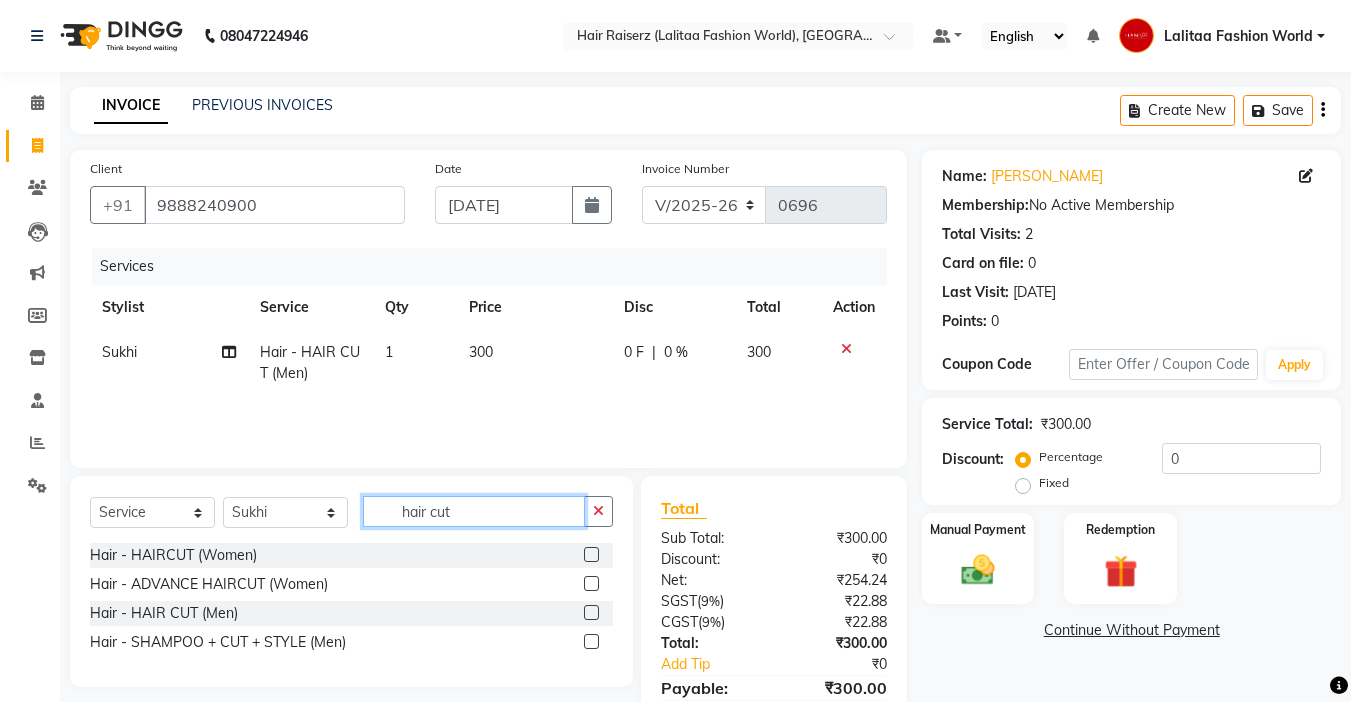 click on "hair cut" 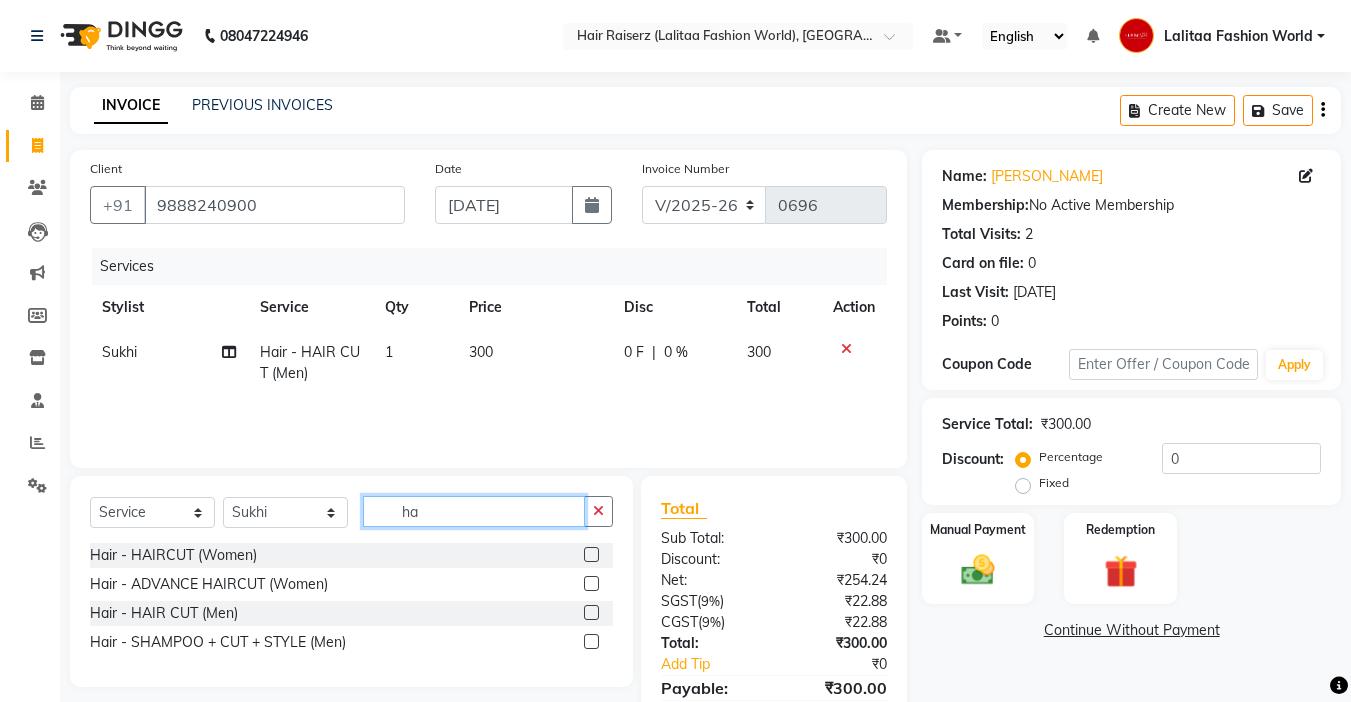 type on "h" 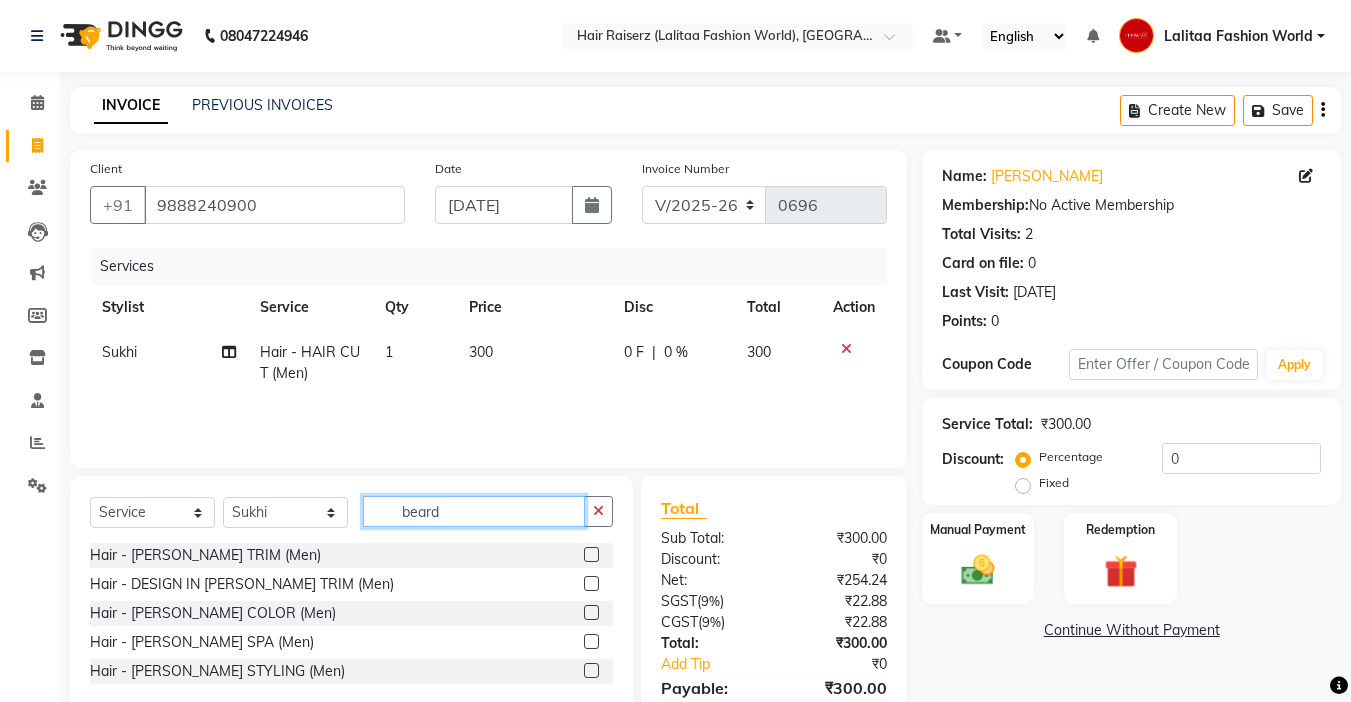 type on "beard" 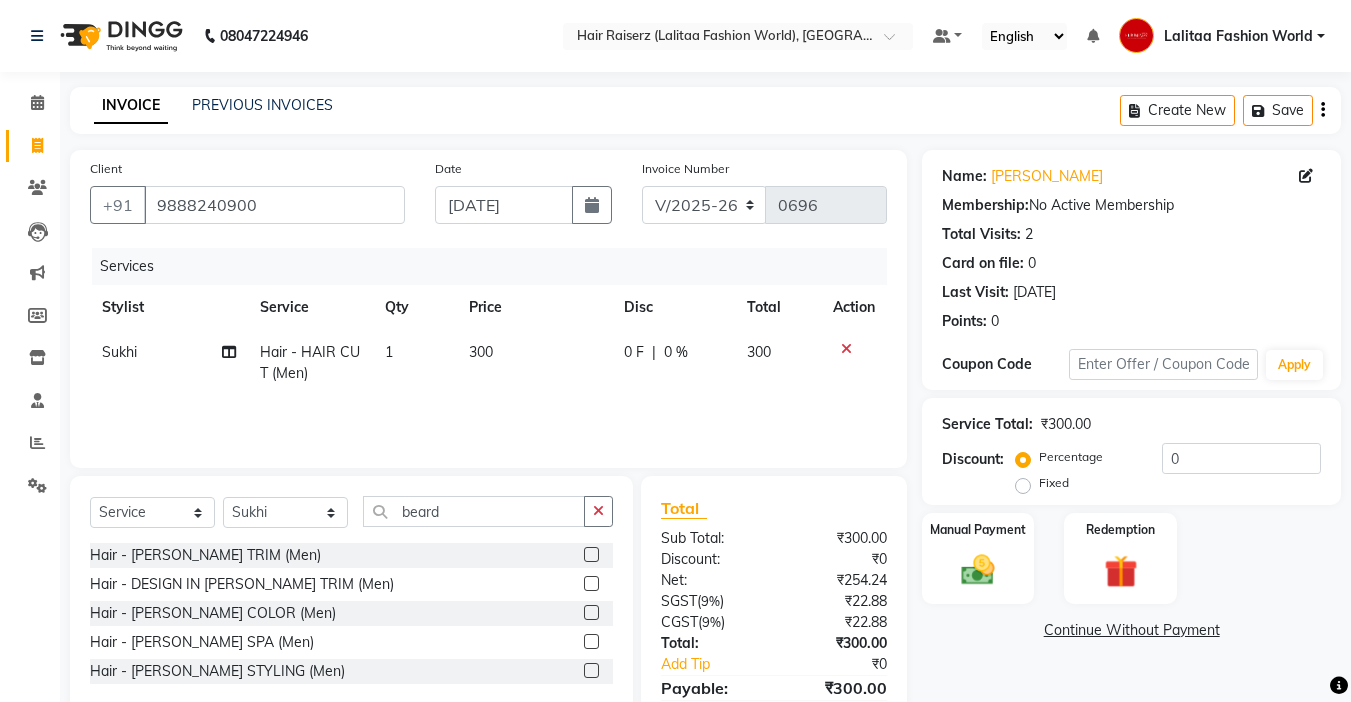 click 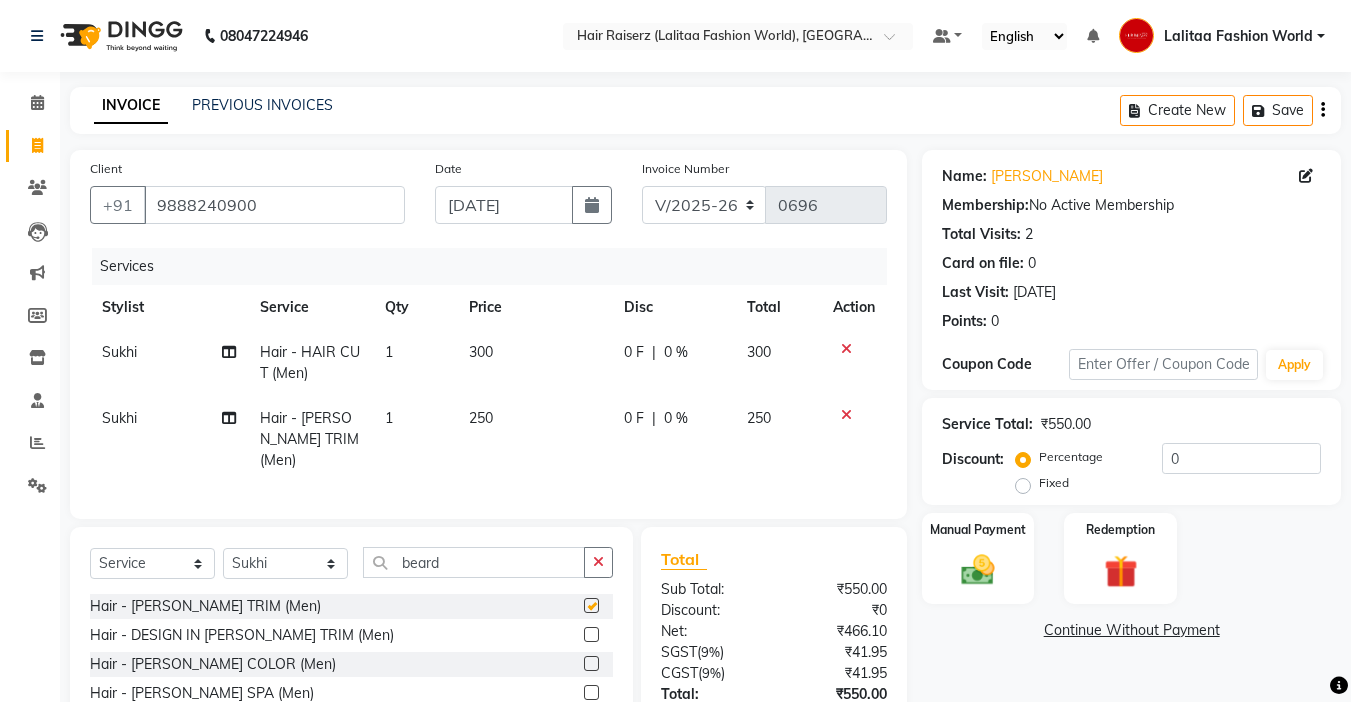 checkbox on "false" 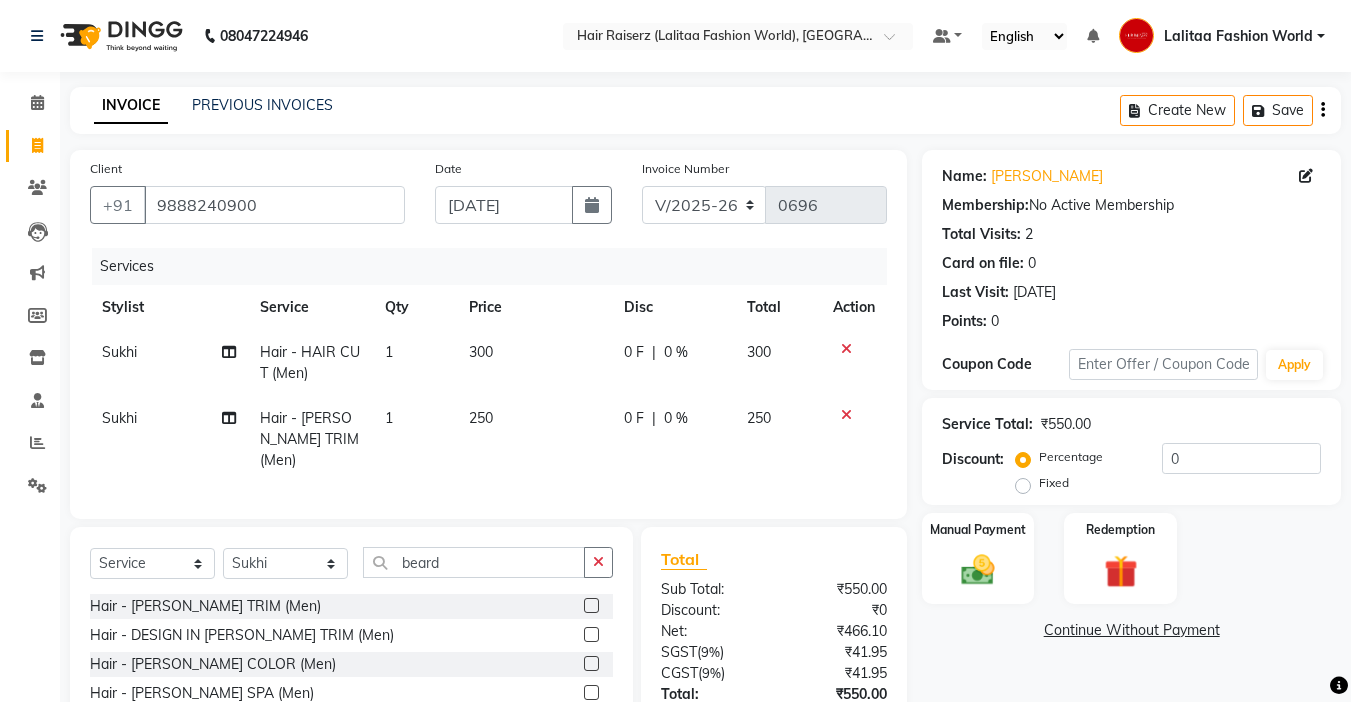 scroll, scrollTop: 143, scrollLeft: 0, axis: vertical 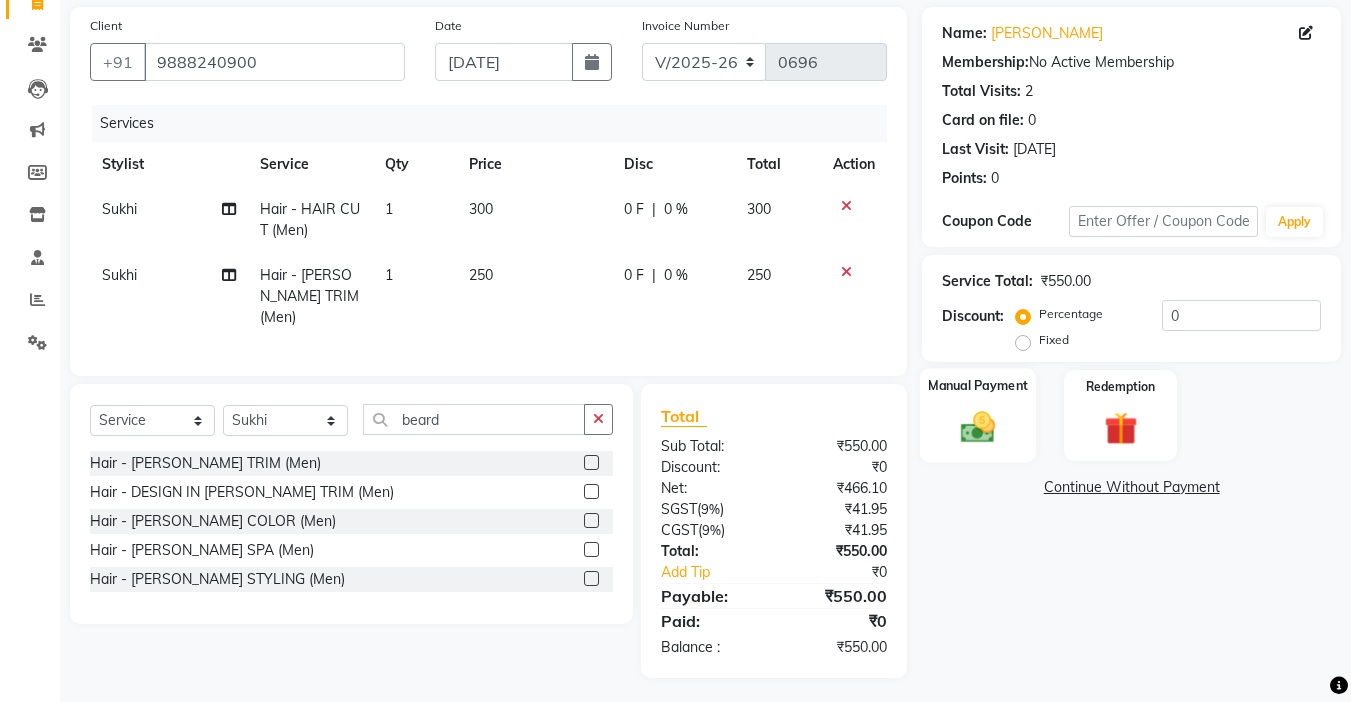 click 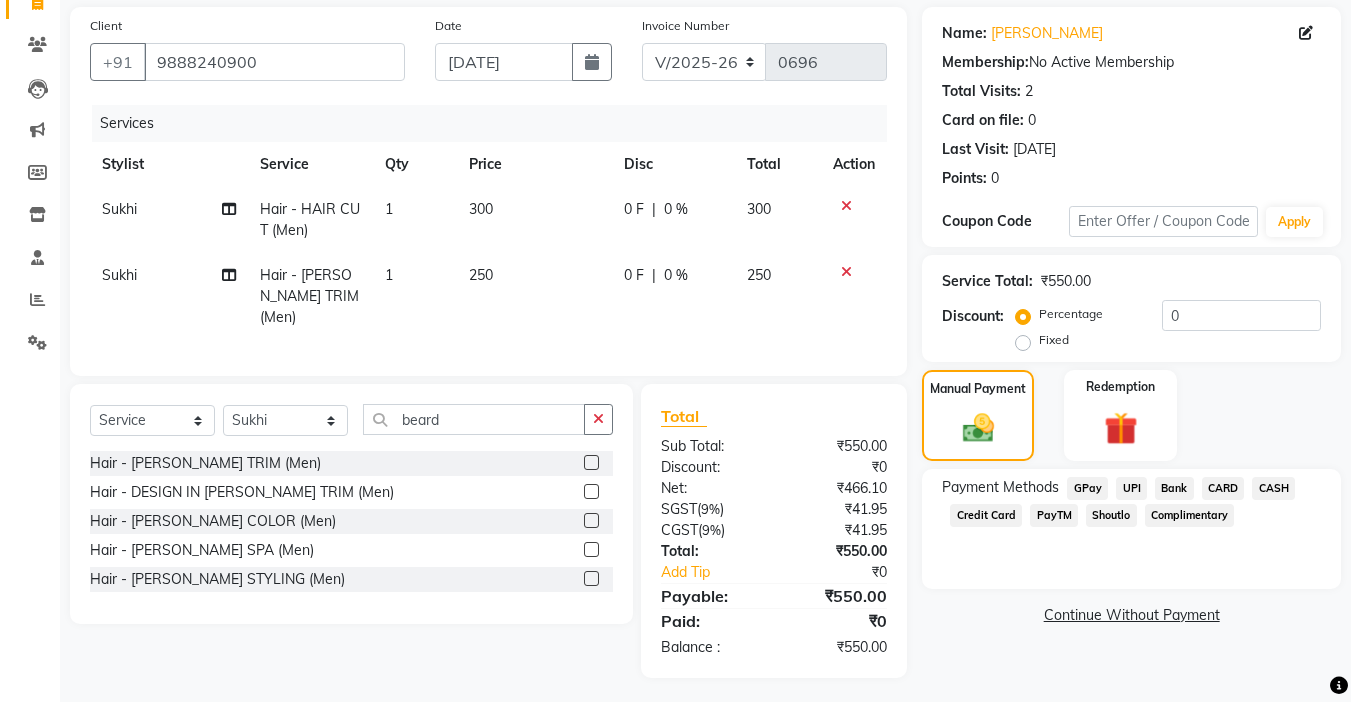 click on "CARD" 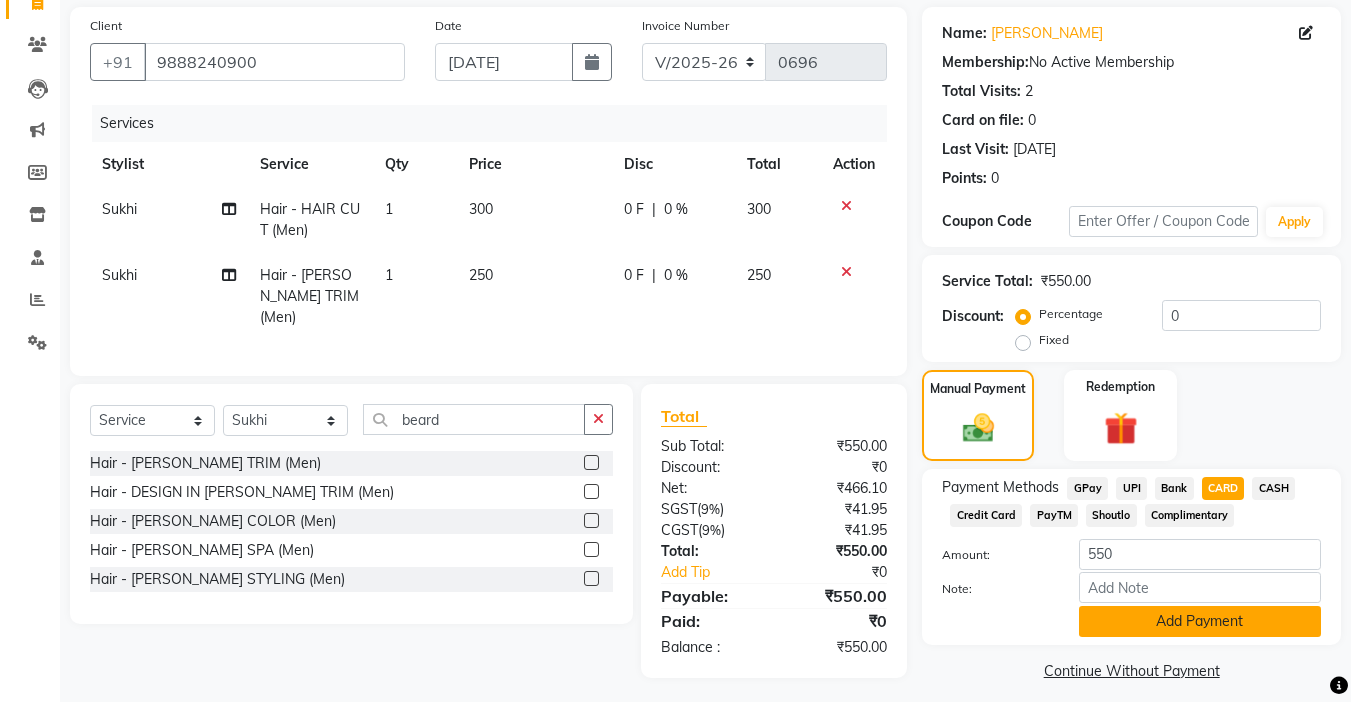 click on "Add Payment" 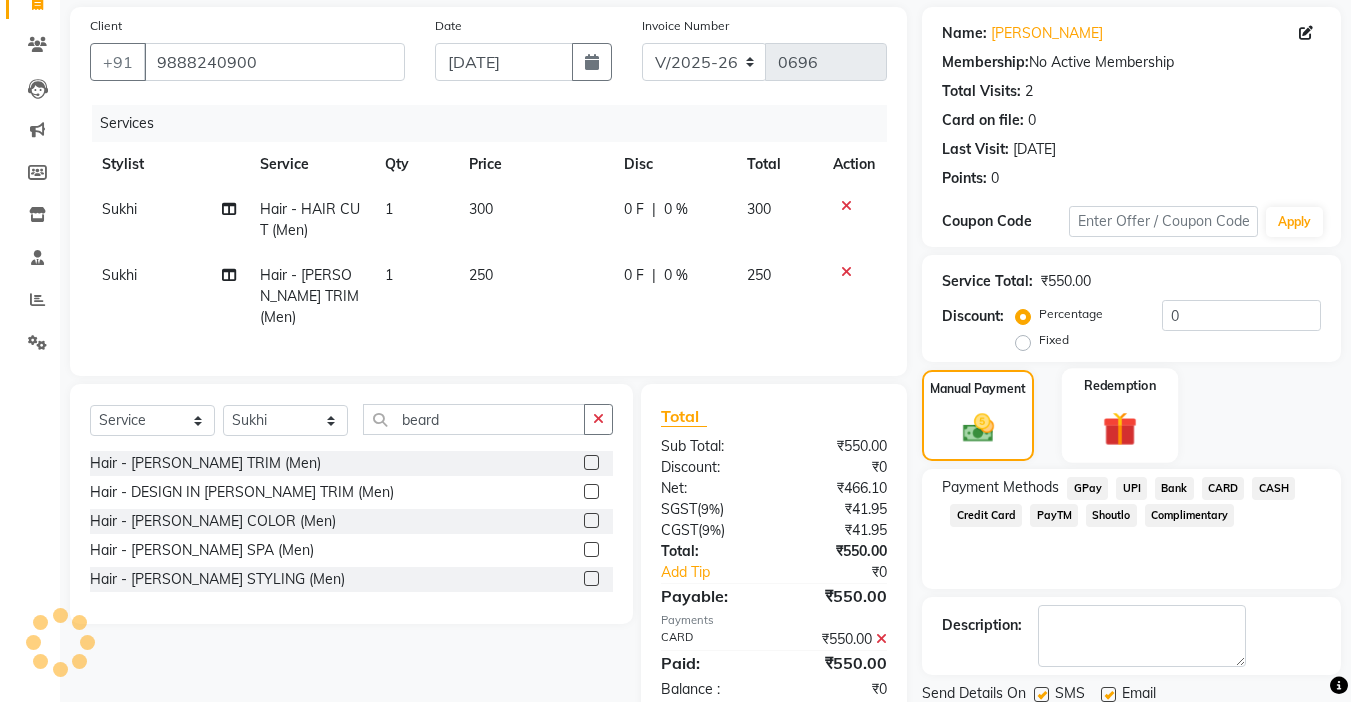 scroll, scrollTop: 214, scrollLeft: 0, axis: vertical 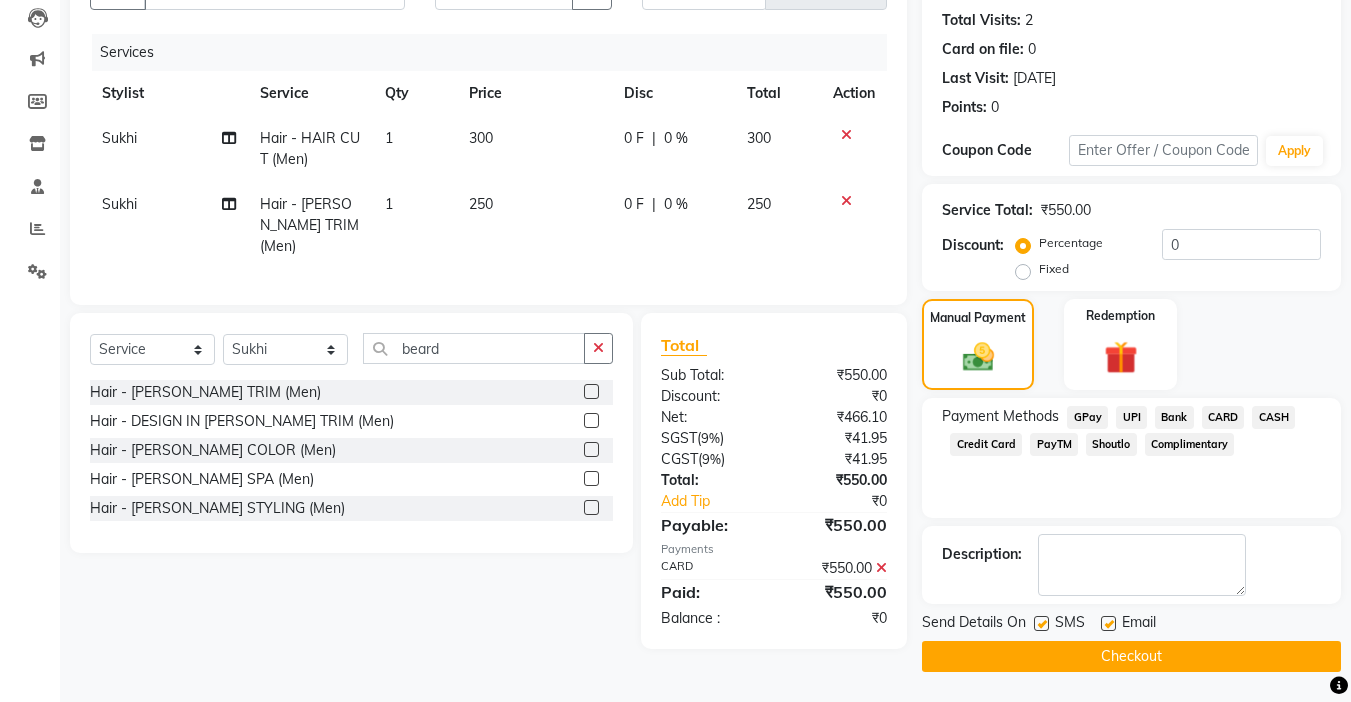 click 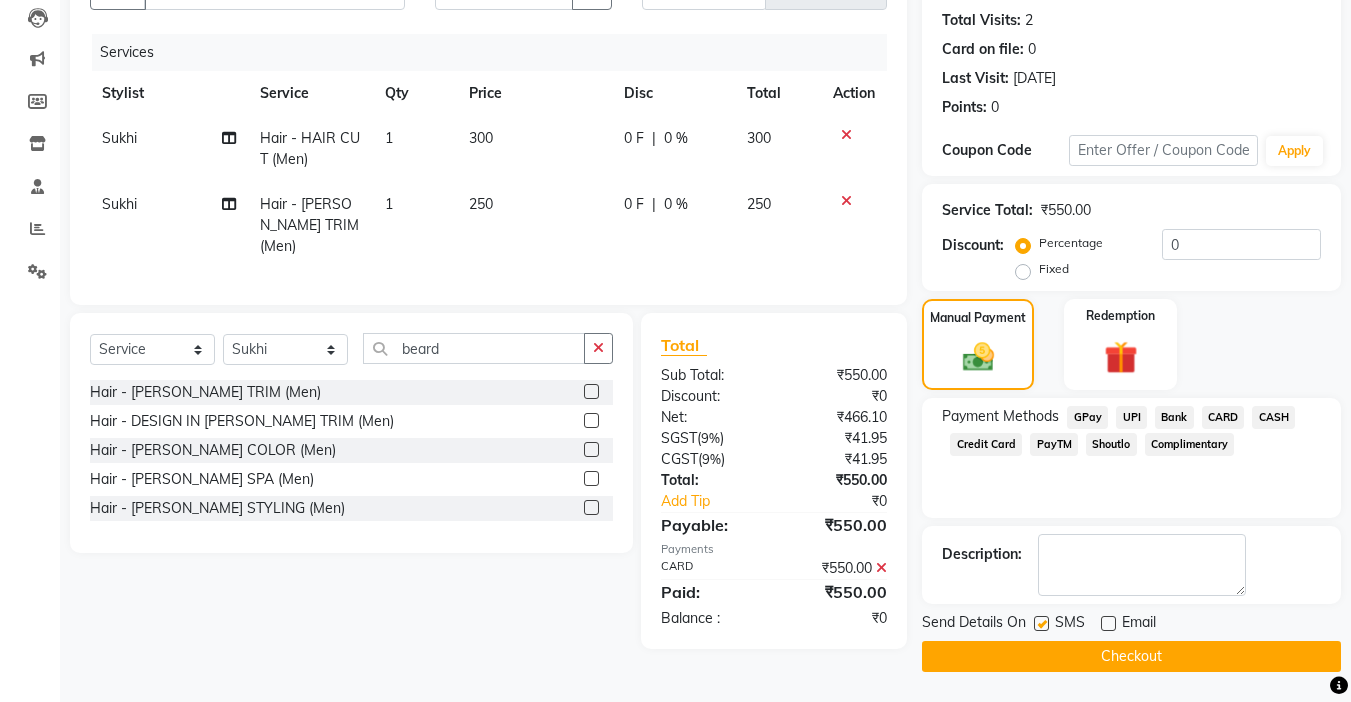 click on "Checkout" 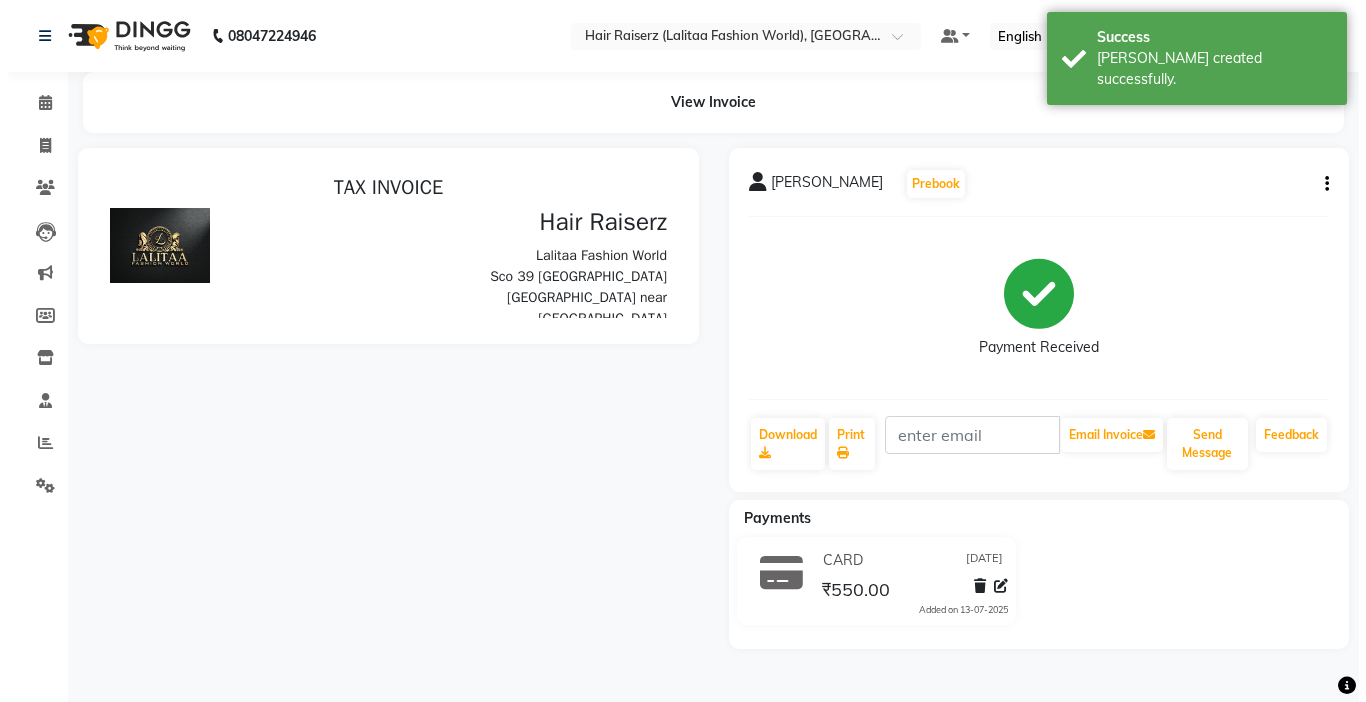scroll, scrollTop: 0, scrollLeft: 0, axis: both 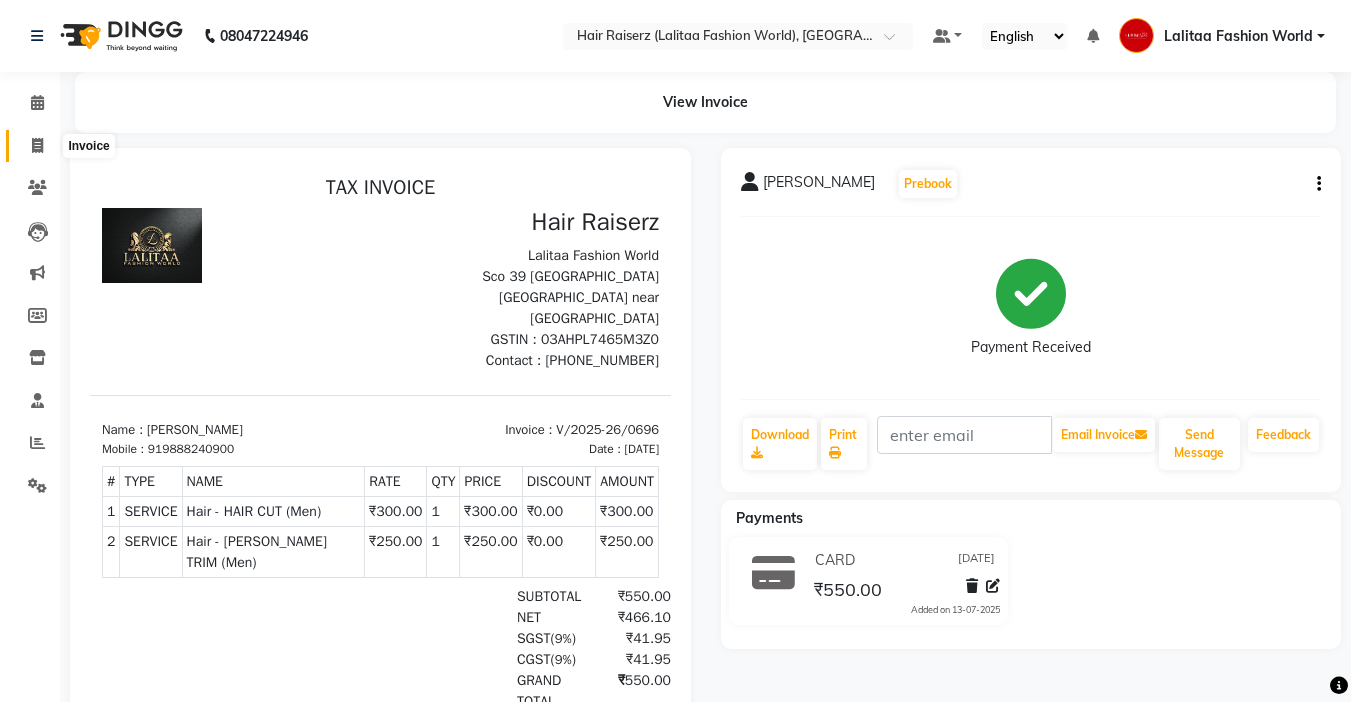 click 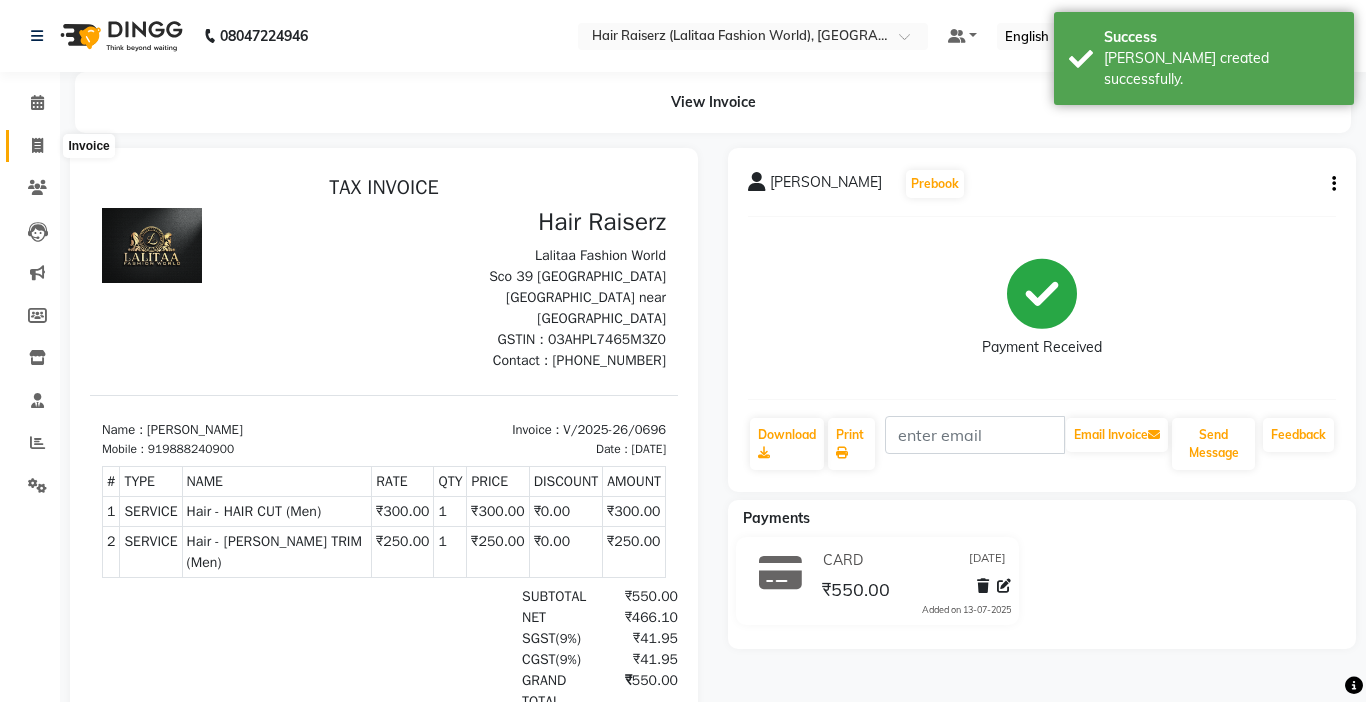 select on "service" 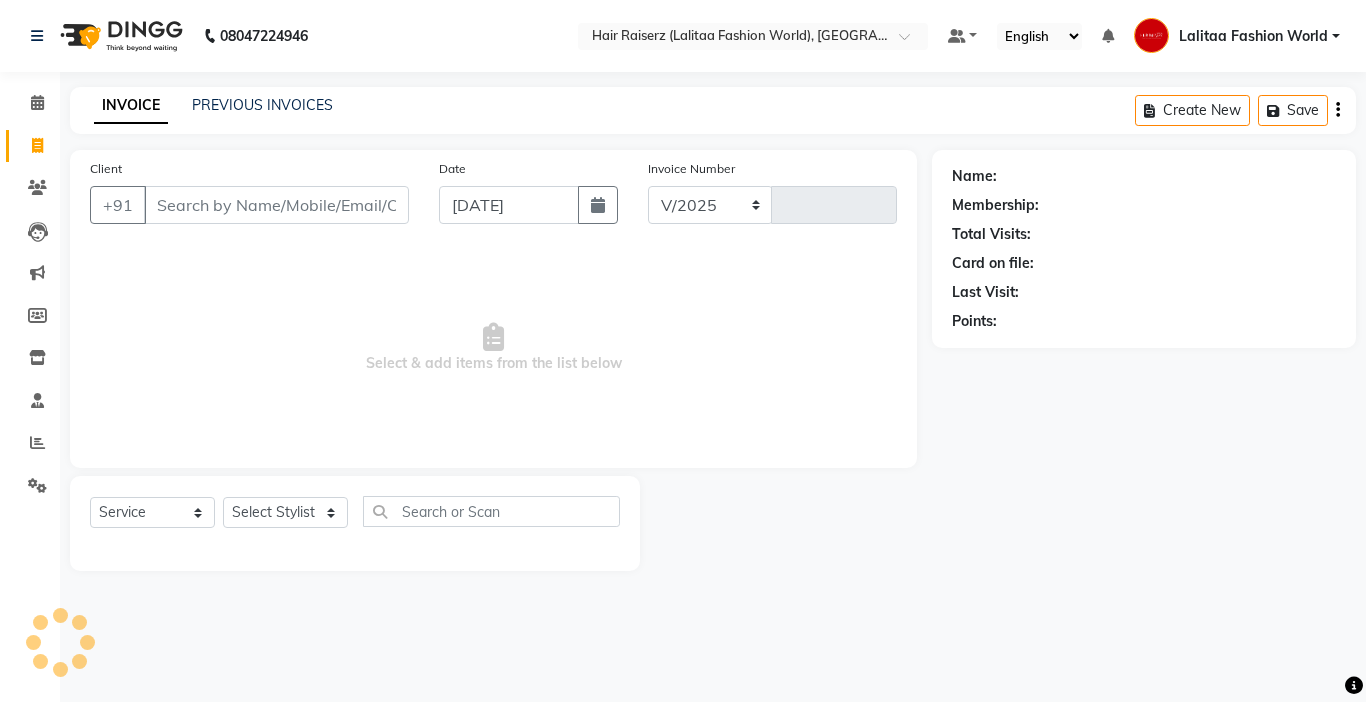 select on "7098" 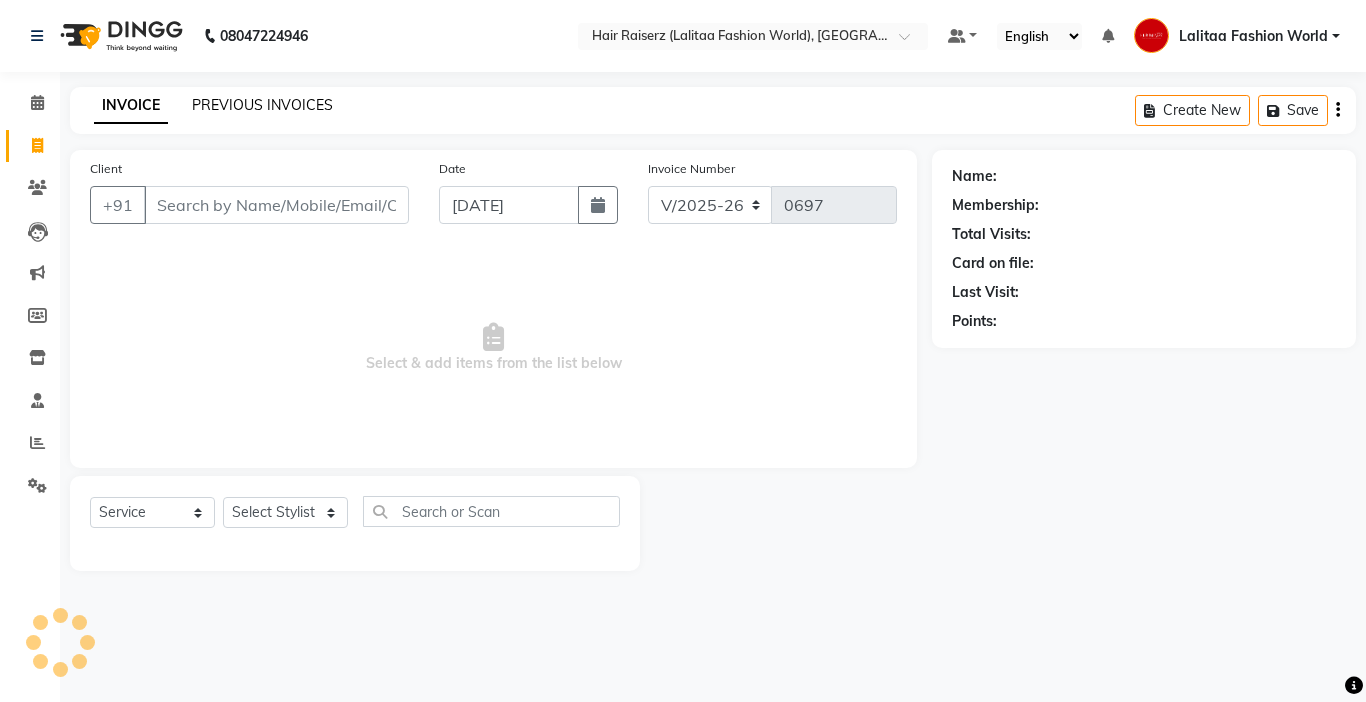 click on "PREVIOUS INVOICES" 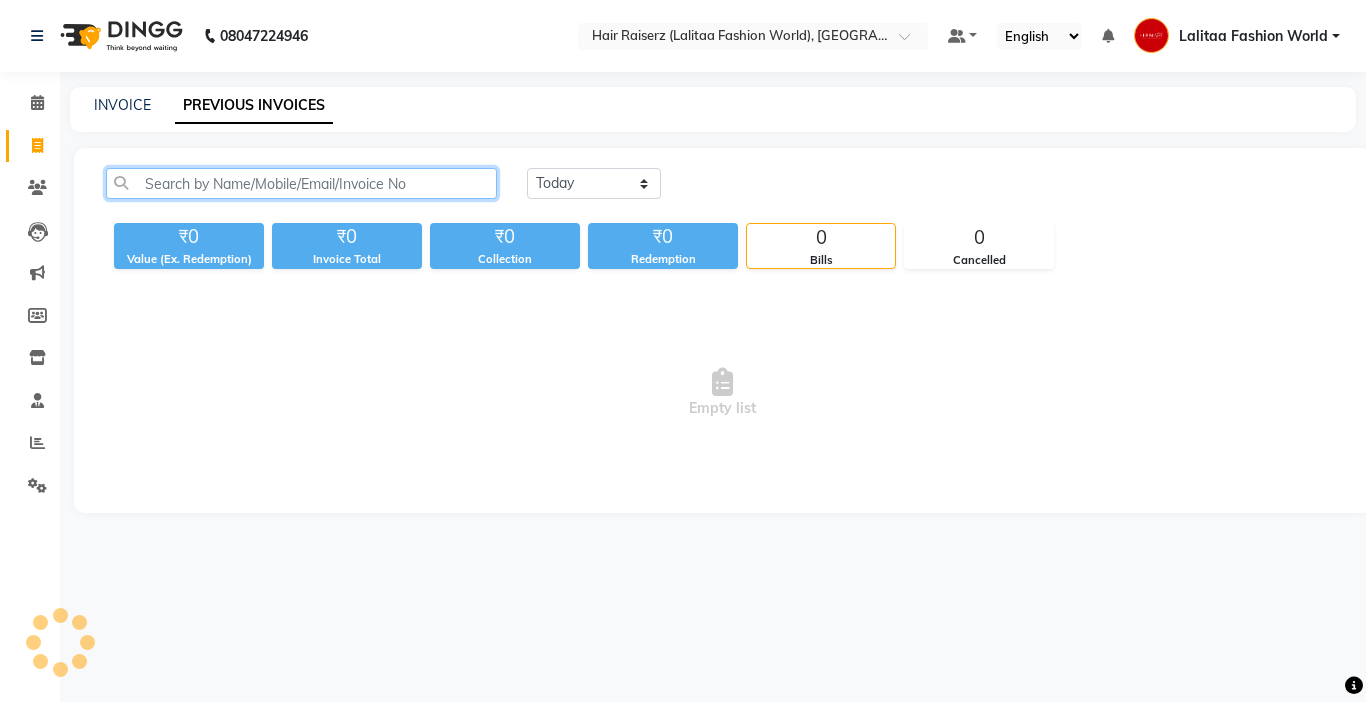 click 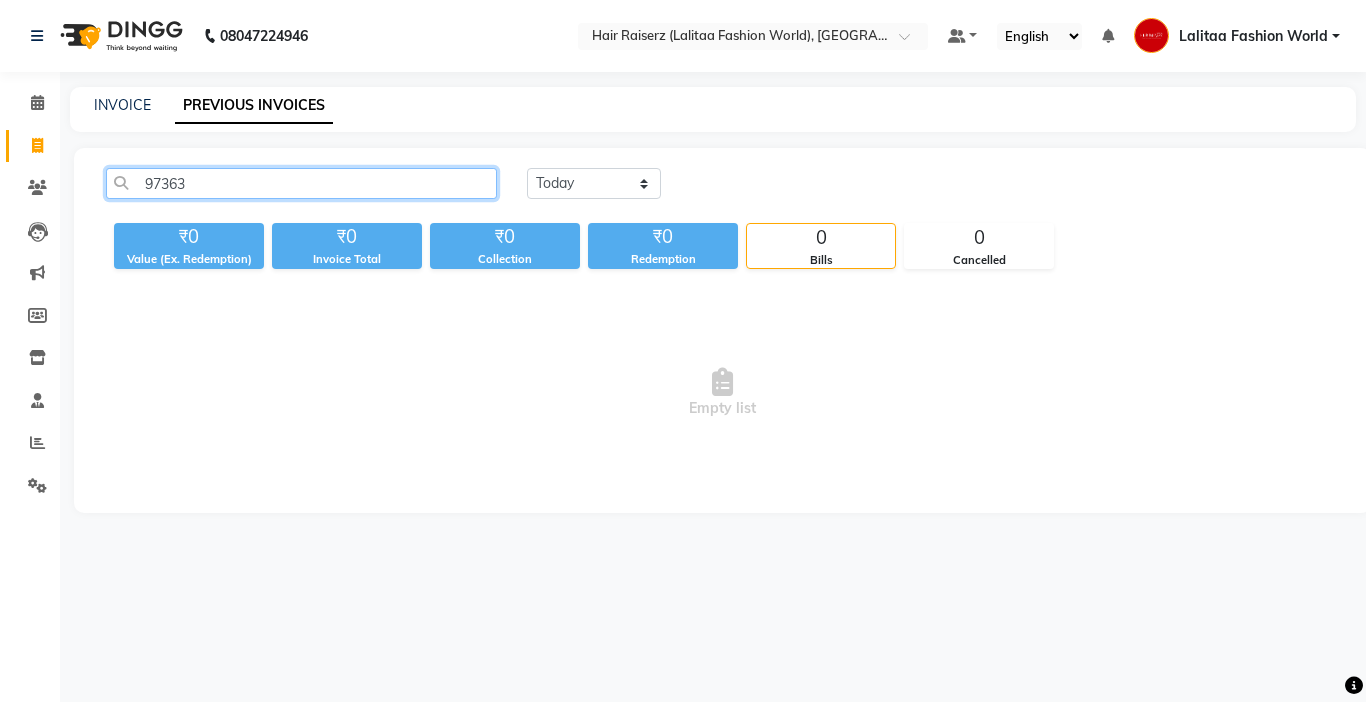click on "97363" 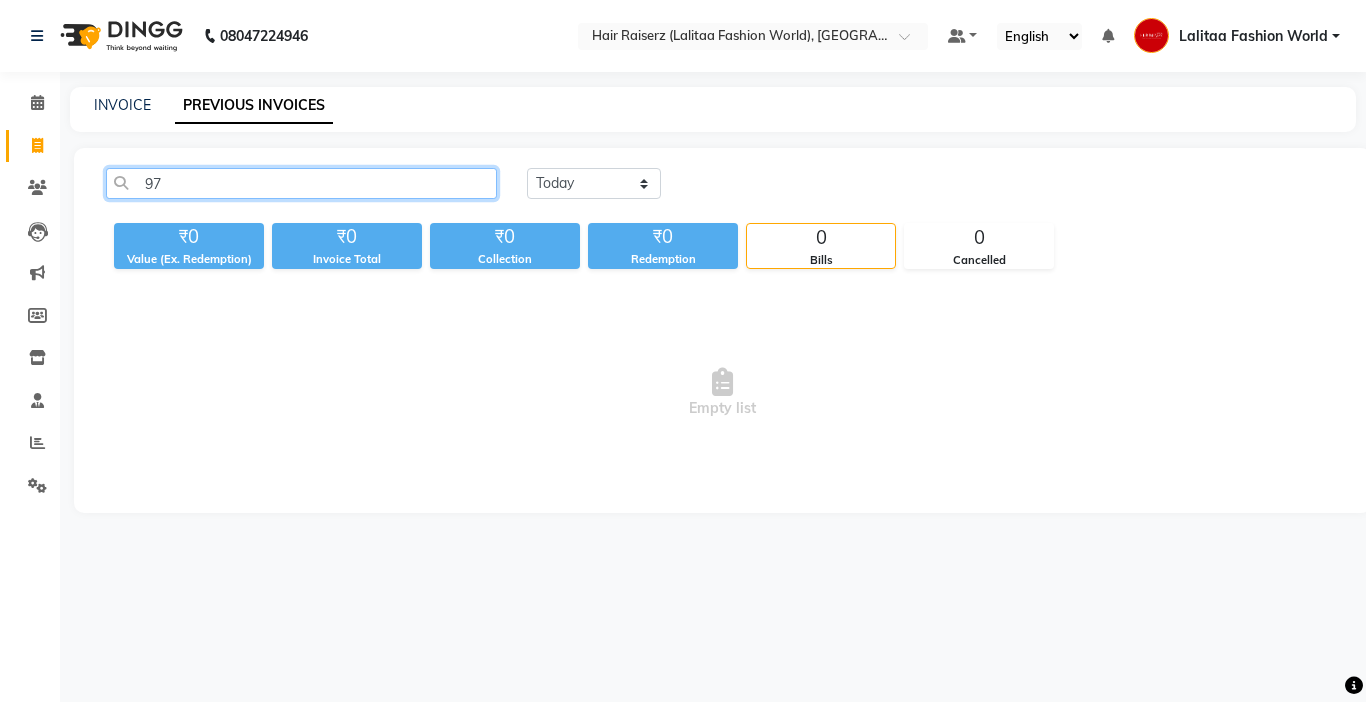 type on "9" 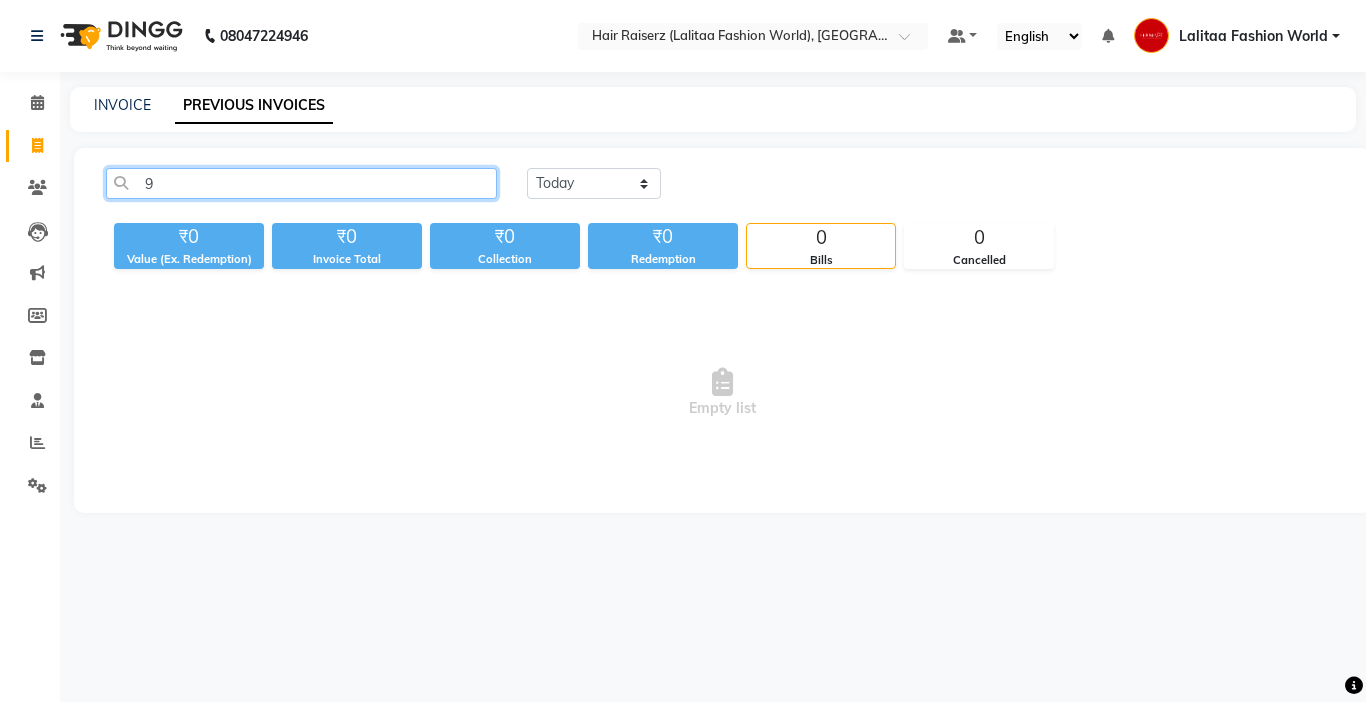type 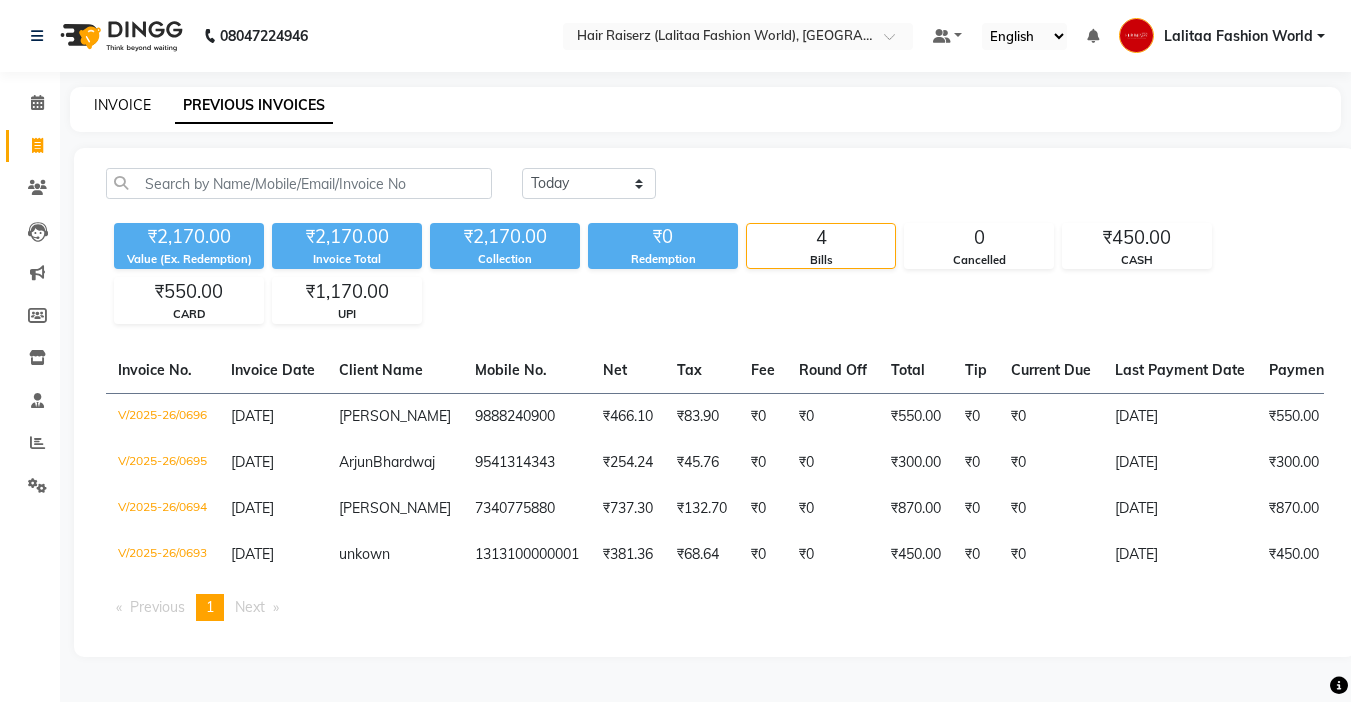 click on "INVOICE" 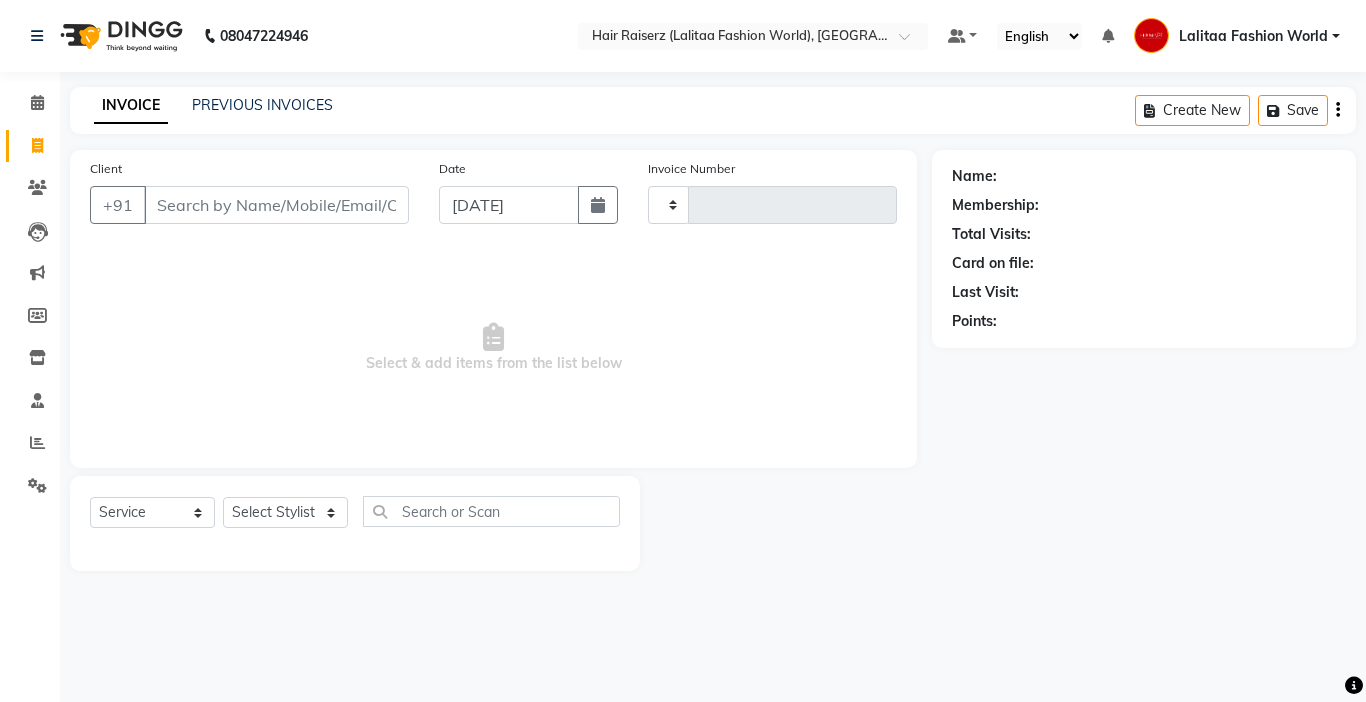 type on "0697" 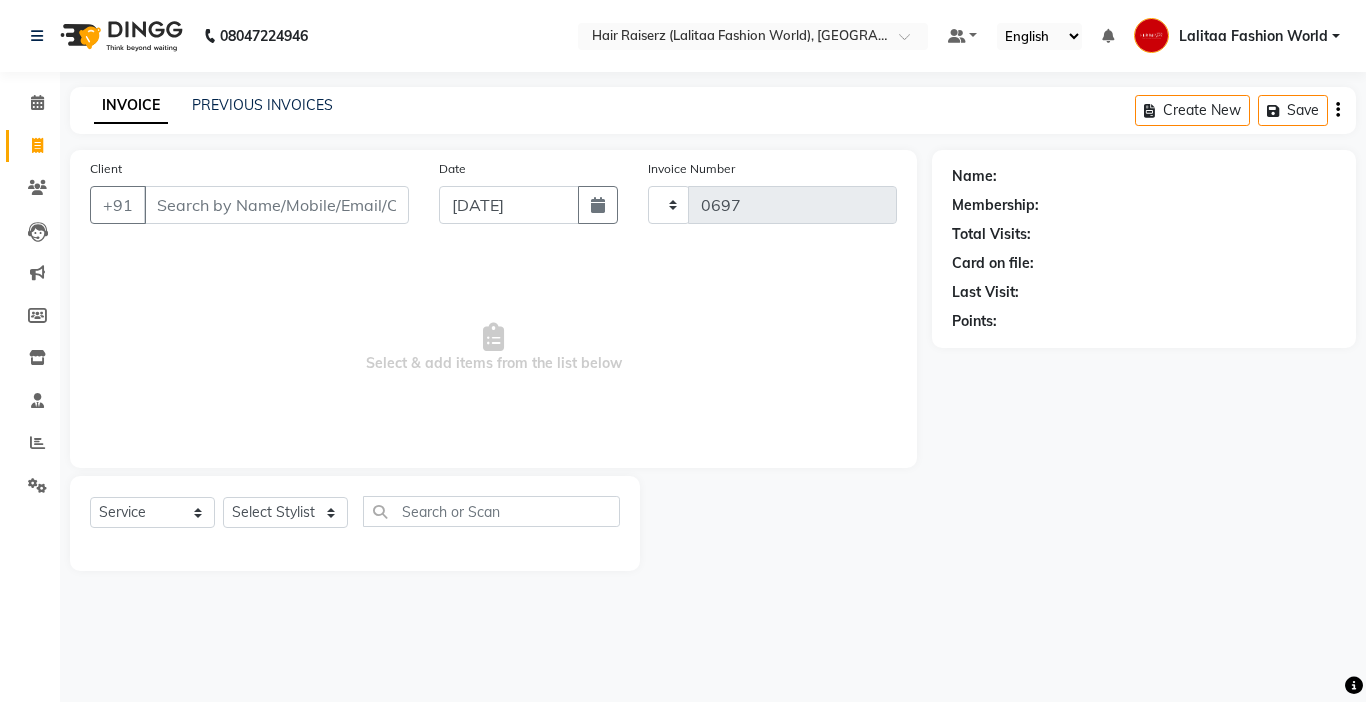 select on "7098" 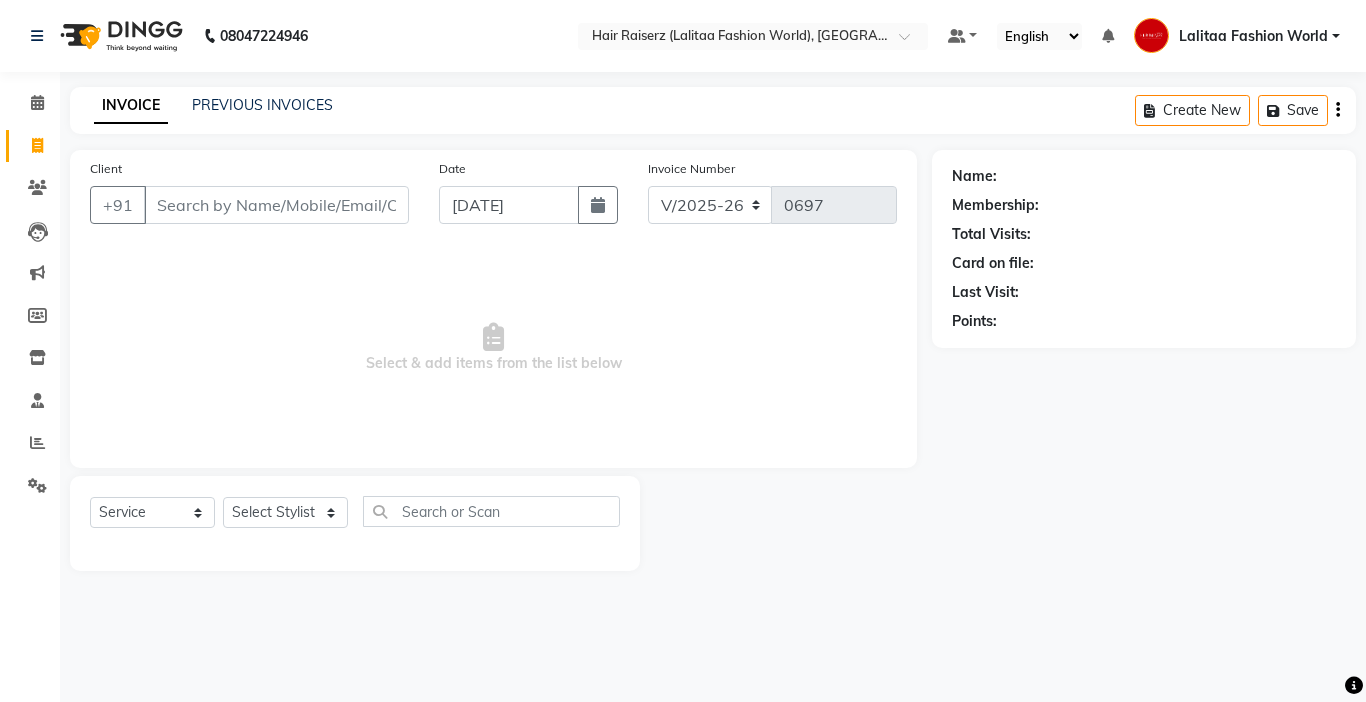 click on "Client" at bounding box center [276, 205] 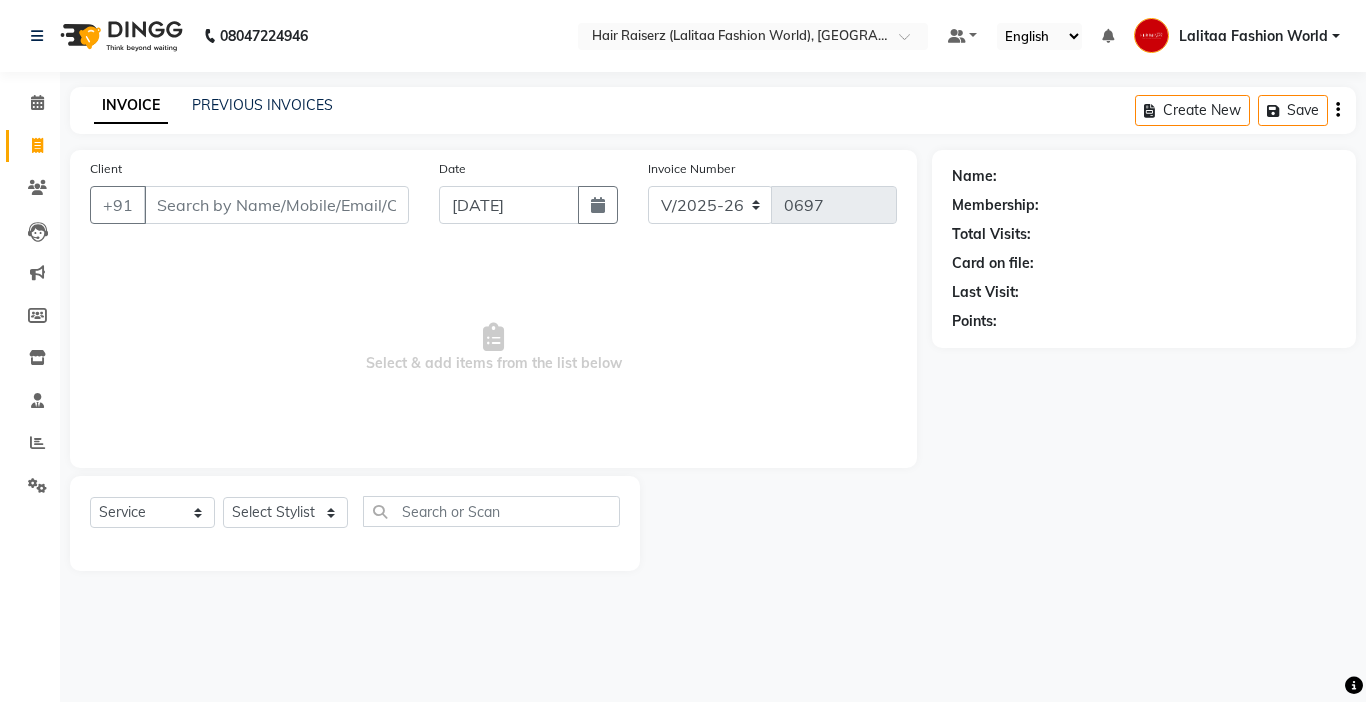 drag, startPoint x: 635, startPoint y: 689, endPoint x: 636, endPoint y: 703, distance: 14.035668 